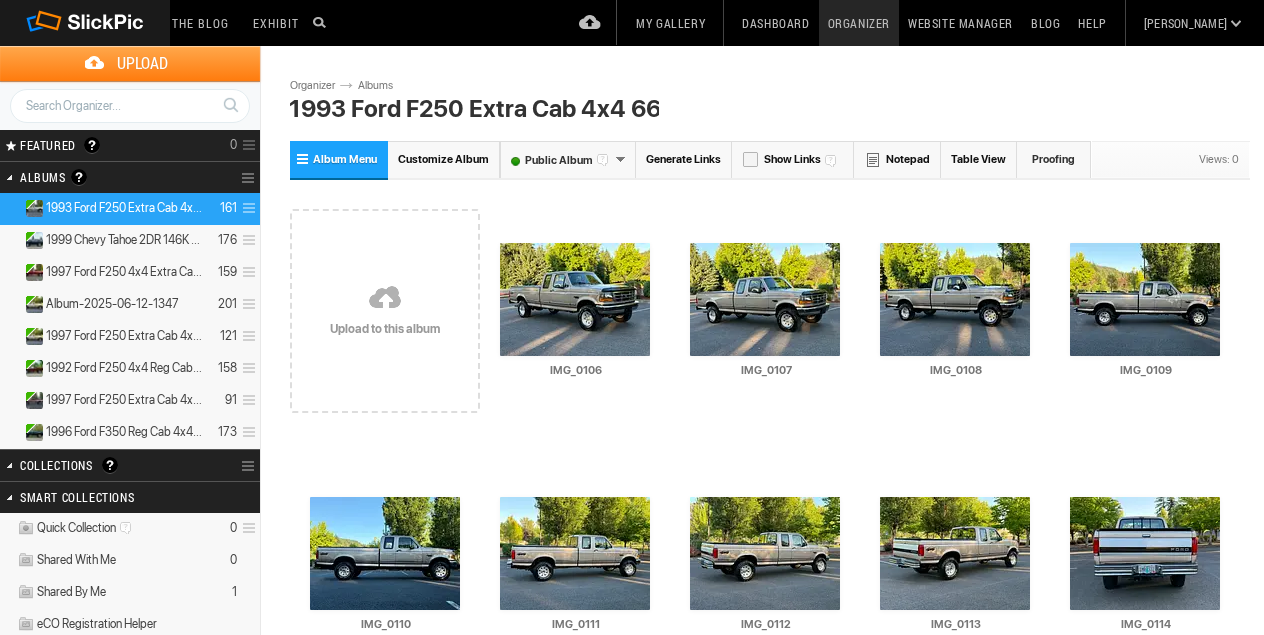 scroll, scrollTop: 0, scrollLeft: 0, axis: both 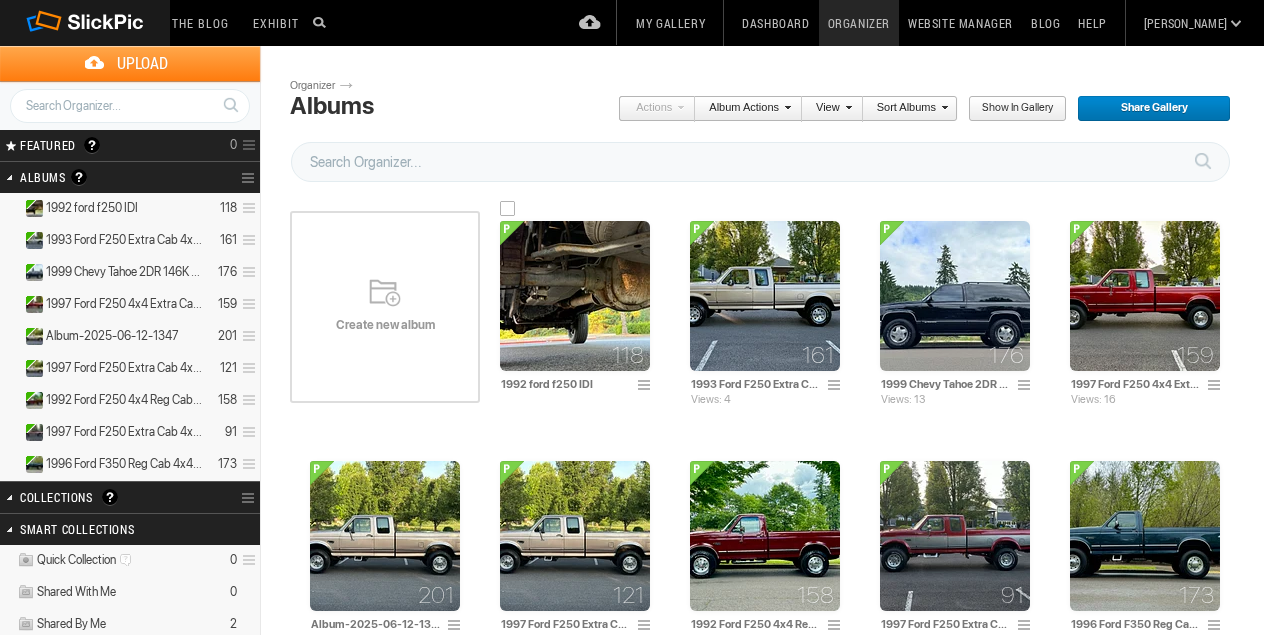 click at bounding box center (575, 296) 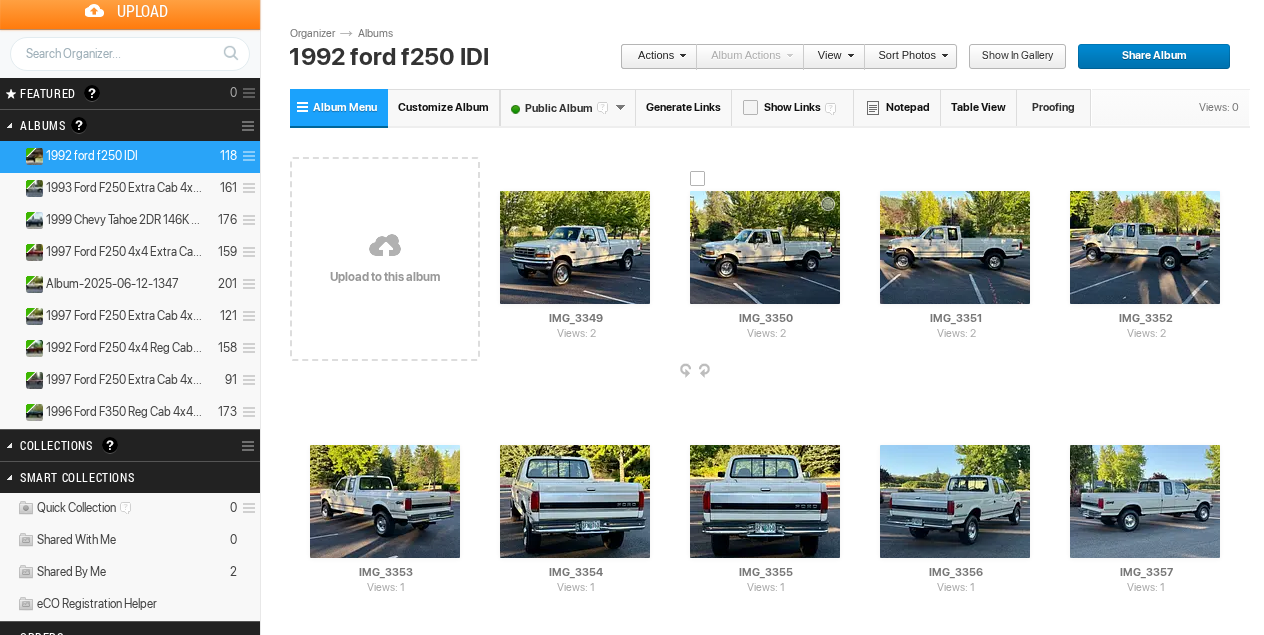scroll, scrollTop: 48, scrollLeft: 0, axis: vertical 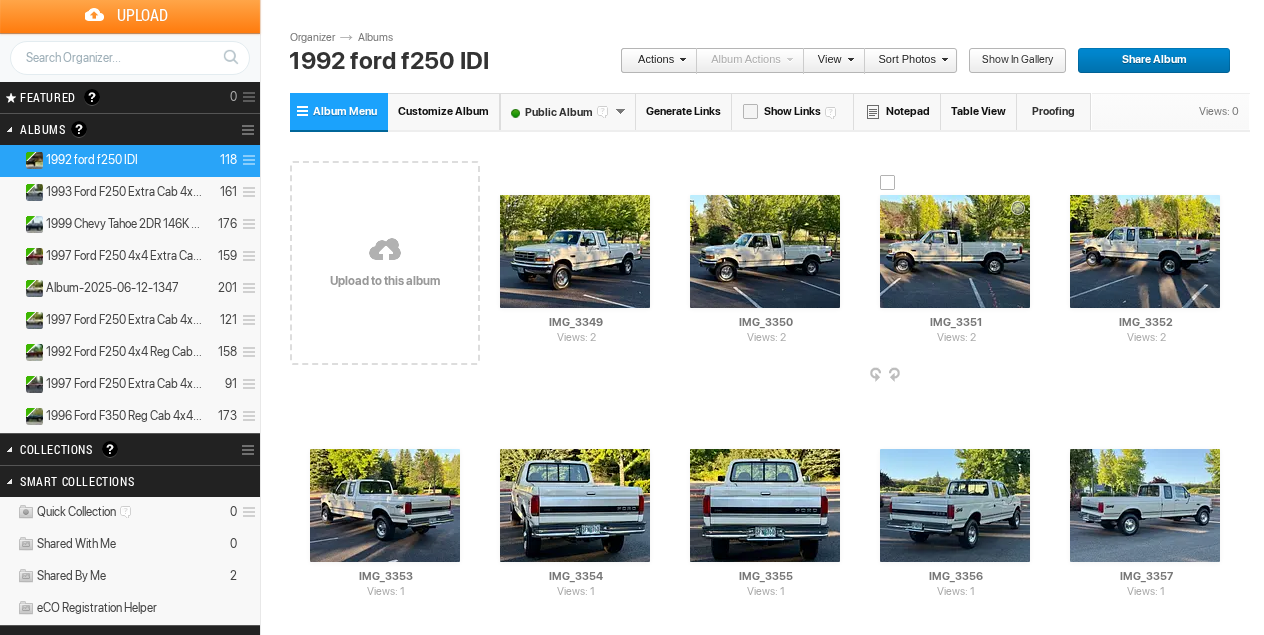 click at bounding box center (1034, 376) 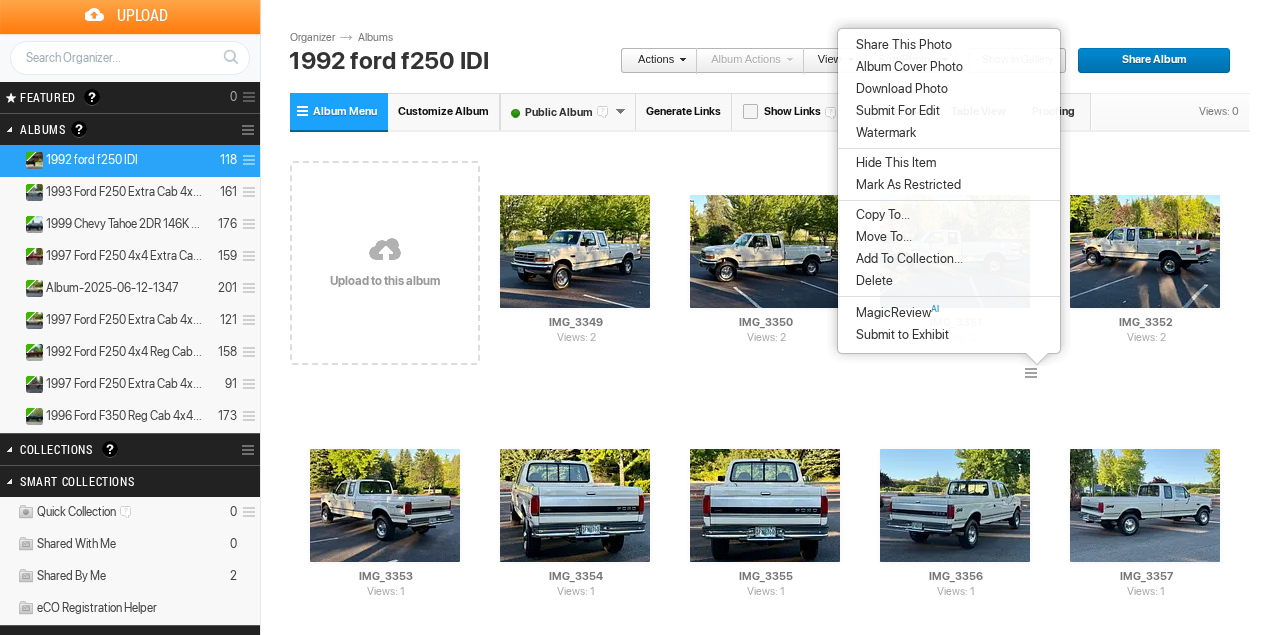 click on "Album Cover Photo" at bounding box center (906, 67) 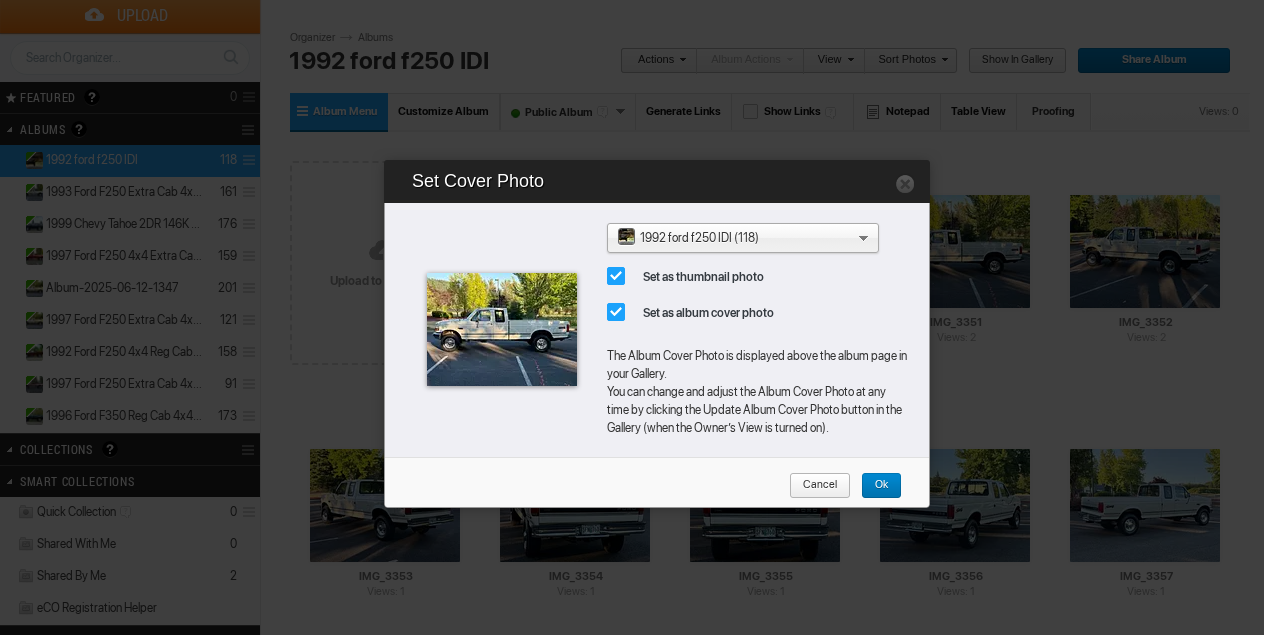 click on "Ok" at bounding box center [874, 486] 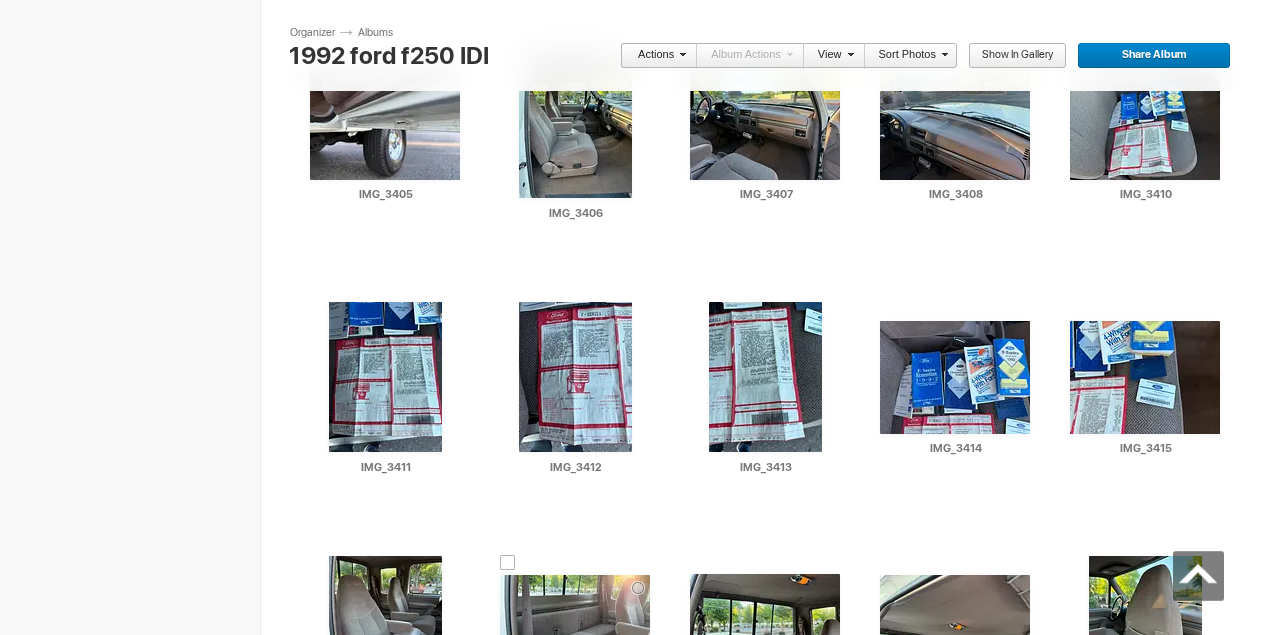 scroll, scrollTop: 3004, scrollLeft: 0, axis: vertical 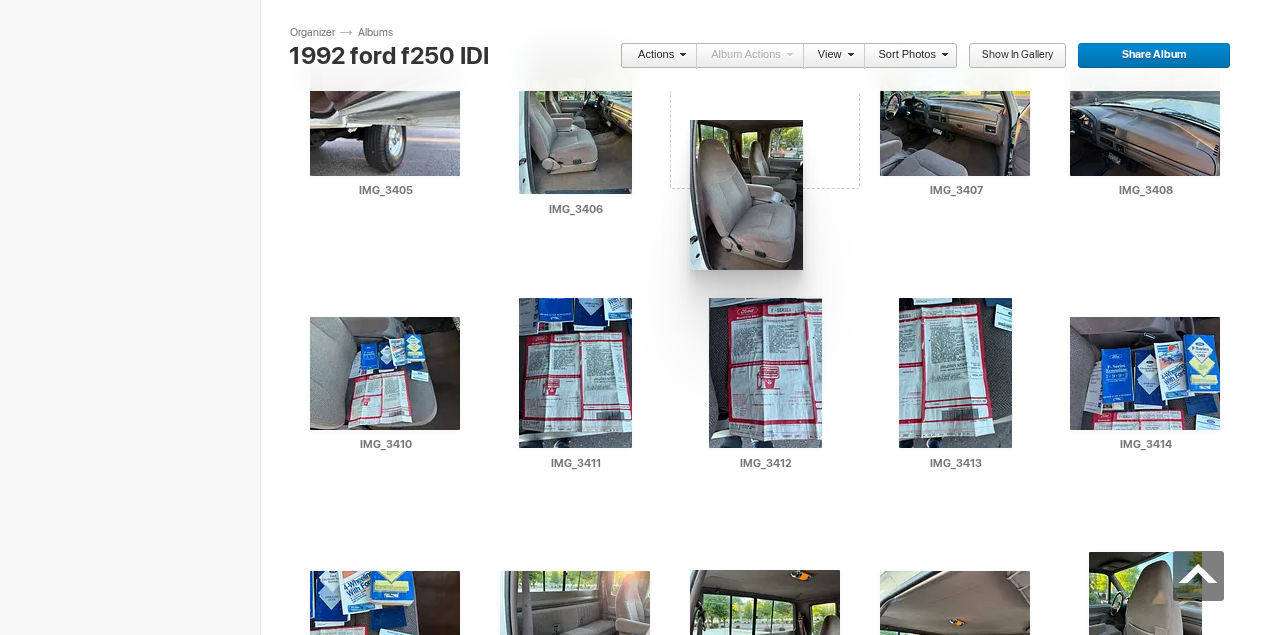 drag, startPoint x: 398, startPoint y: 585, endPoint x: 688, endPoint y: 120, distance: 548.01917 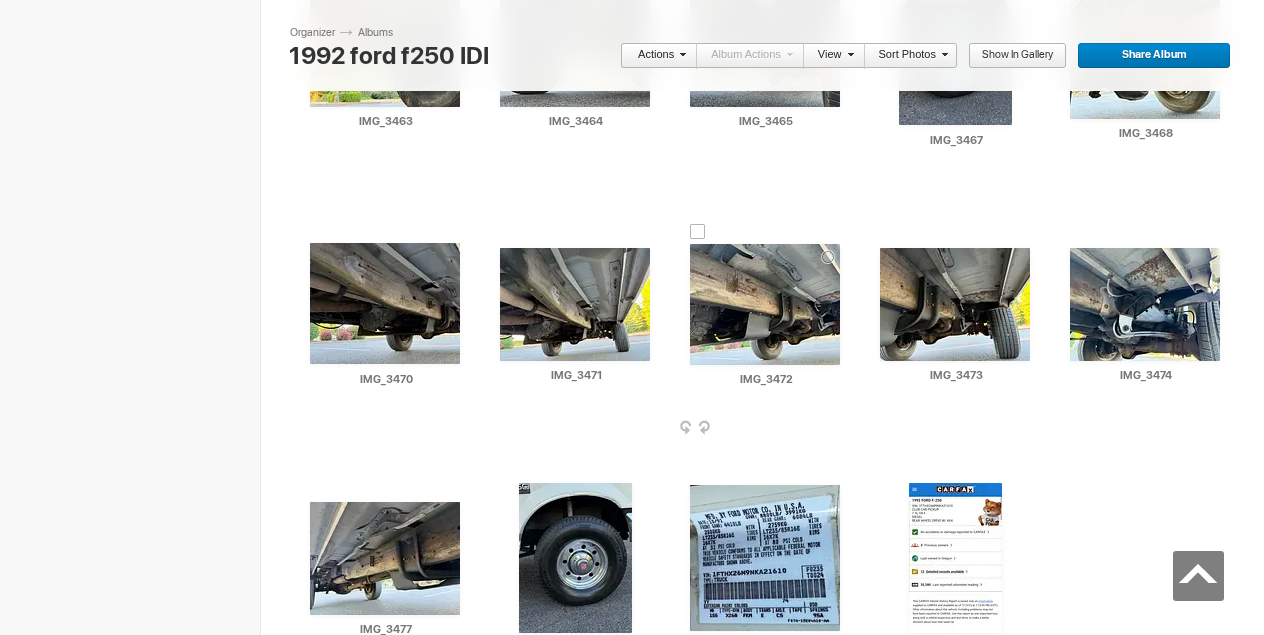 scroll, scrollTop: 5565, scrollLeft: 0, axis: vertical 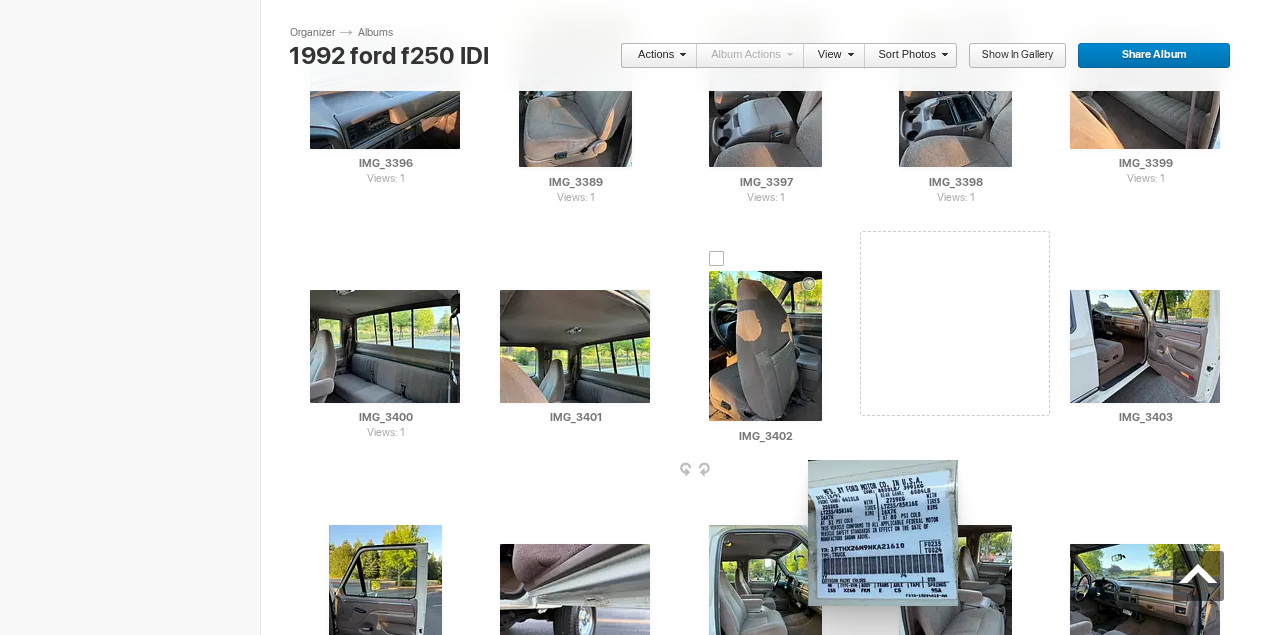 drag, startPoint x: 769, startPoint y: 574, endPoint x: 806, endPoint y: 460, distance: 119.85408 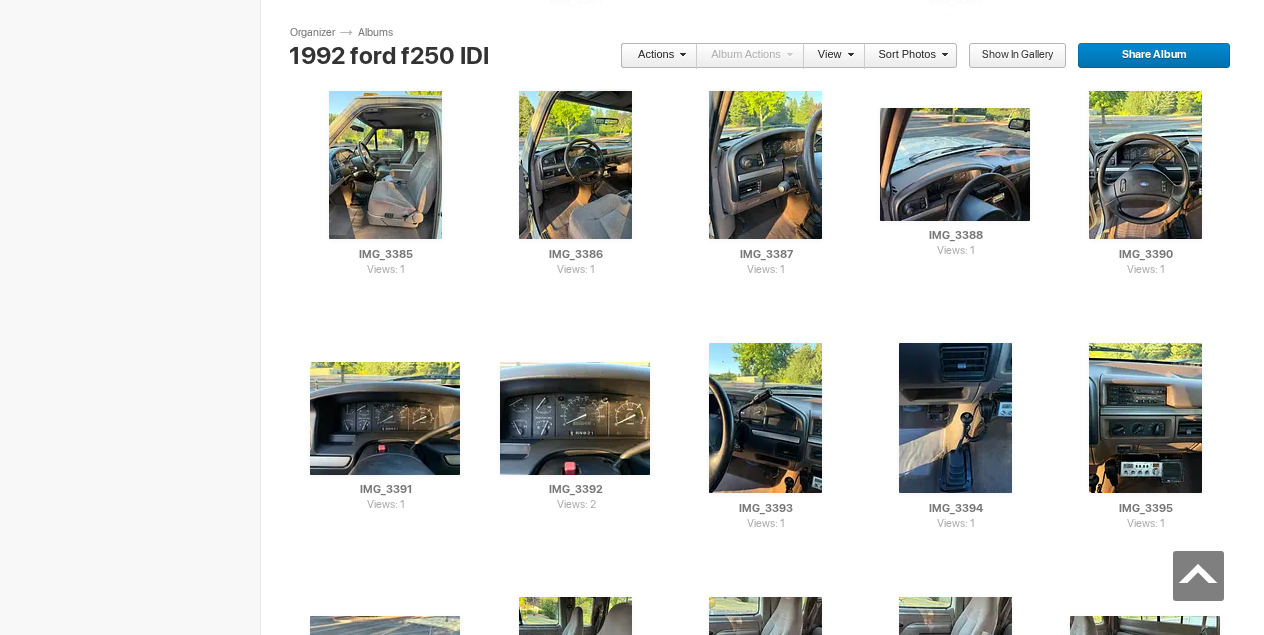 scroll, scrollTop: 1944, scrollLeft: 0, axis: vertical 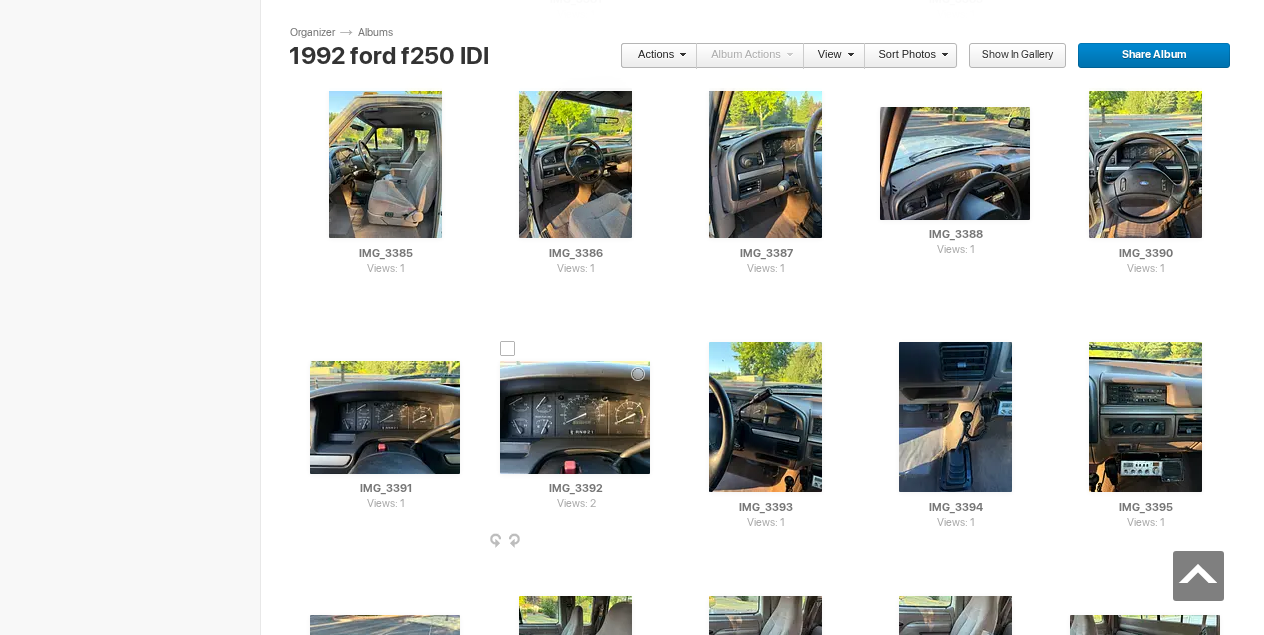 click at bounding box center (575, 417) 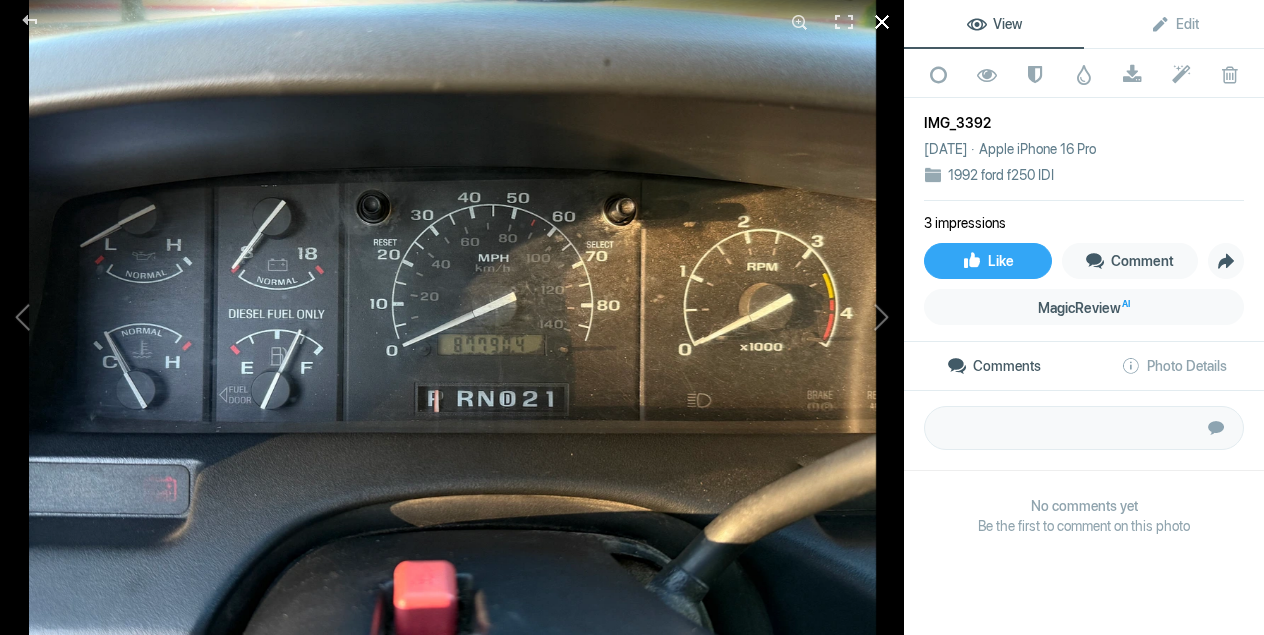 click 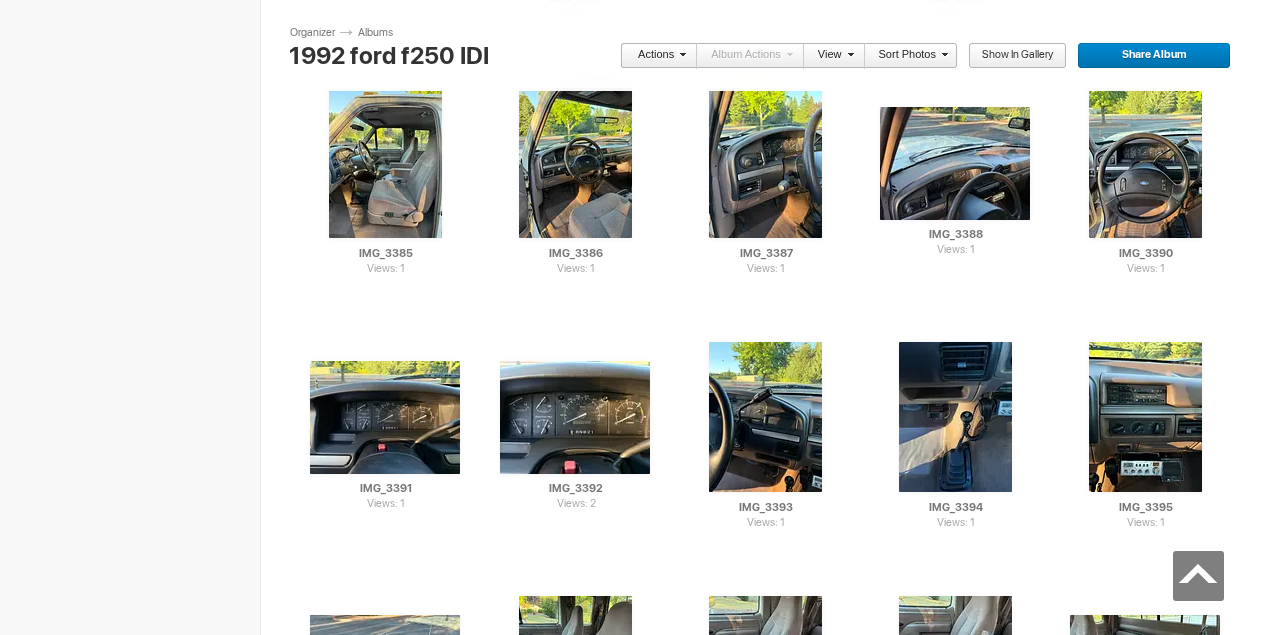 click on "1992 ford f250 IDI" at bounding box center (472, 56) 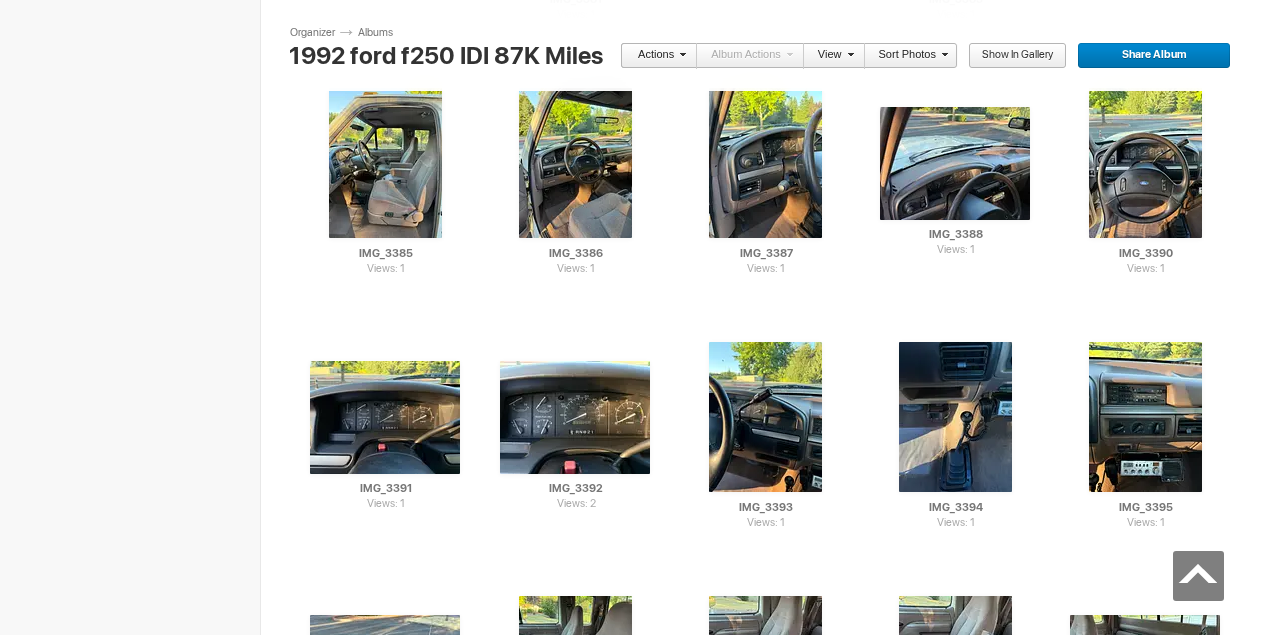 click on "1992 ford f250 IDI 87K Miles" at bounding box center [472, 56] 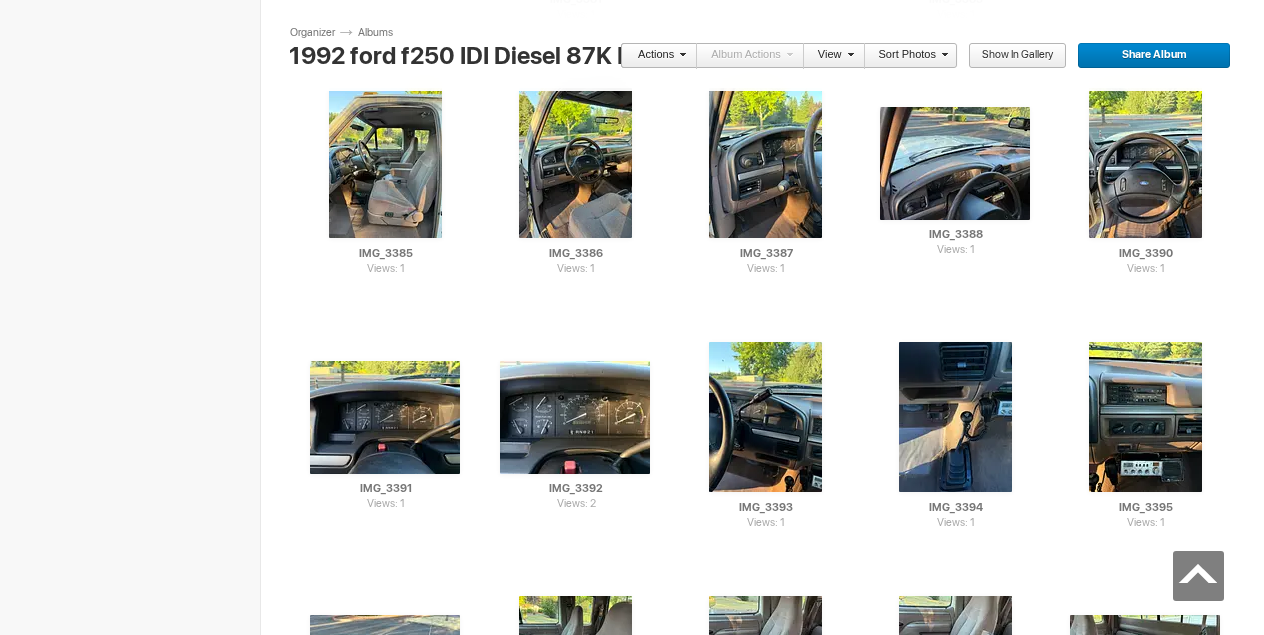 click on "1992 ford f250 IDI Diesel 87K Miles" at bounding box center (472, 56) 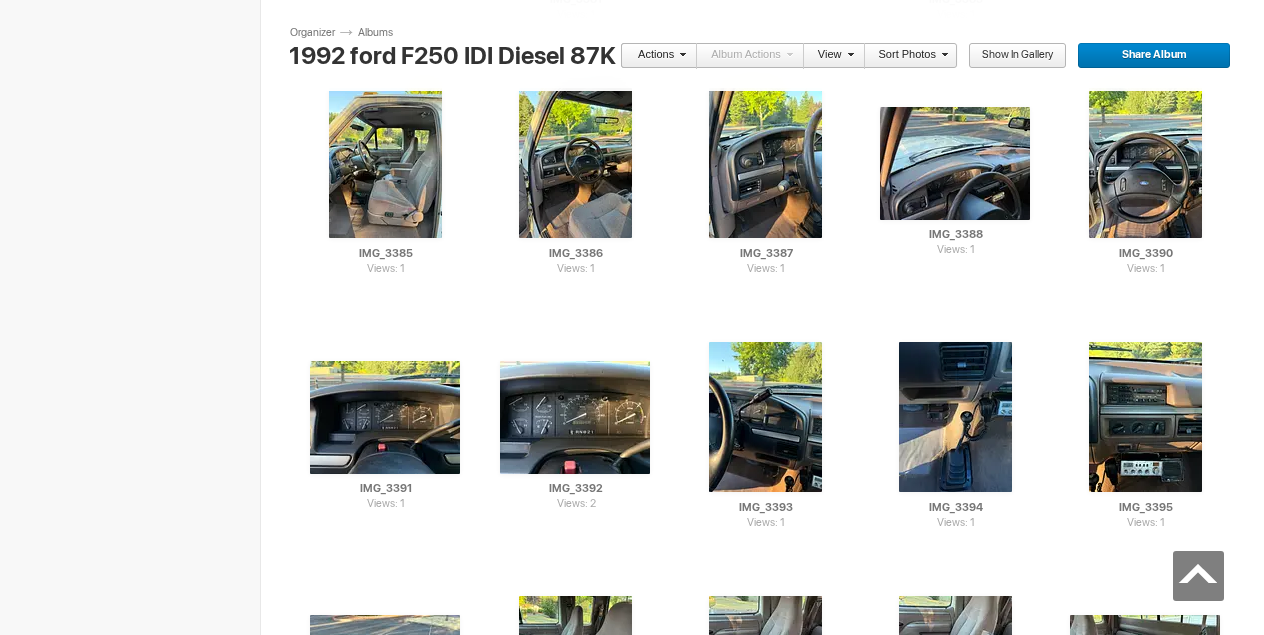 click on "1992 ford F250 IDI Diesel 87K Miles" at bounding box center (472, 56) 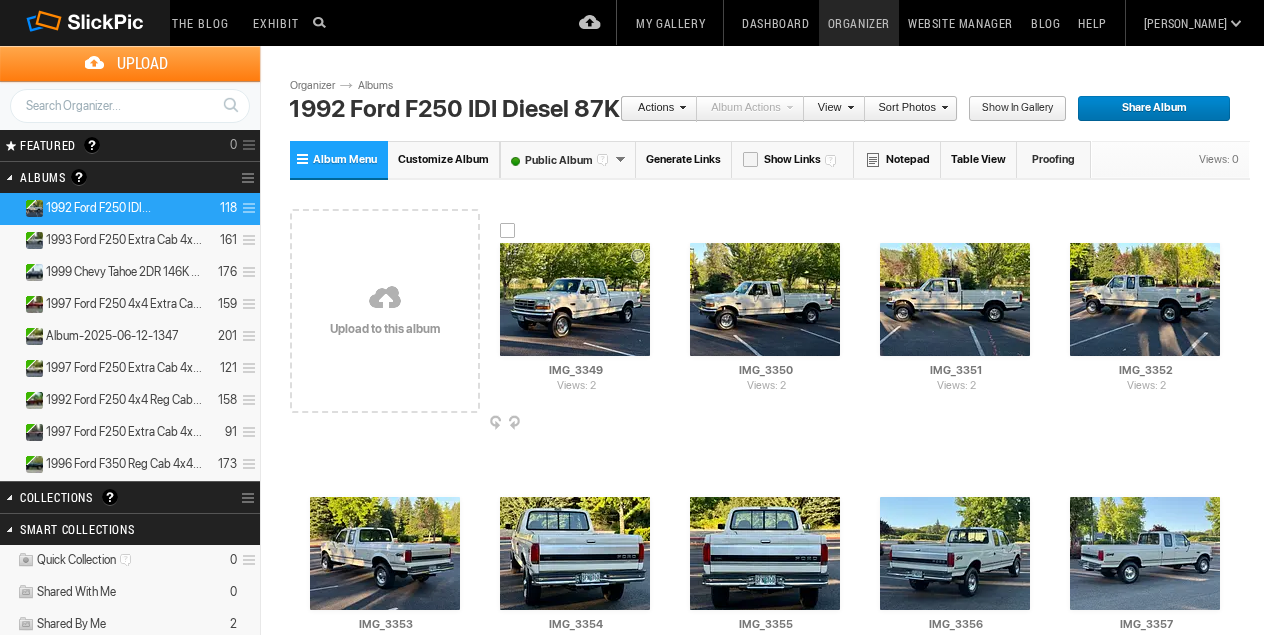 scroll, scrollTop: 0, scrollLeft: 0, axis: both 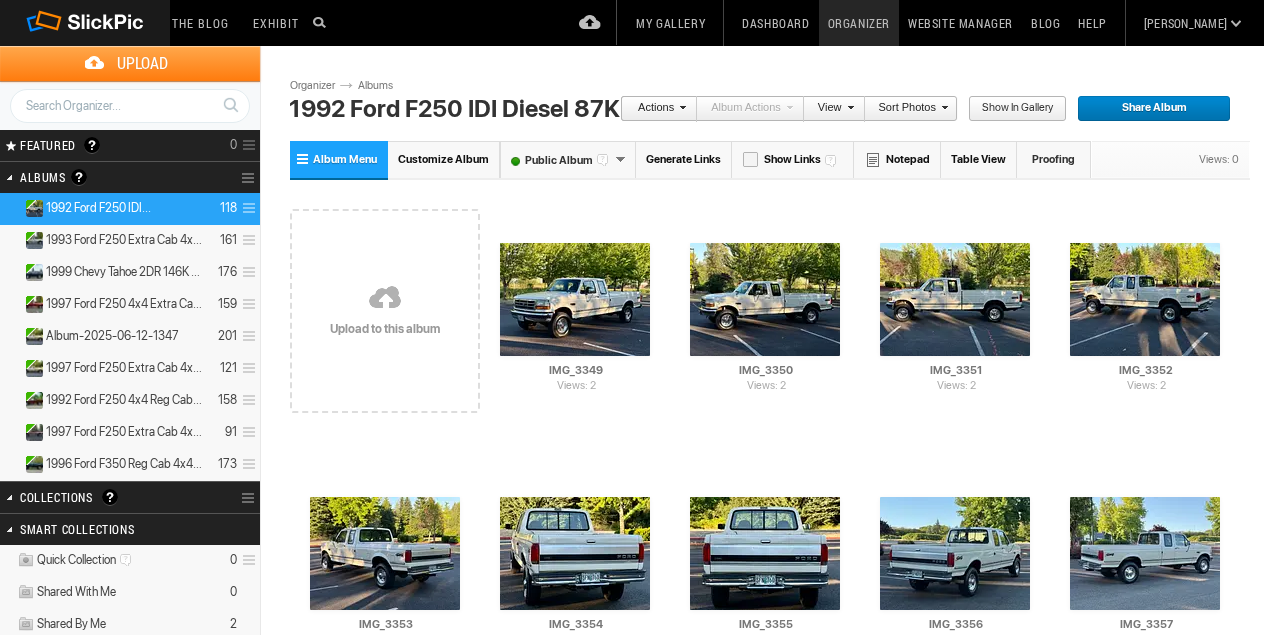 type on "1992 Ford F250 IDI Diesel 87K Miles" 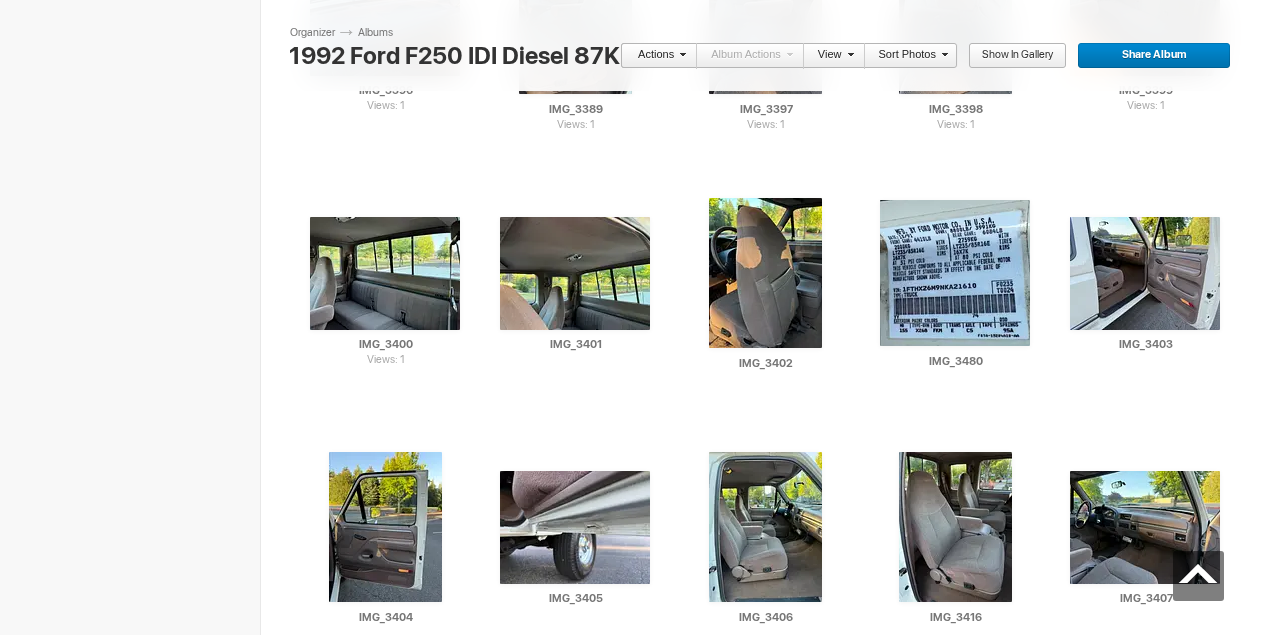 scroll, scrollTop: 2627, scrollLeft: 0, axis: vertical 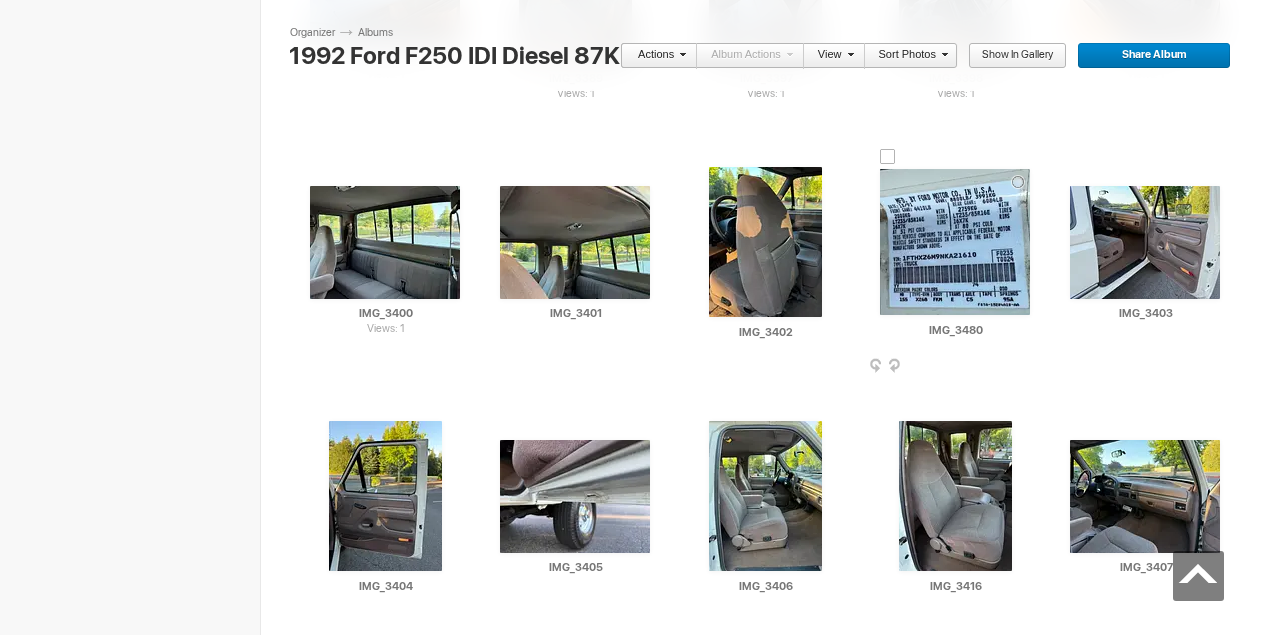 click at bounding box center [955, 242] 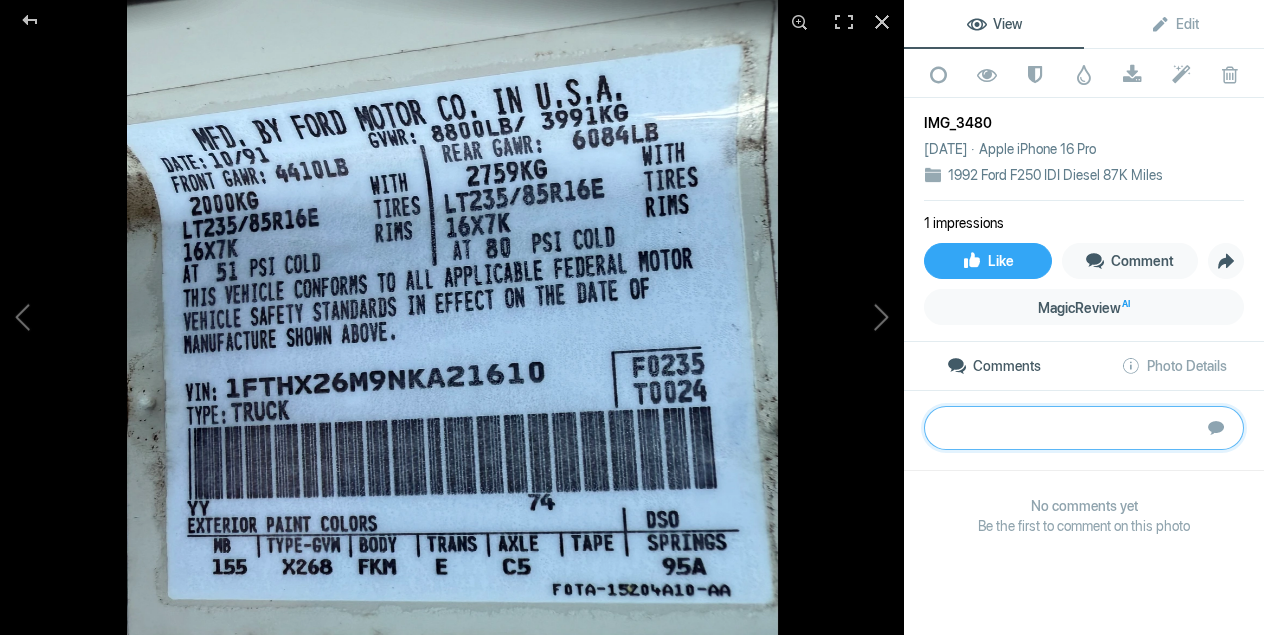 click 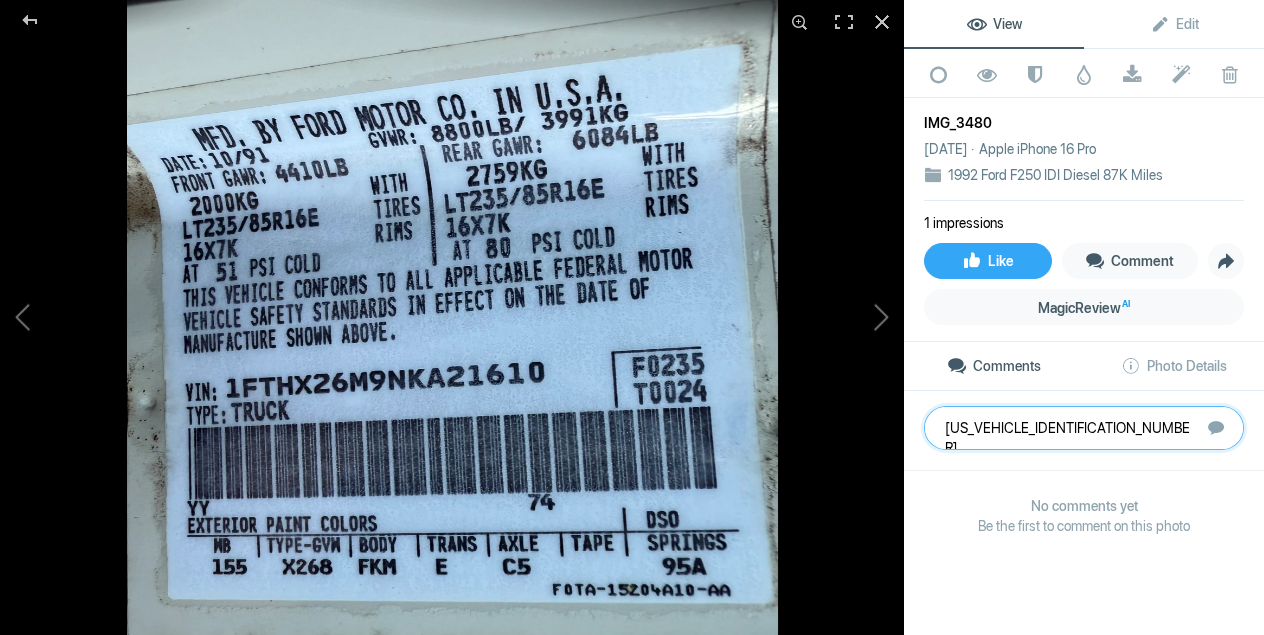 click 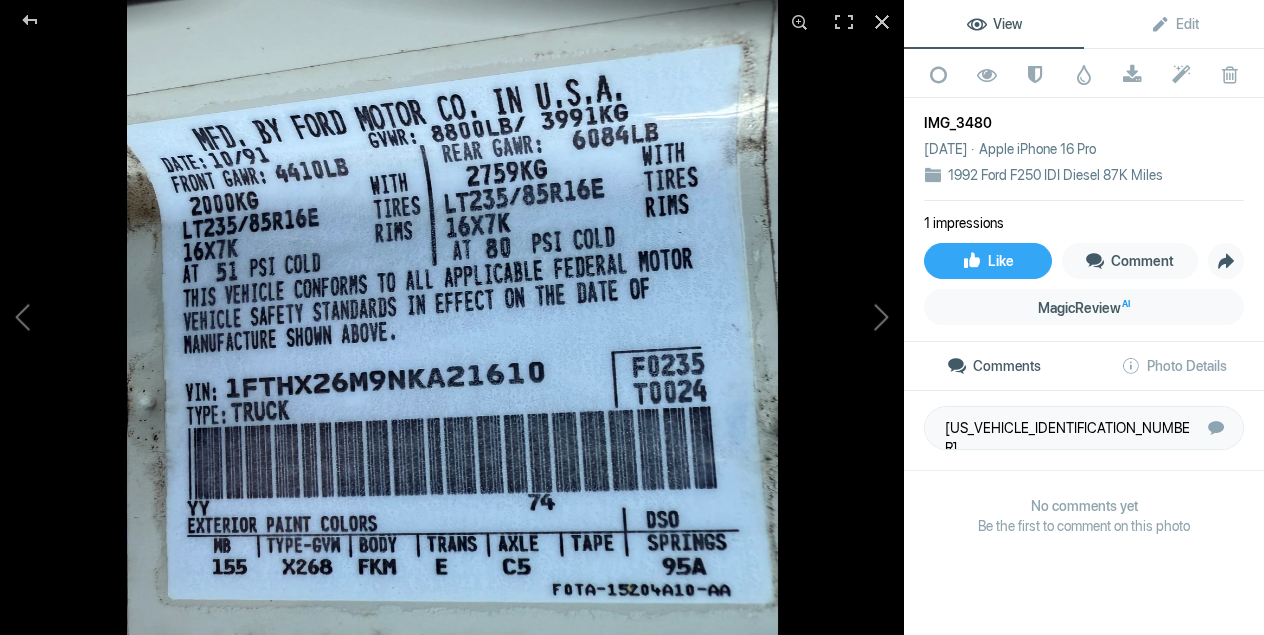 click on "No comments yet Be the first to comment on this photo" 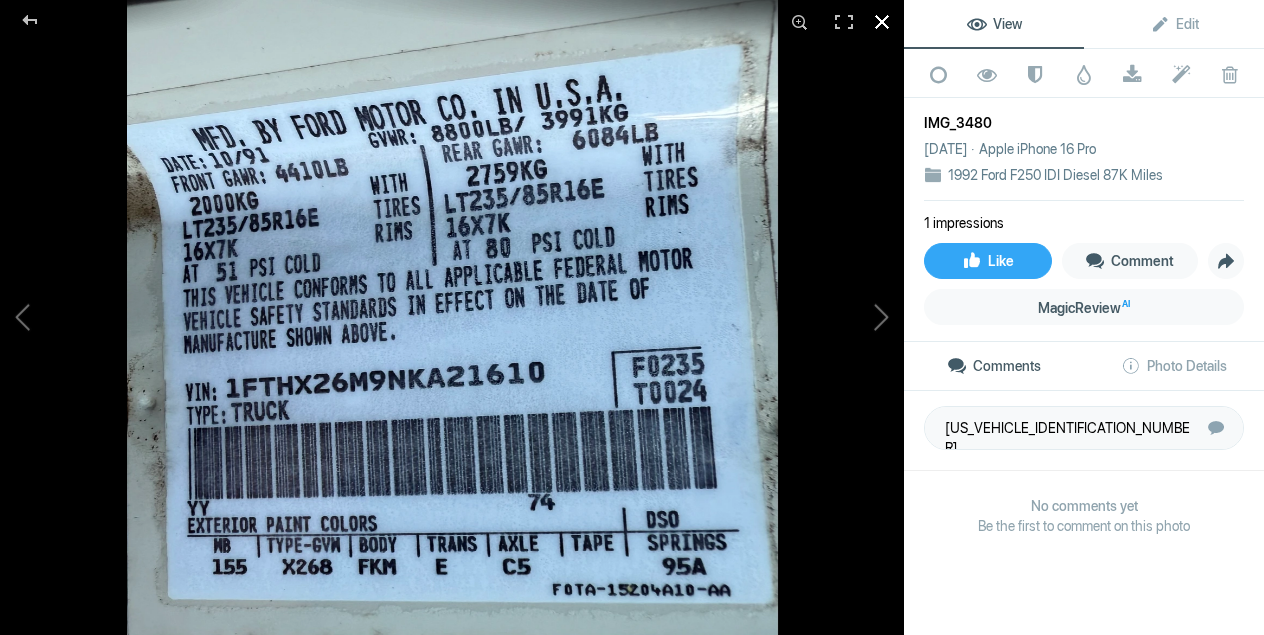 click 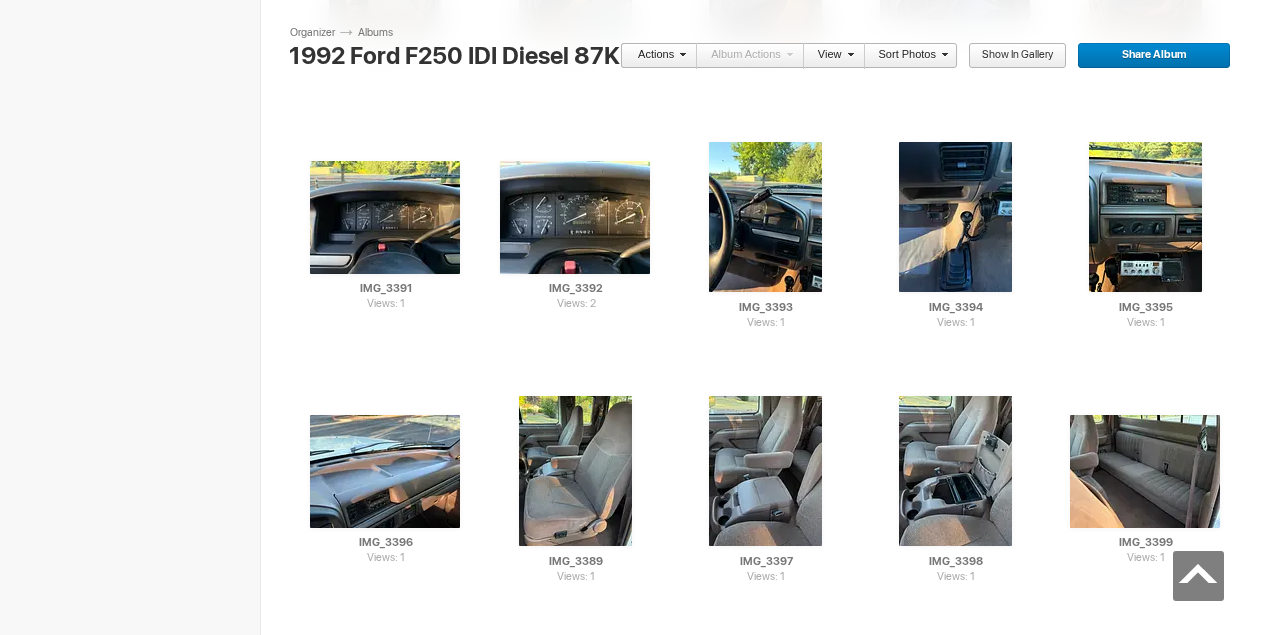 scroll, scrollTop: 2143, scrollLeft: 0, axis: vertical 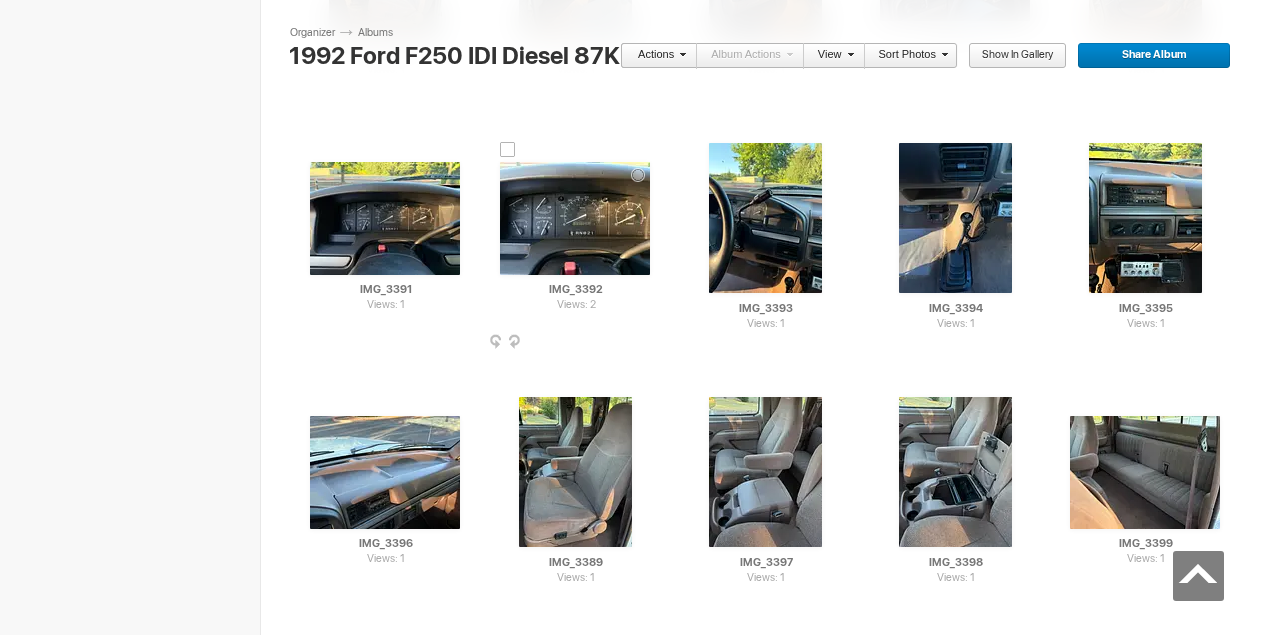 click at bounding box center [575, 218] 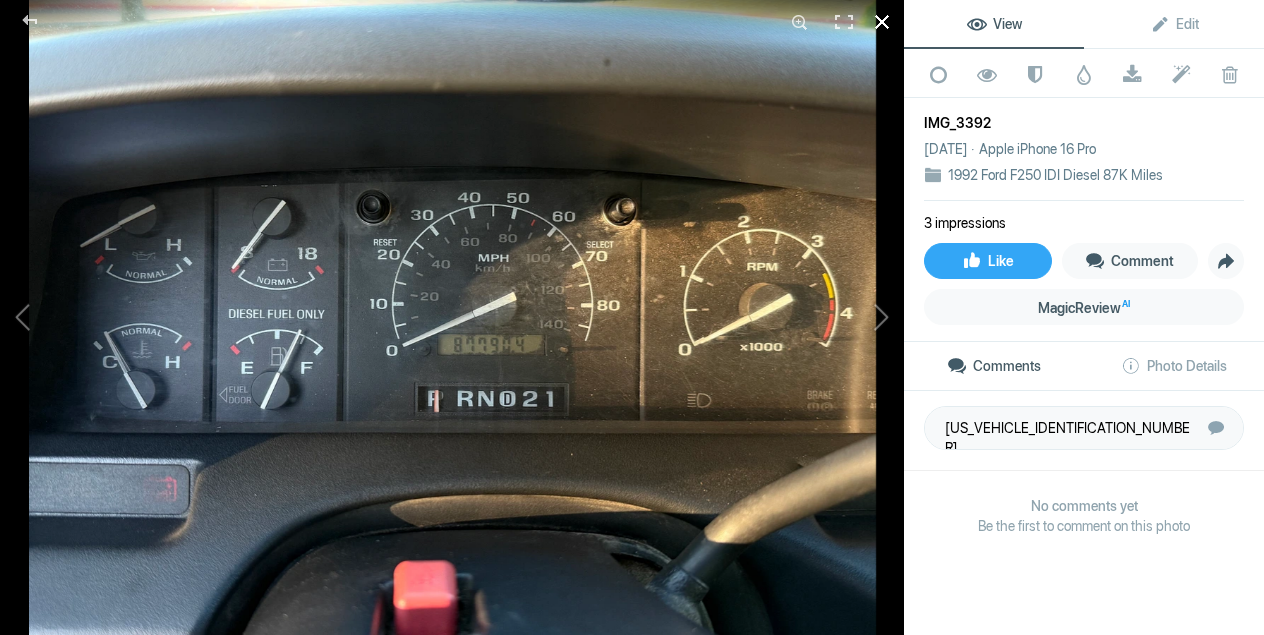 click 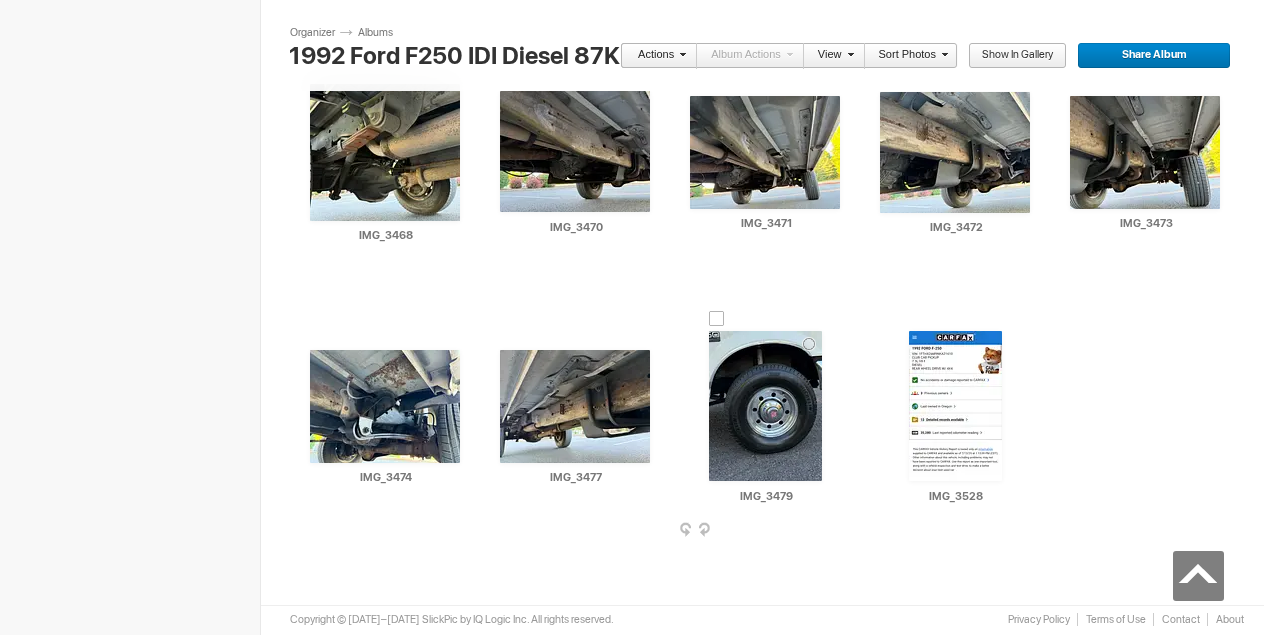 scroll, scrollTop: 5765, scrollLeft: 0, axis: vertical 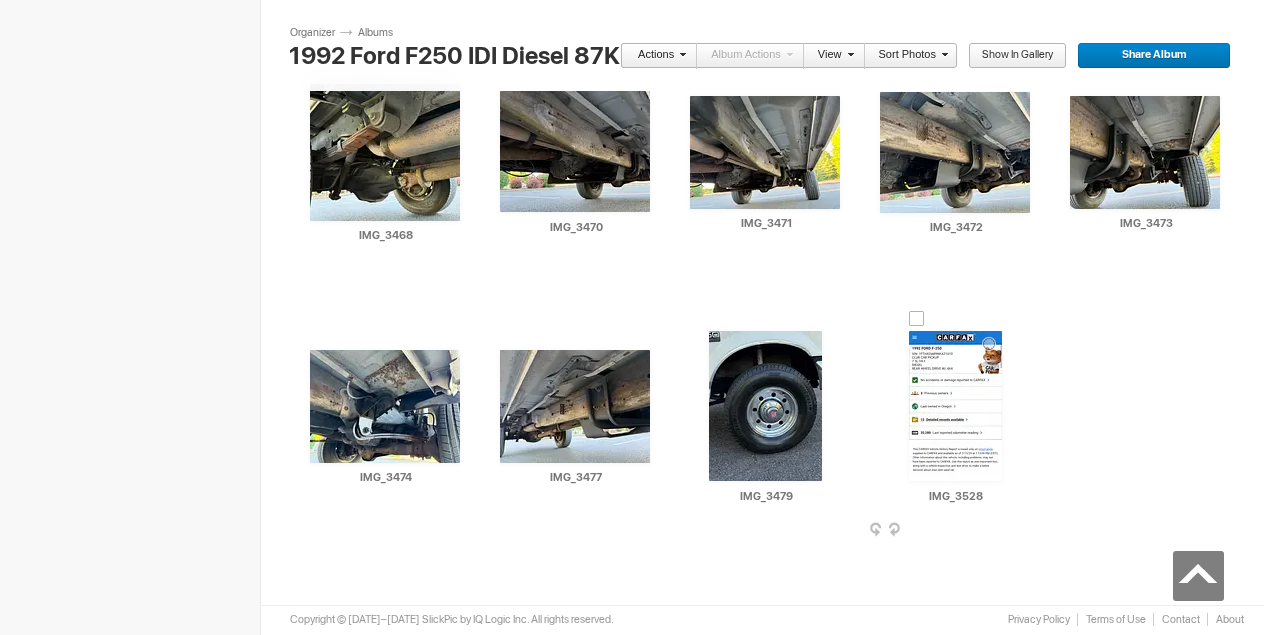 click at bounding box center (955, 406) 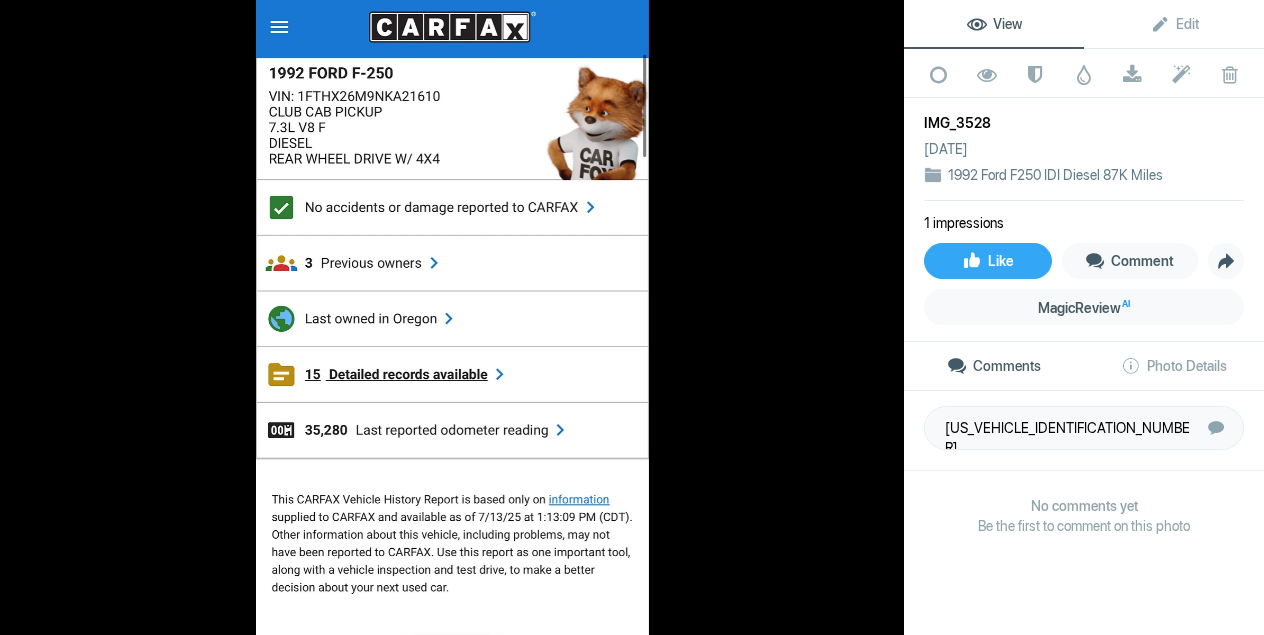 click 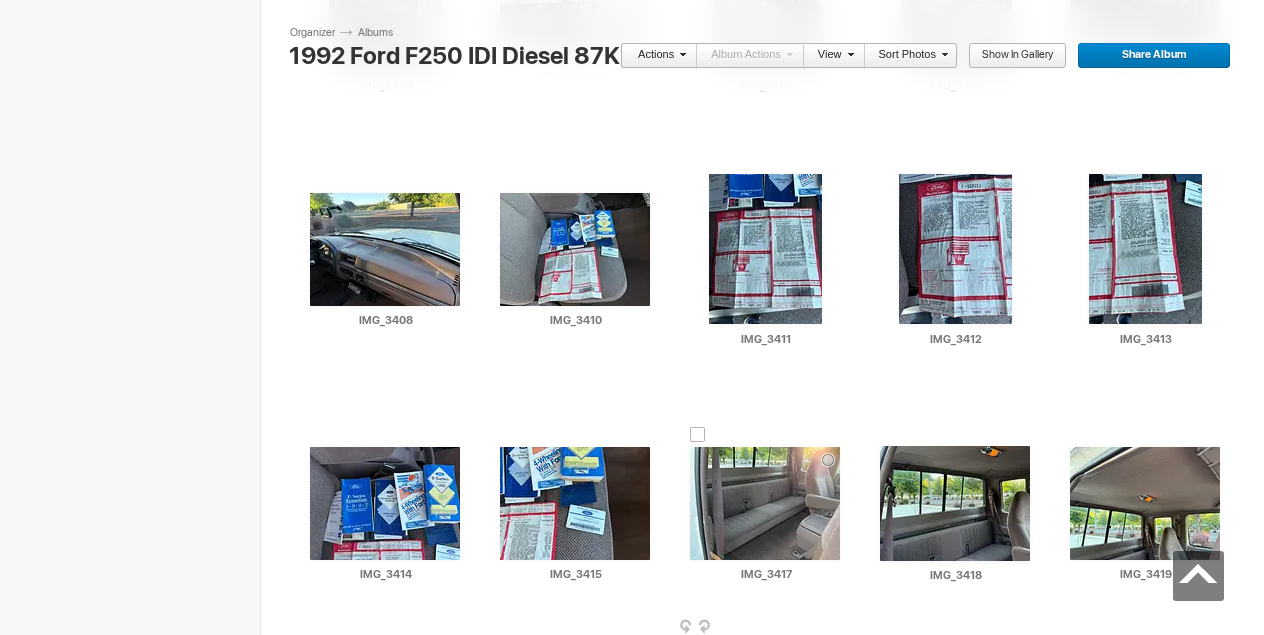 scroll, scrollTop: 3126, scrollLeft: 0, axis: vertical 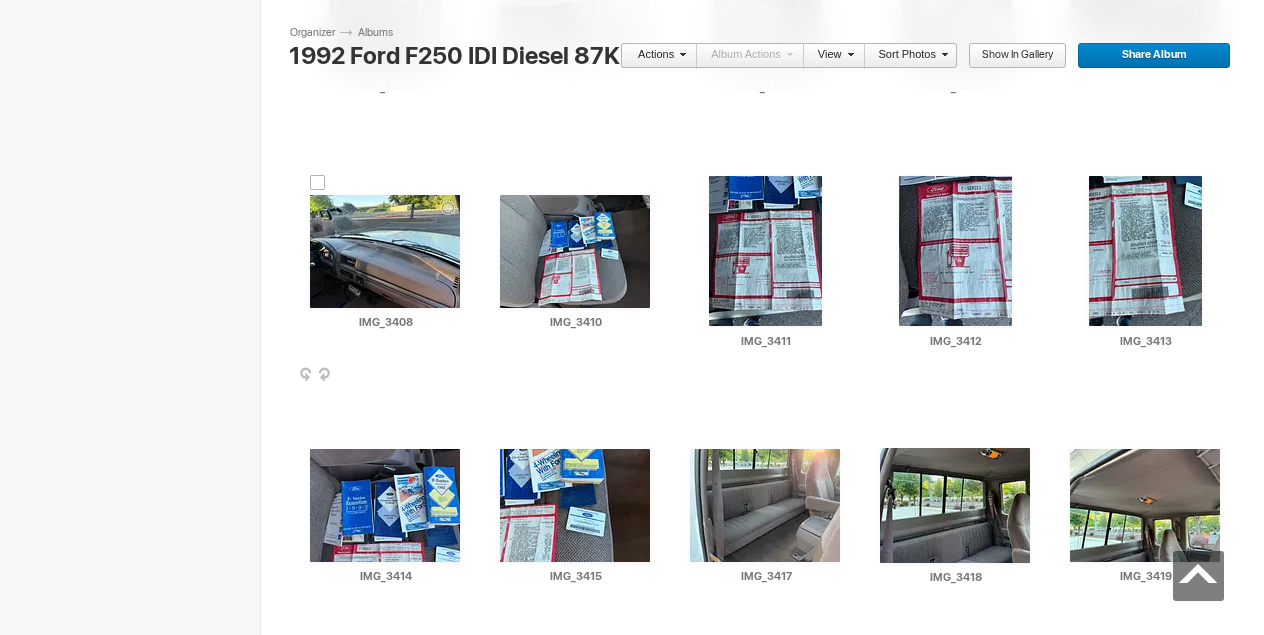 click at bounding box center (385, 251) 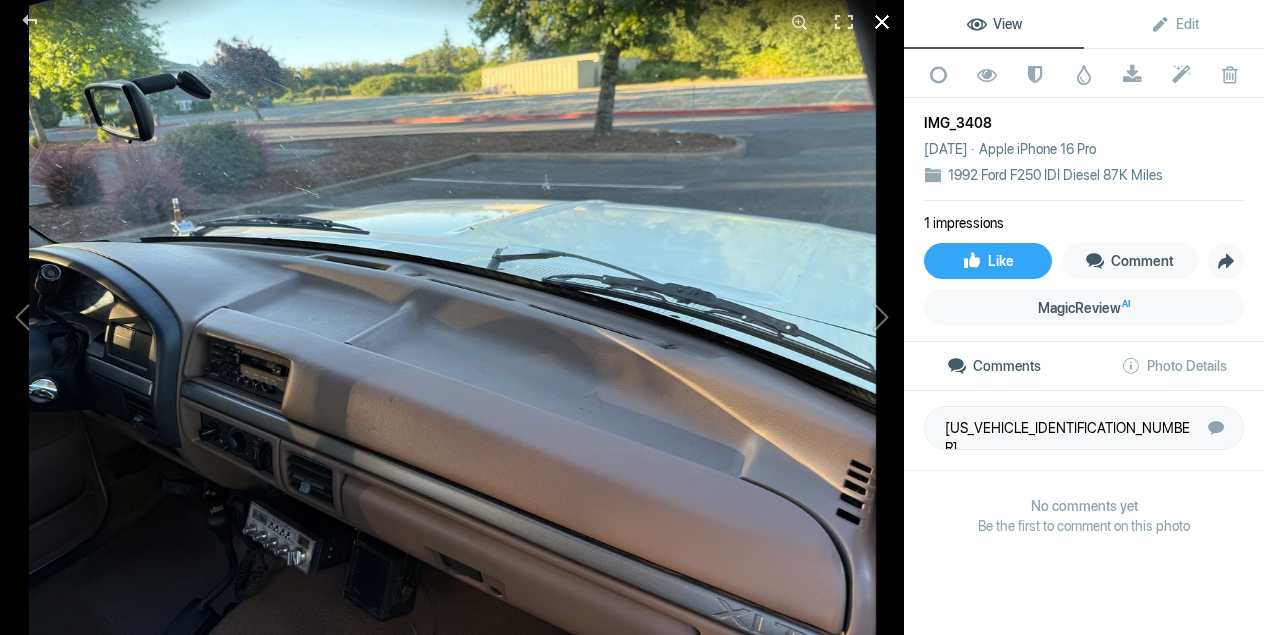 click 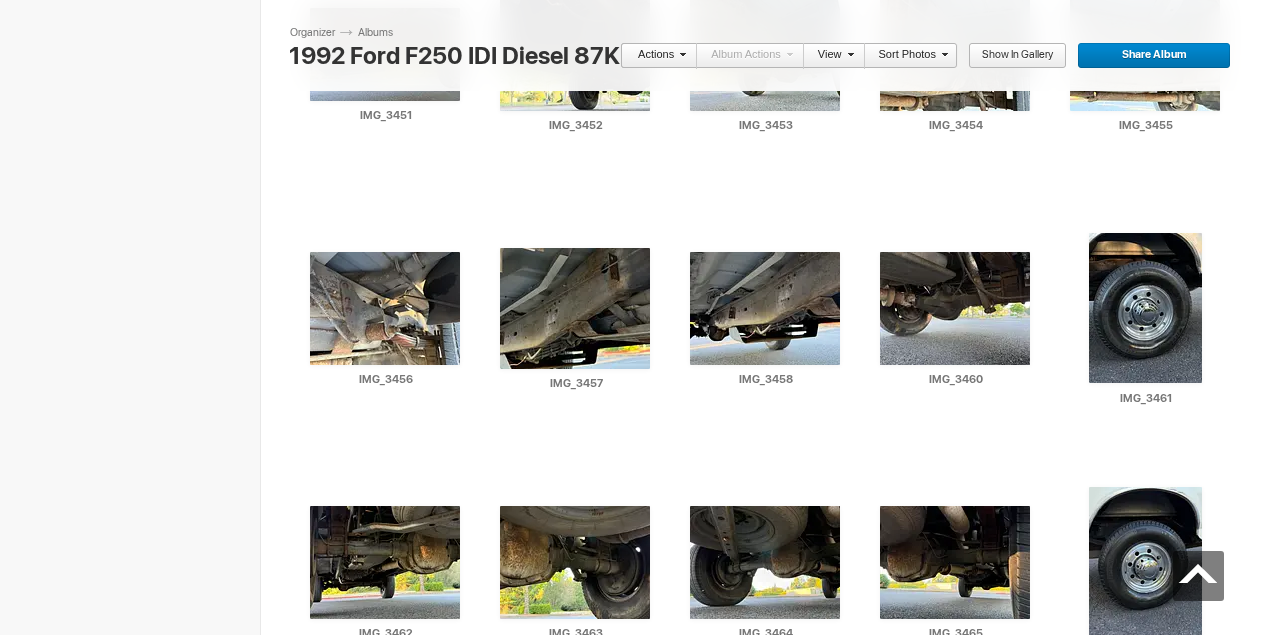 scroll, scrollTop: 5182, scrollLeft: 0, axis: vertical 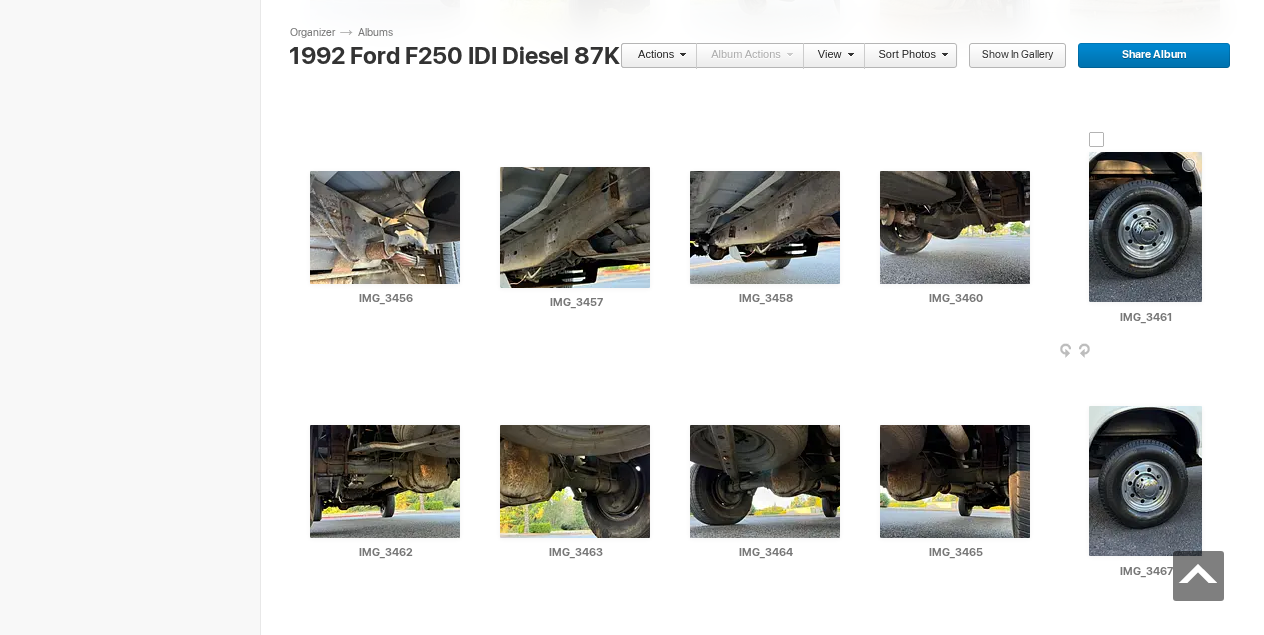 click at bounding box center (1145, 227) 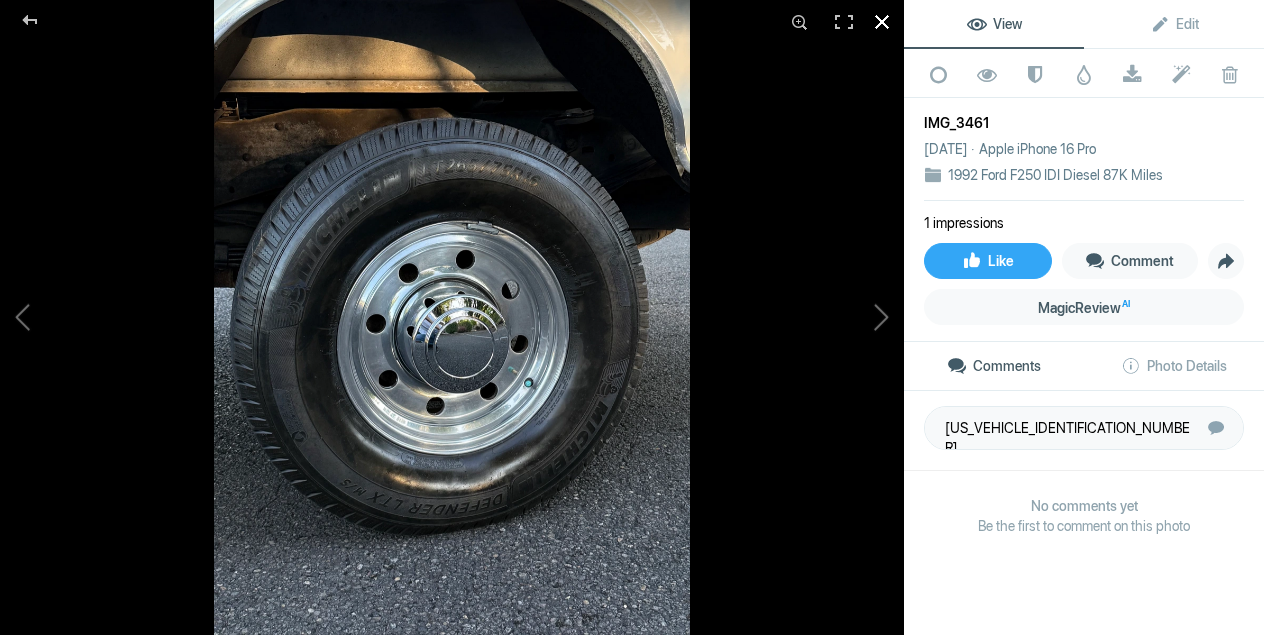 click 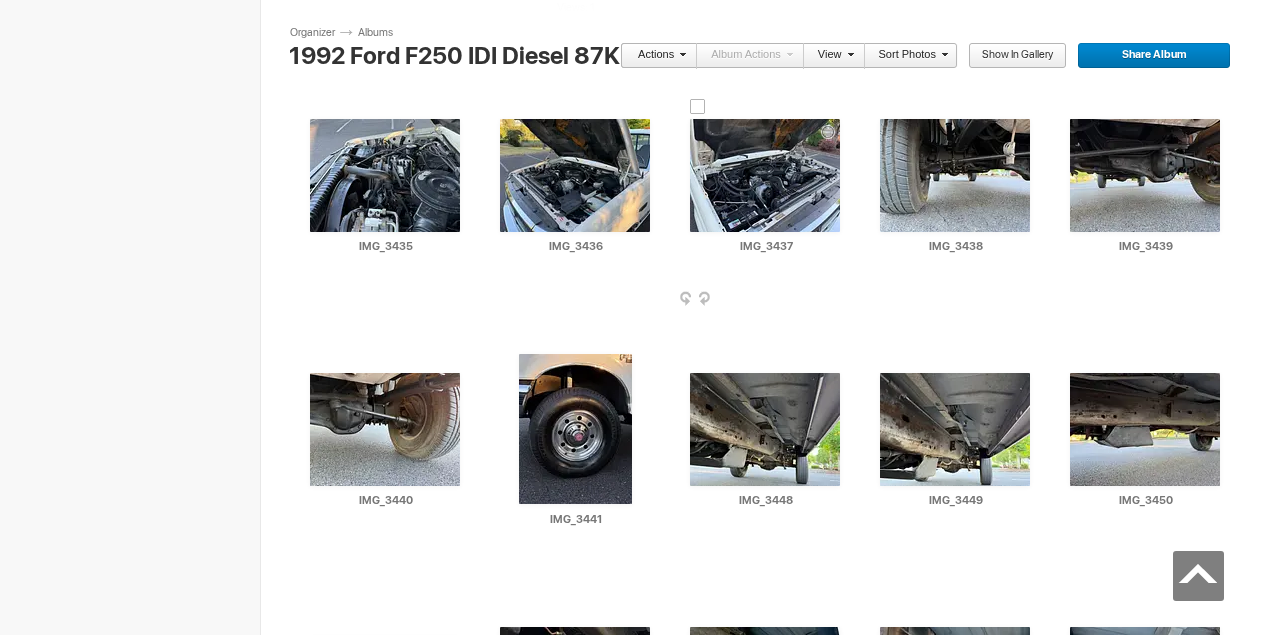 scroll, scrollTop: 4479, scrollLeft: 0, axis: vertical 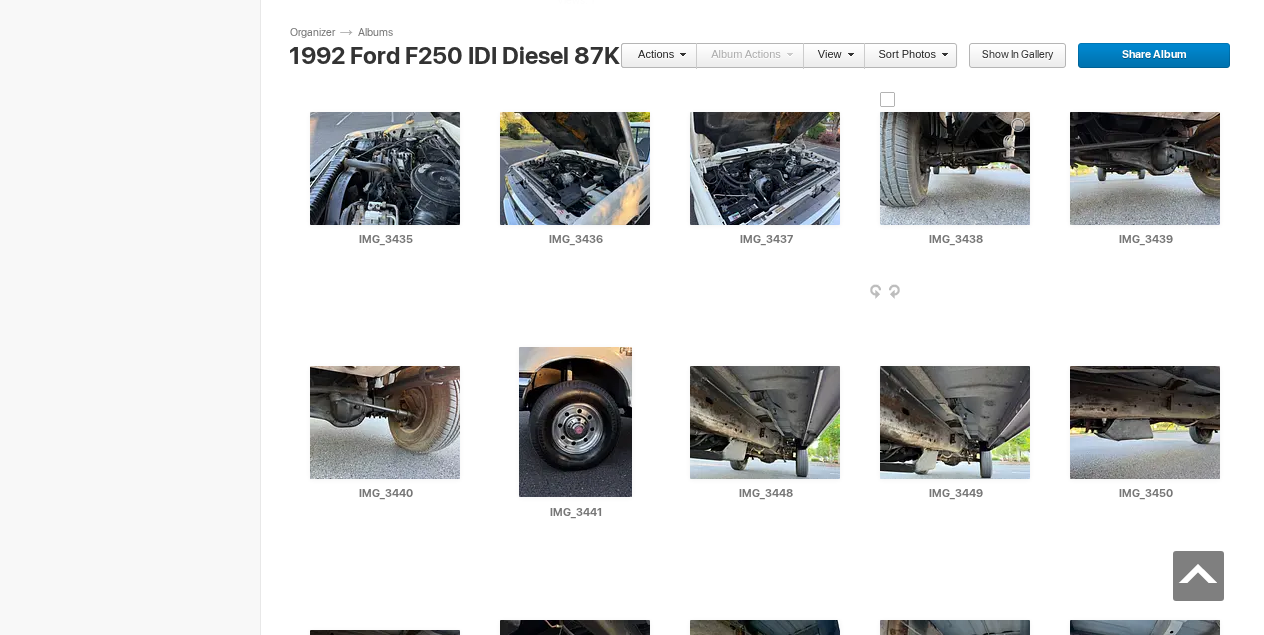 click at bounding box center (955, 168) 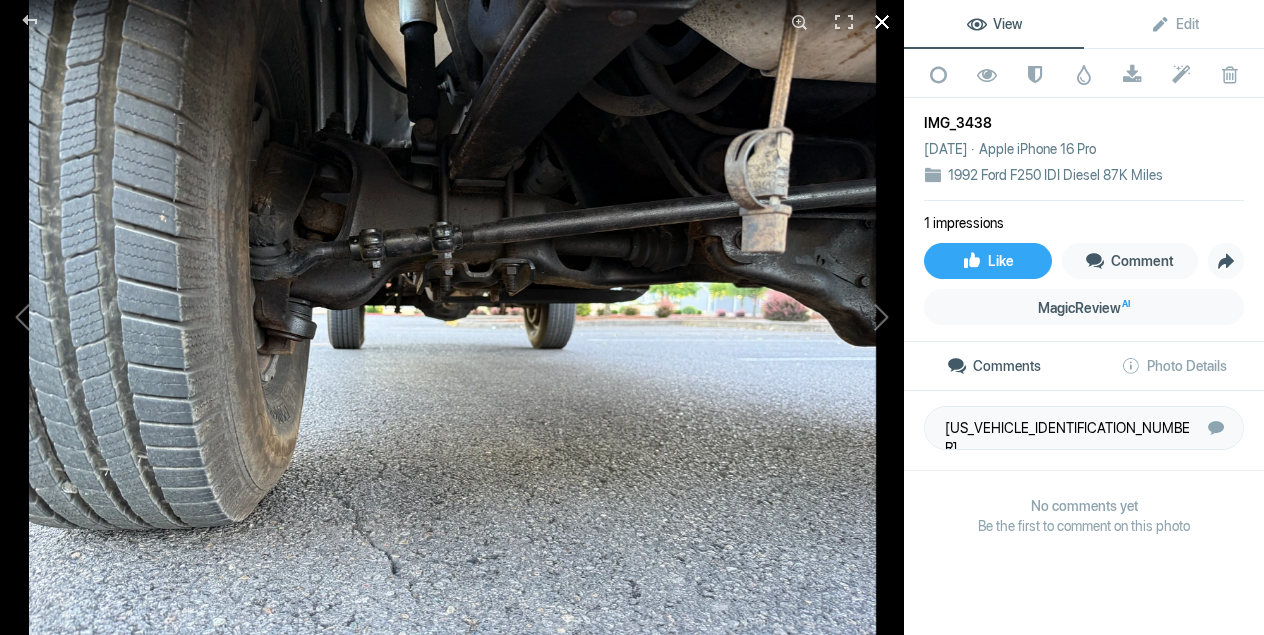 click 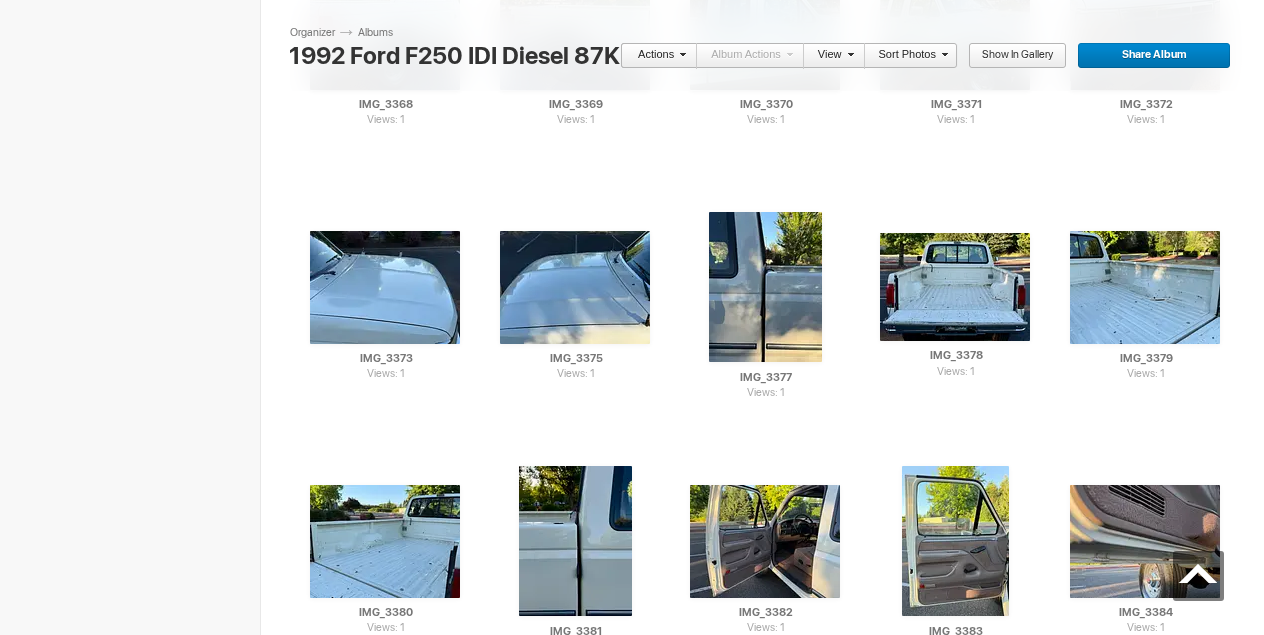 scroll, scrollTop: 1314, scrollLeft: 0, axis: vertical 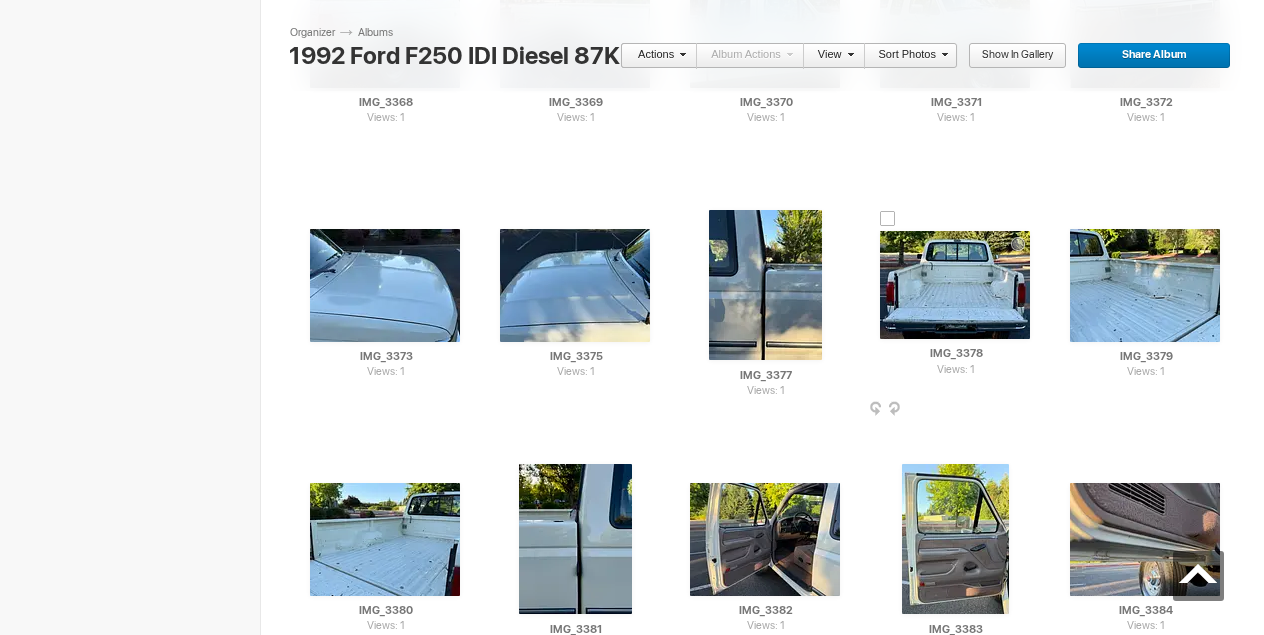 click at bounding box center [955, 285] 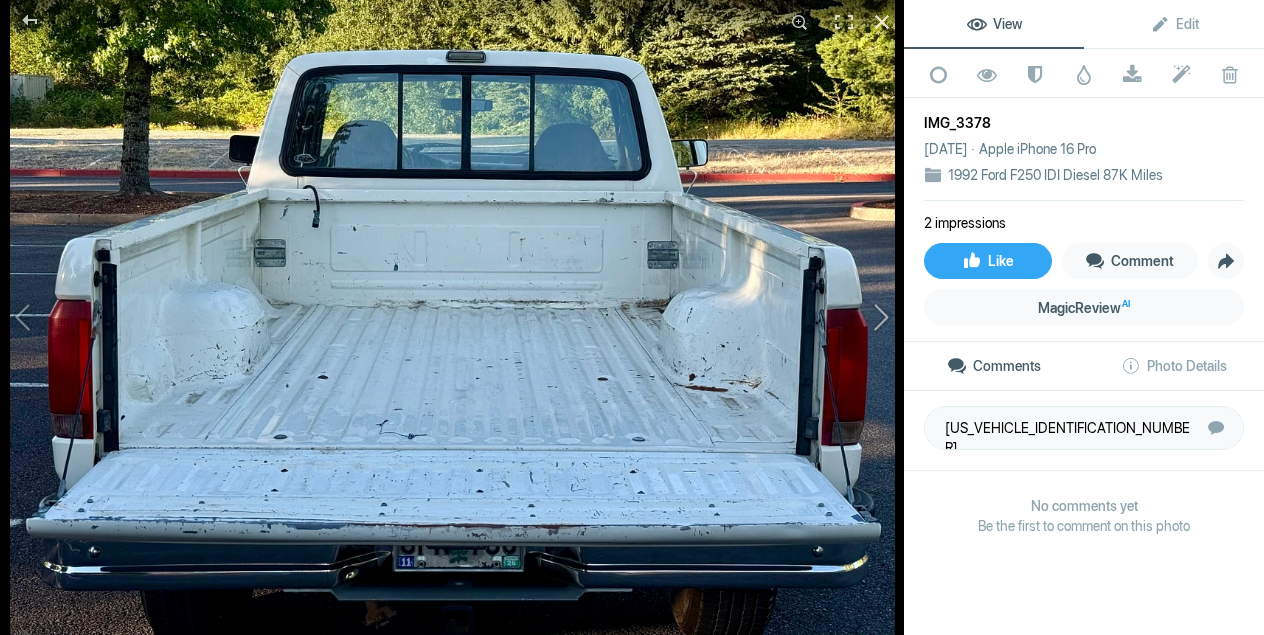 click 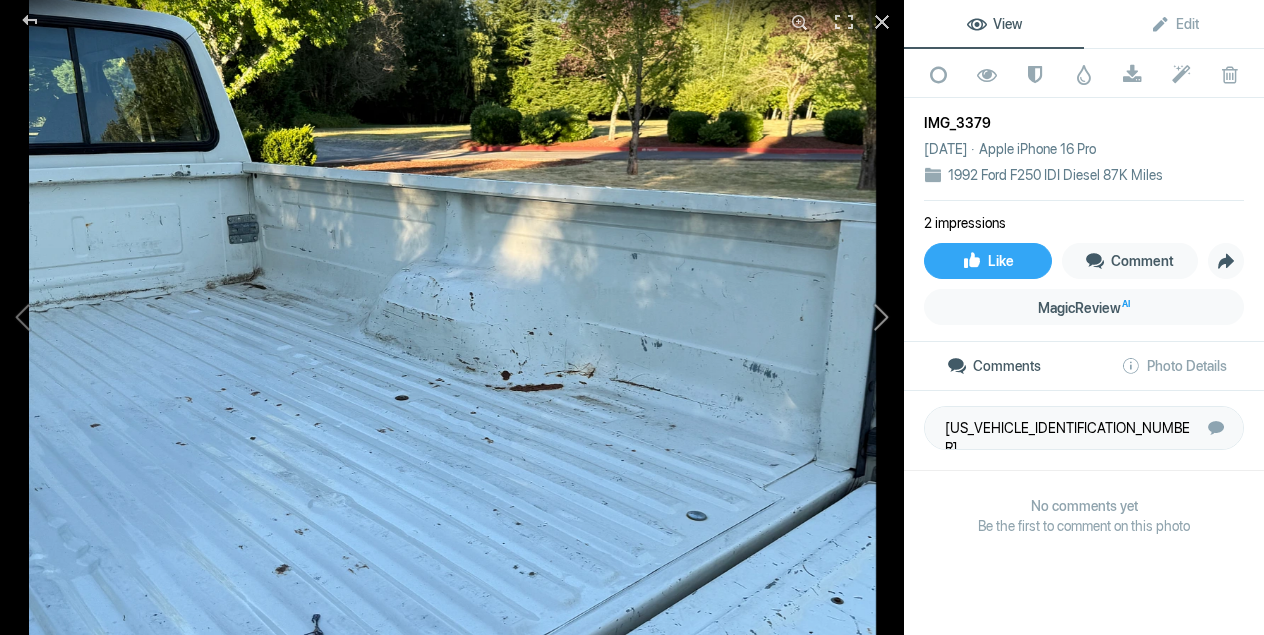 click 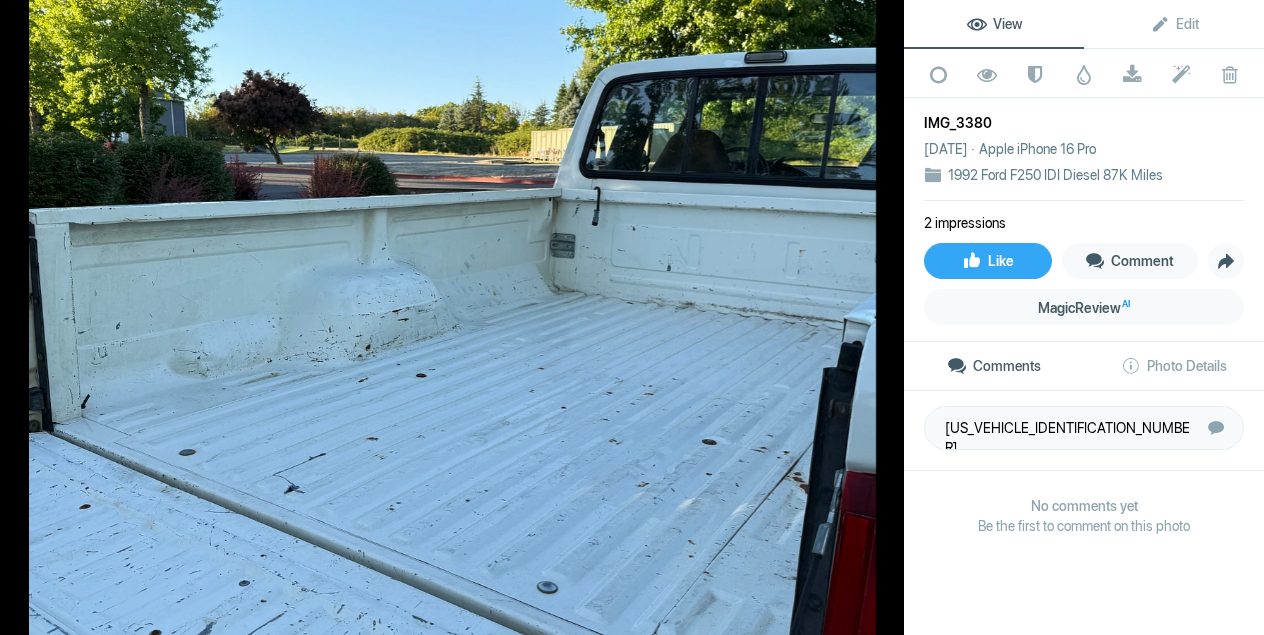 click 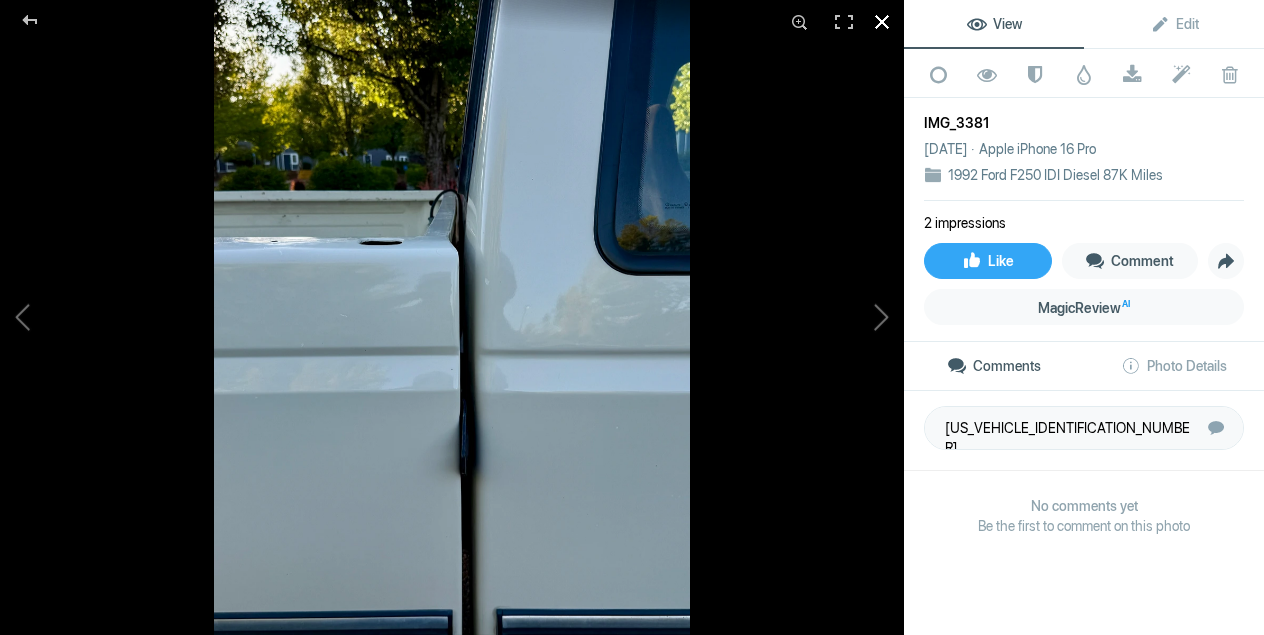 click 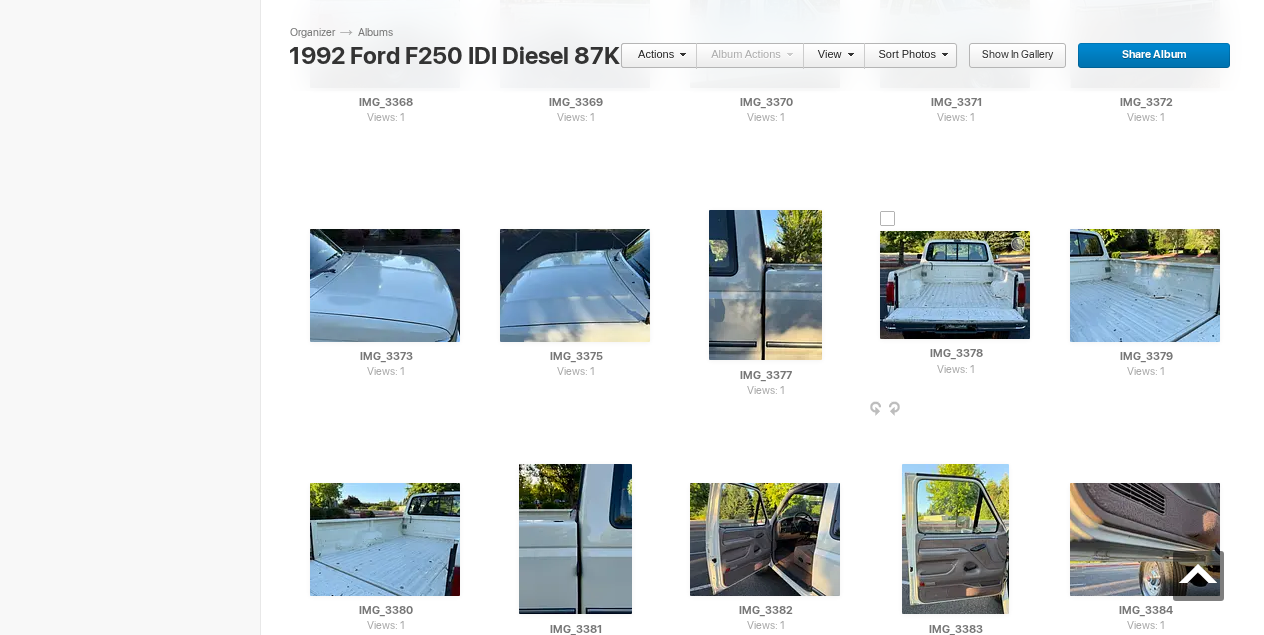click at bounding box center [955, 285] 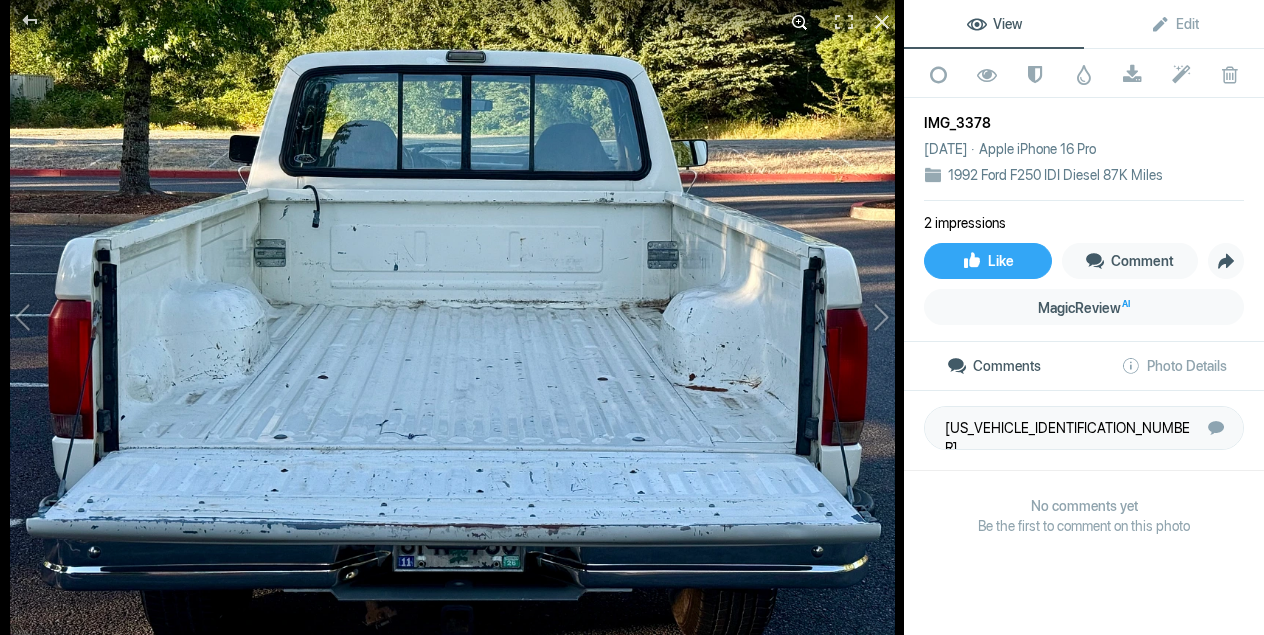 click 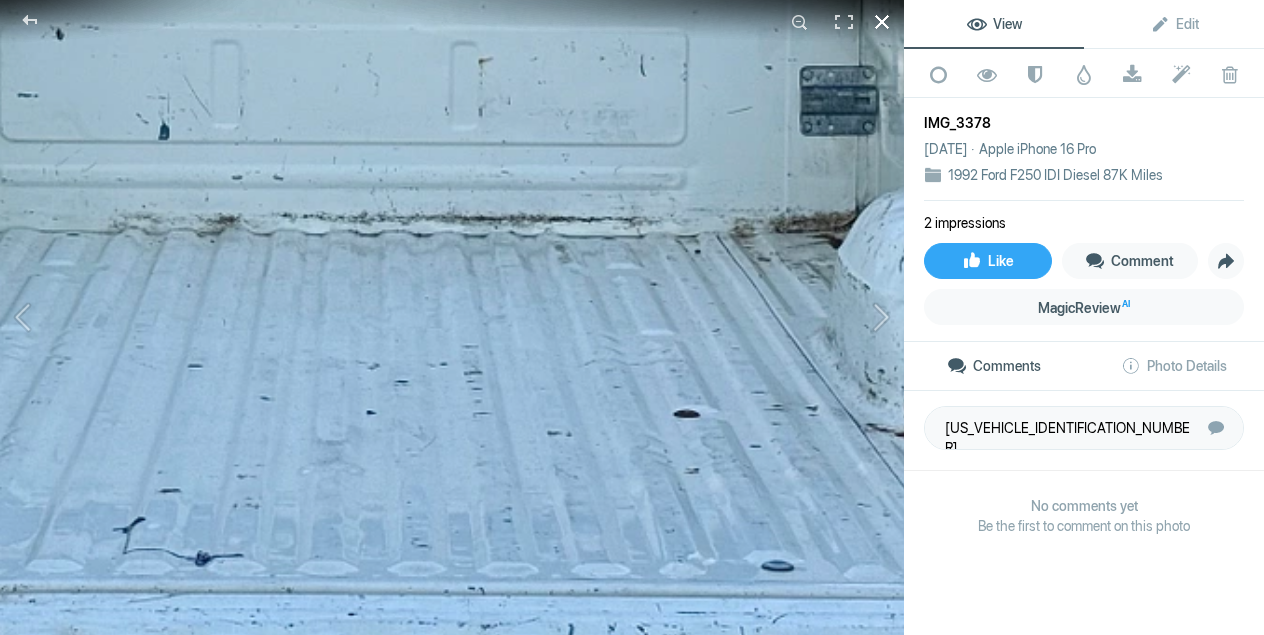 click 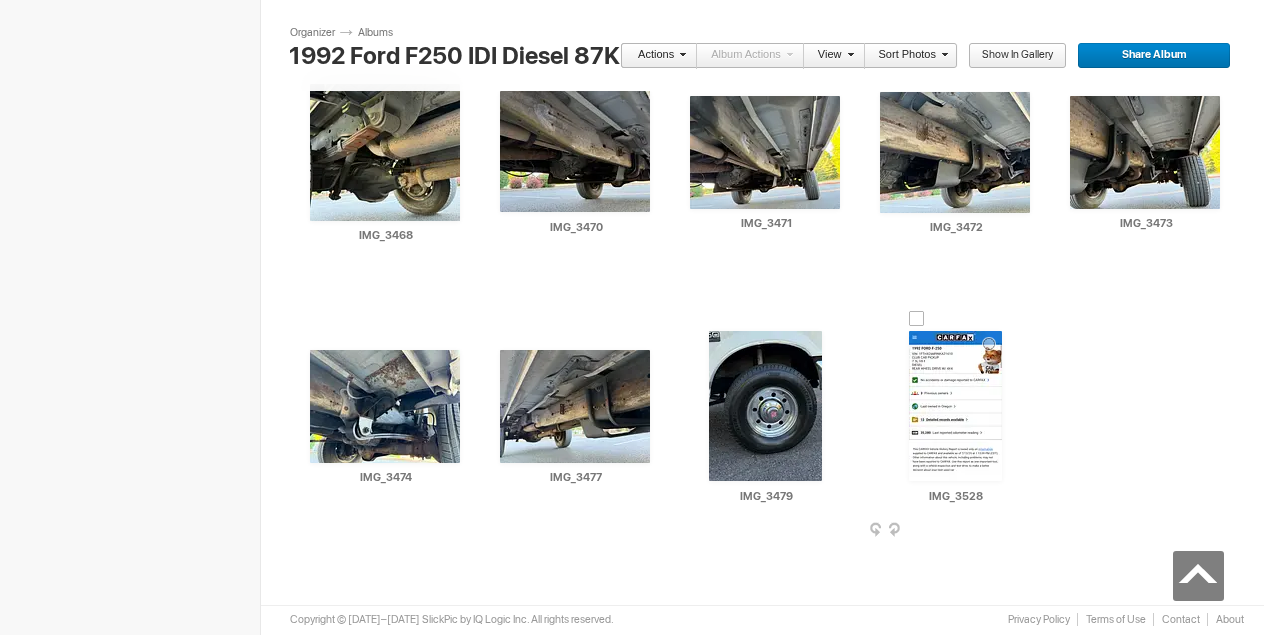 scroll, scrollTop: 5765, scrollLeft: 0, axis: vertical 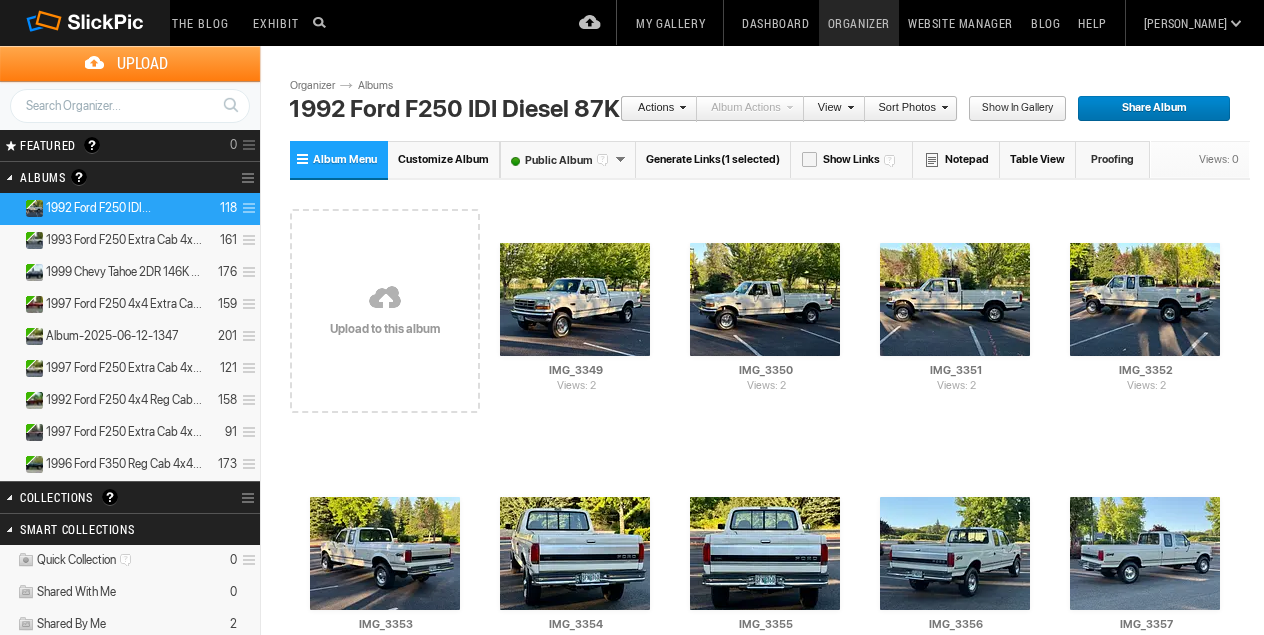 click on "Generate Links  (1 selected)" at bounding box center [713, 159] 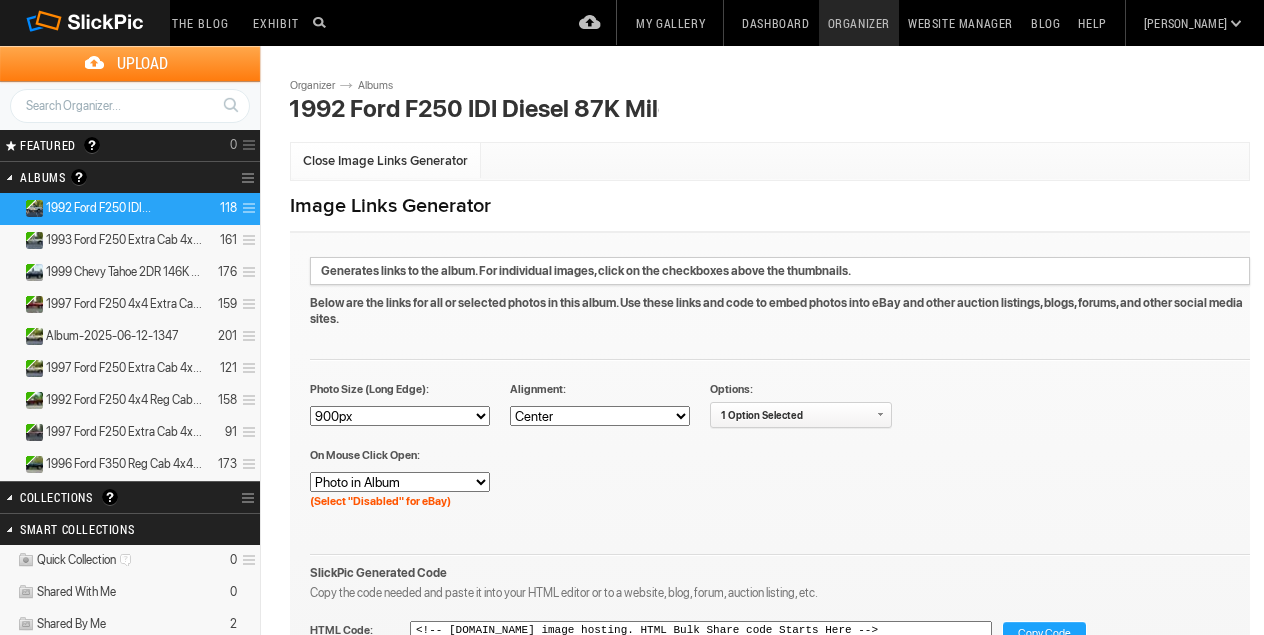 select on "600" 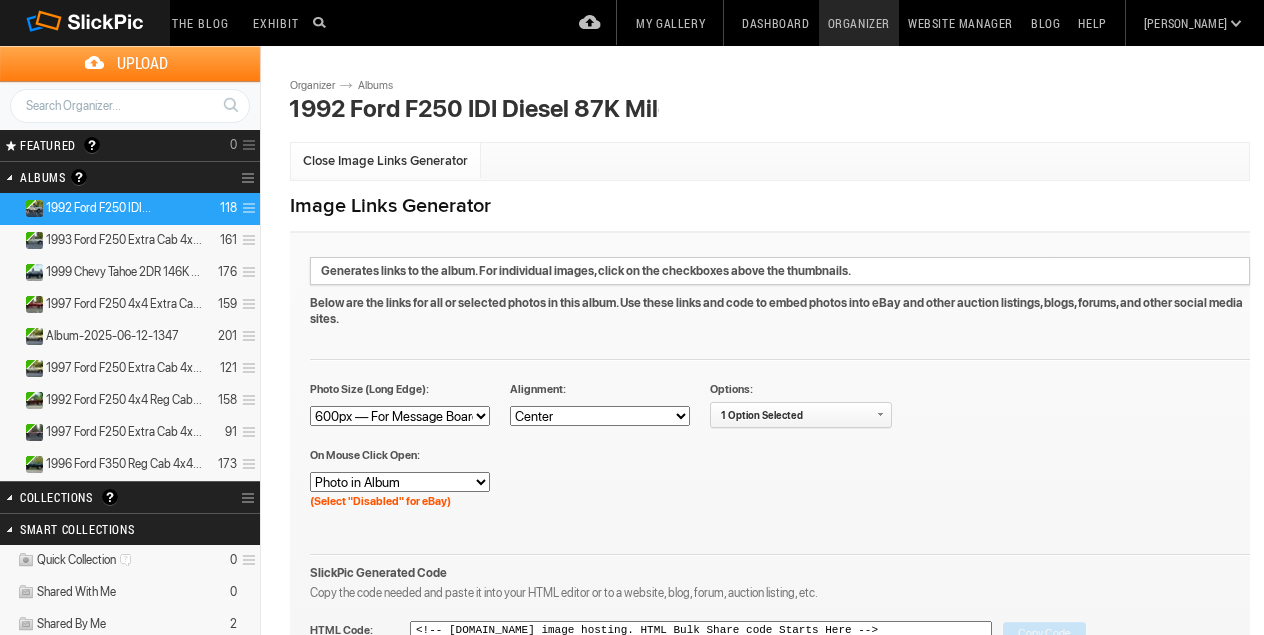 type on "<!-- SlickPic.com image hosting. HTML Bulk Share code Starts Here -->
<div style="text-align: center"><a href='https://www.slickpic.com/share/-gTETM-NTzTkEj/albums/1992-Ford-F250-IDI-Diesel-87K-Miles/photo?view=22717512#22717512' target='_blank'><img src='https://bulk-share.slickpic.com/album/share/-gTETM-NTzTkEj/22717512.0/600/p/IMG_3528.jpg' border='0' style='padding: 0 5px 5px 0' alt='IMG_3528' title='IMG_3528'/></a><br><br>
</div>
<!-- SlickPic.com image hosting. End of HTML Bulk Share code -->" 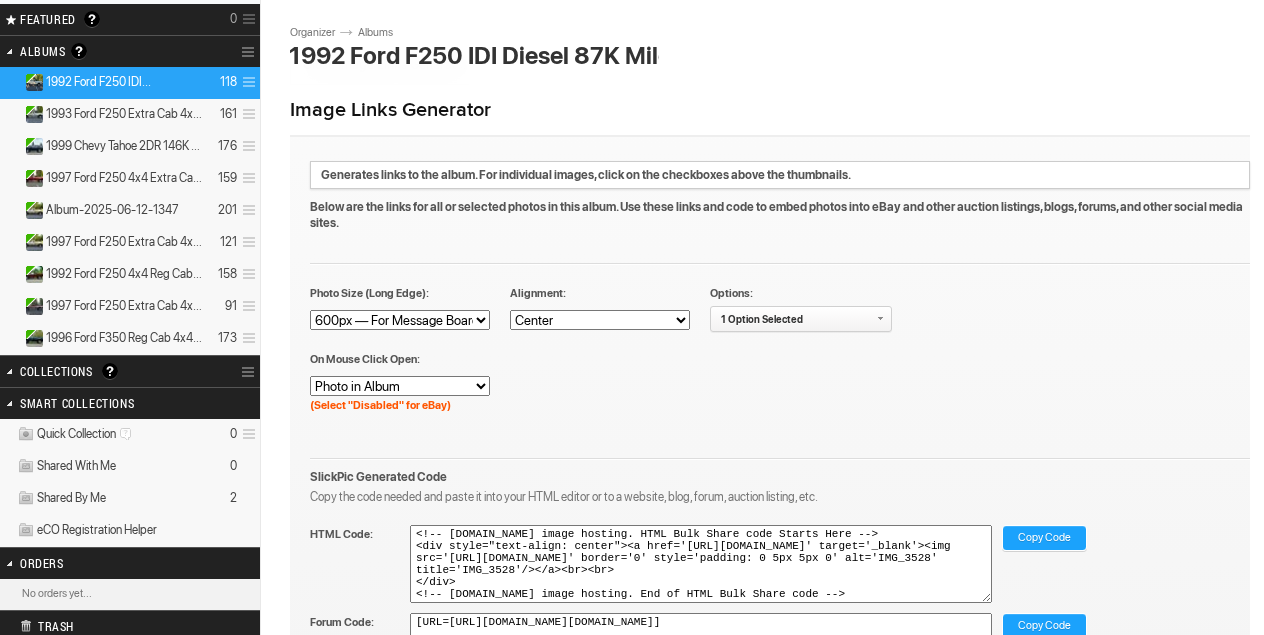 scroll, scrollTop: 131, scrollLeft: 0, axis: vertical 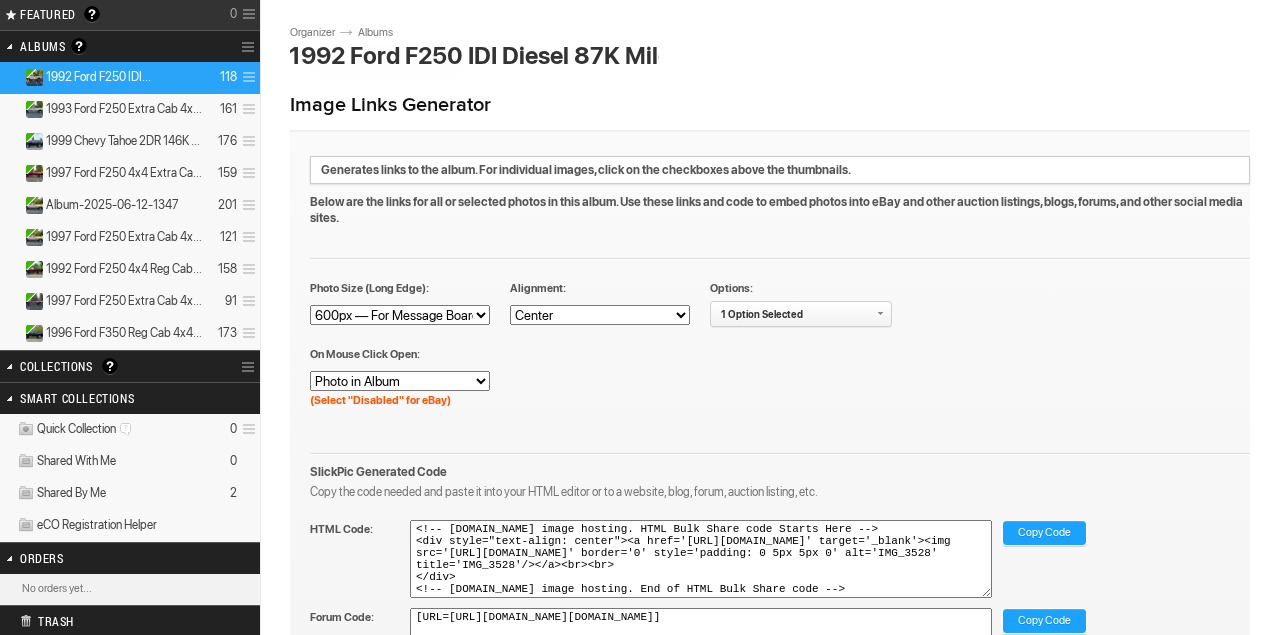 click on "Copy Code" at bounding box center (1044, 534) 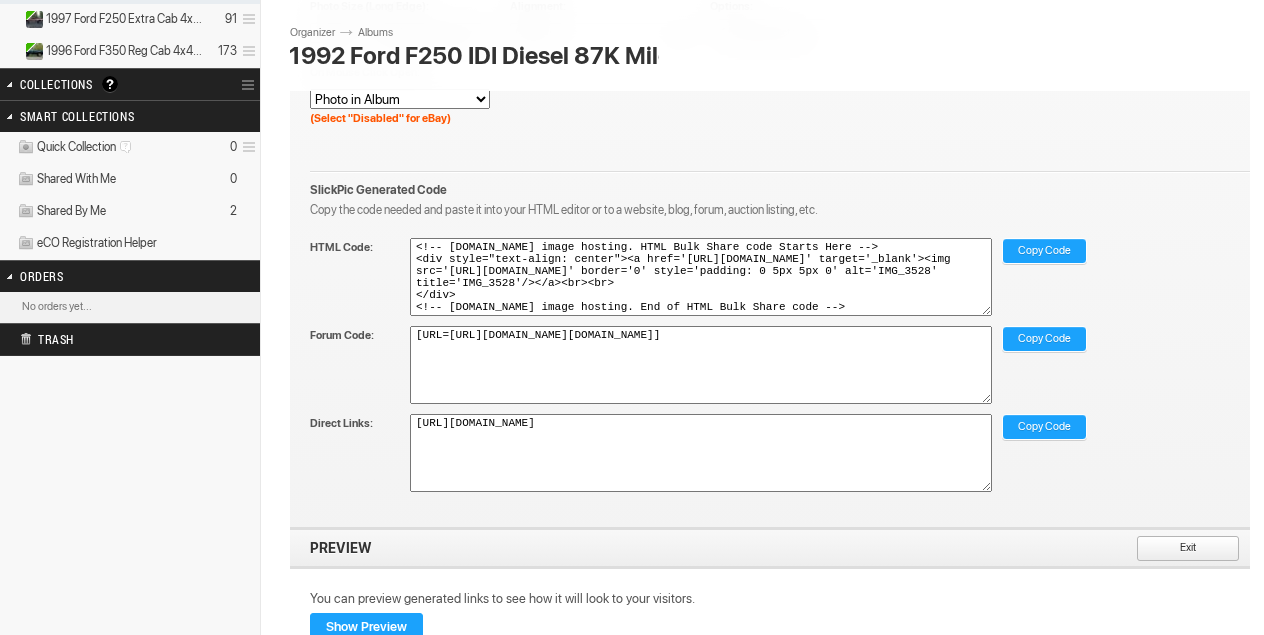 scroll, scrollTop: 428, scrollLeft: 0, axis: vertical 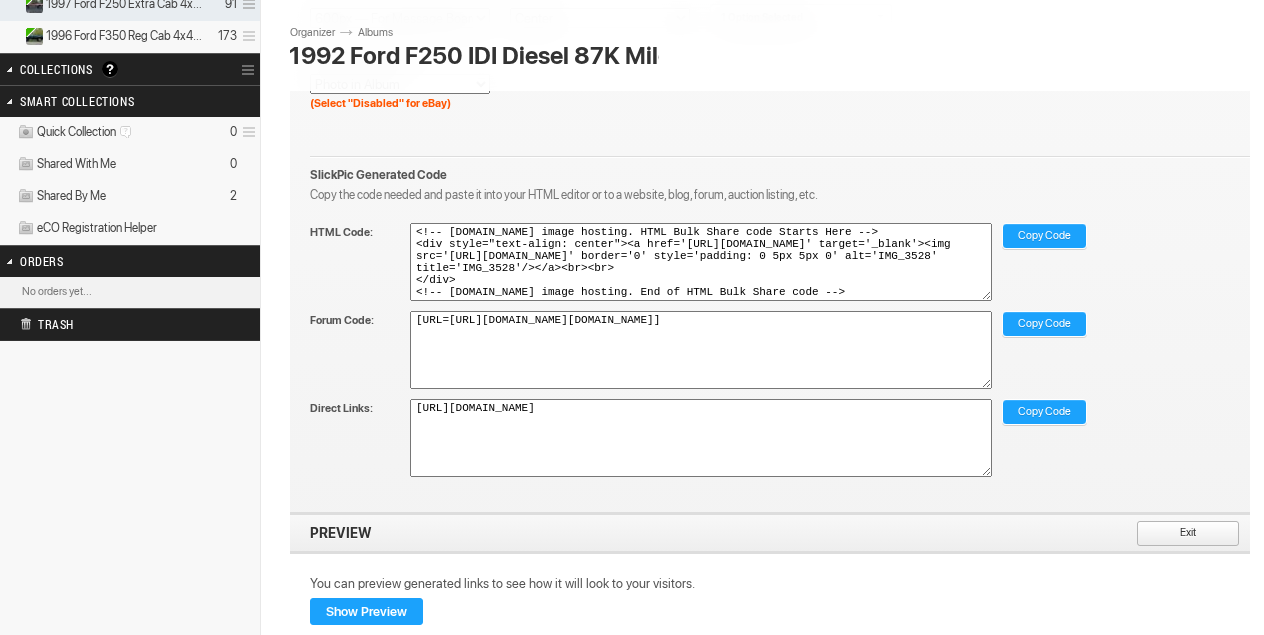 click on "Exit" at bounding box center (1181, 534) 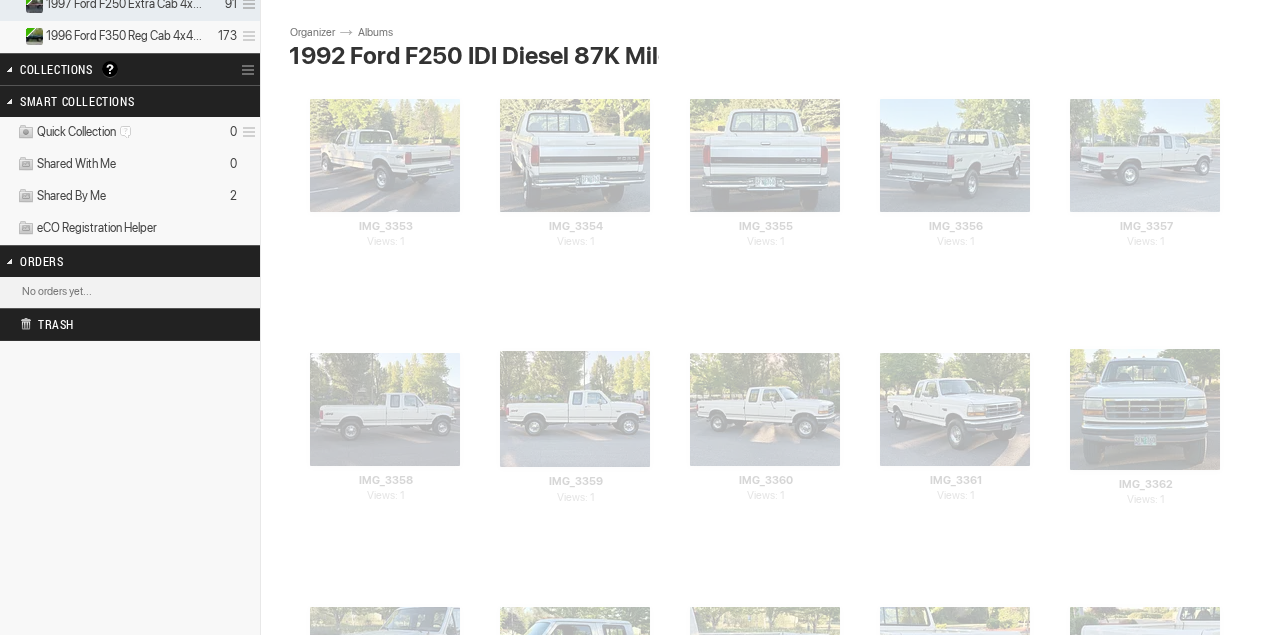 scroll, scrollTop: 5765, scrollLeft: 0, axis: vertical 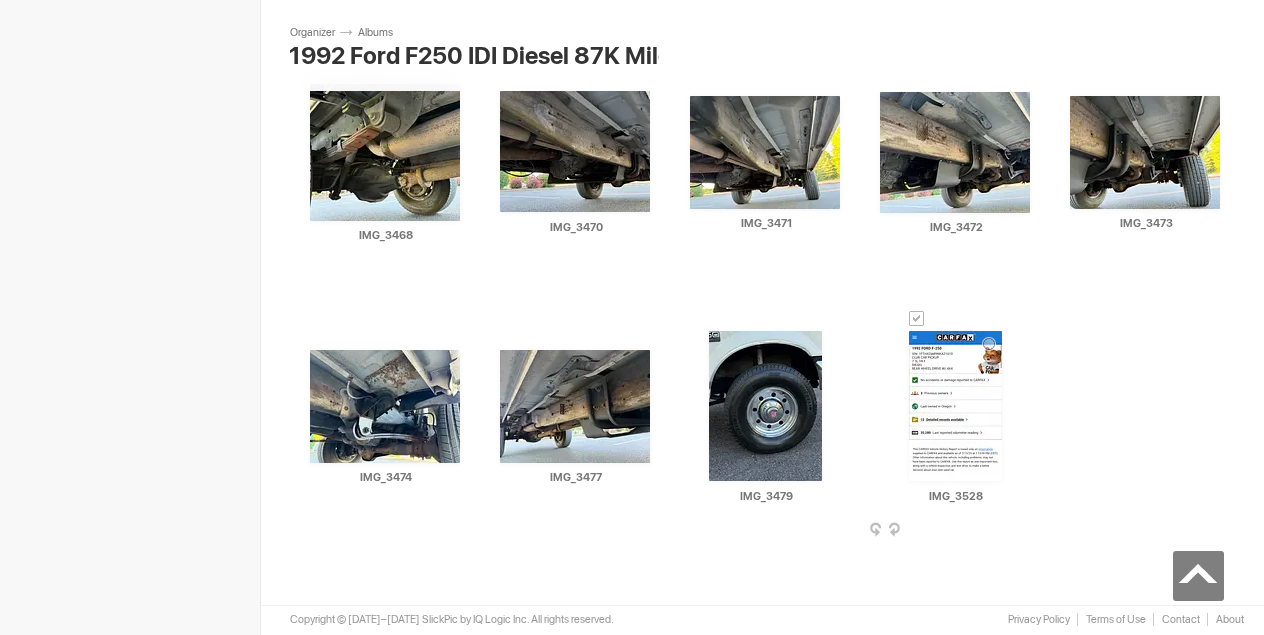 click at bounding box center (917, 319) 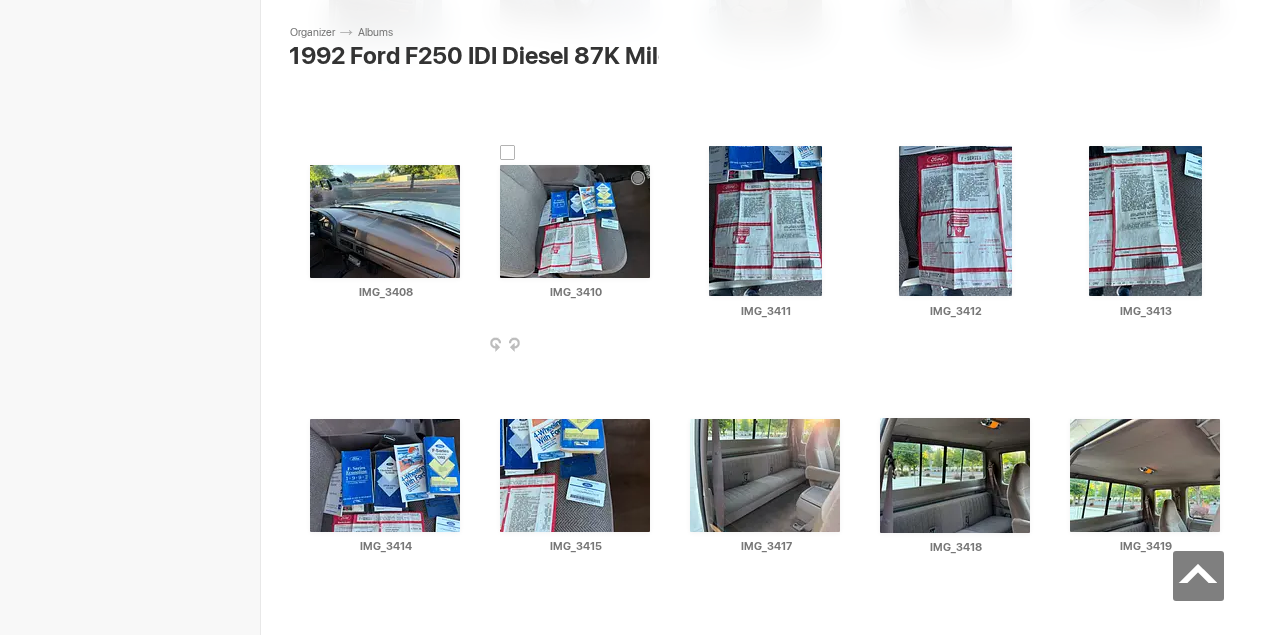 scroll, scrollTop: 3151, scrollLeft: 0, axis: vertical 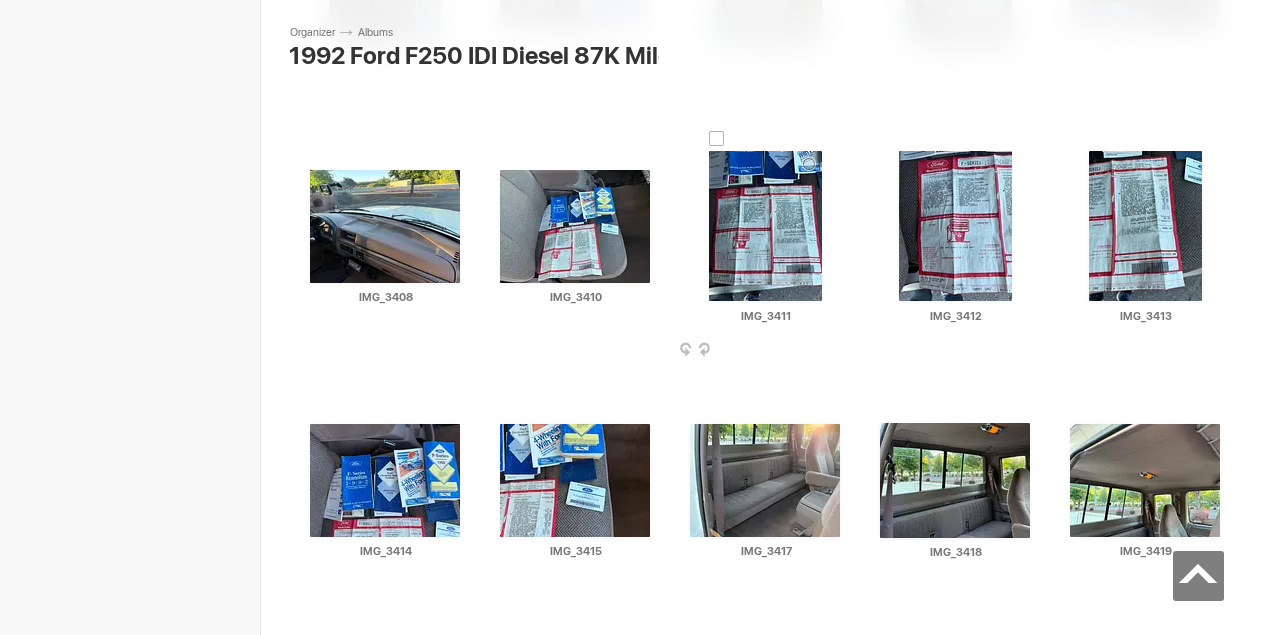 click at bounding box center (717, 139) 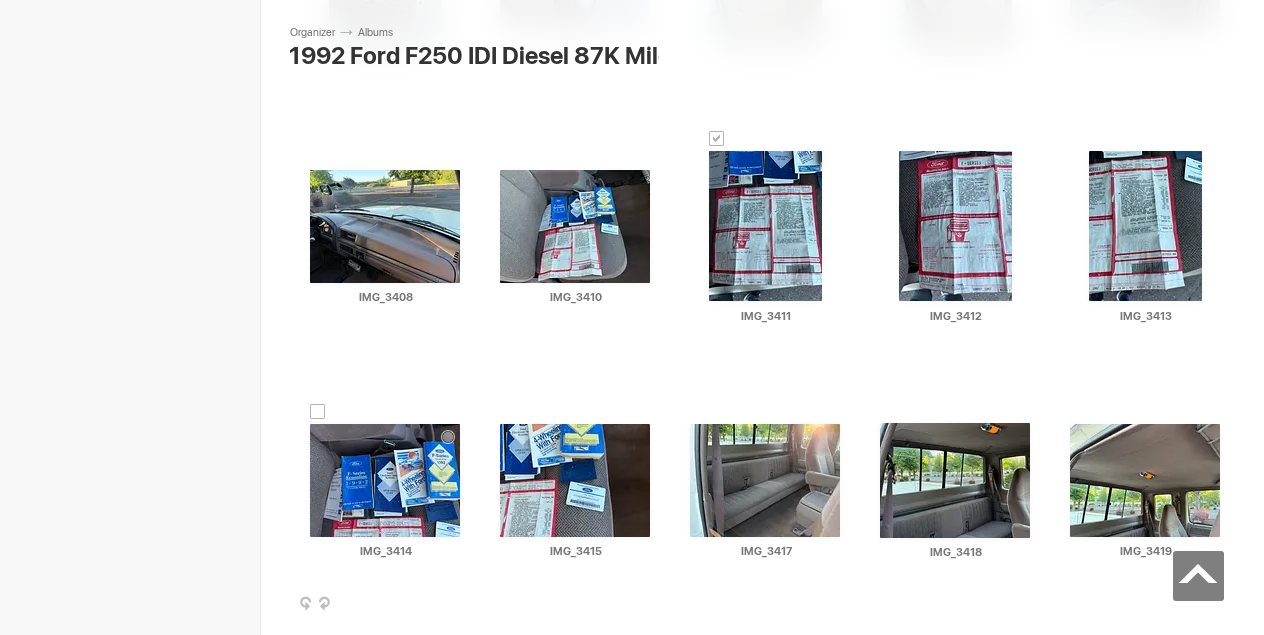 click at bounding box center [318, 412] 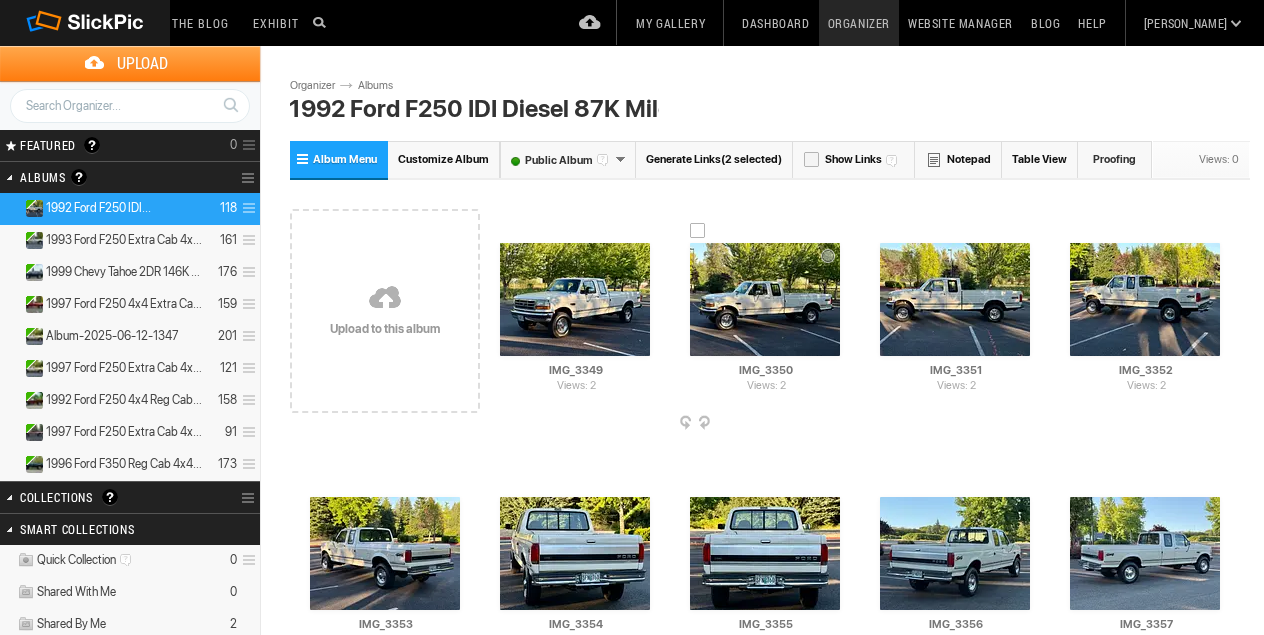 scroll, scrollTop: 0, scrollLeft: 0, axis: both 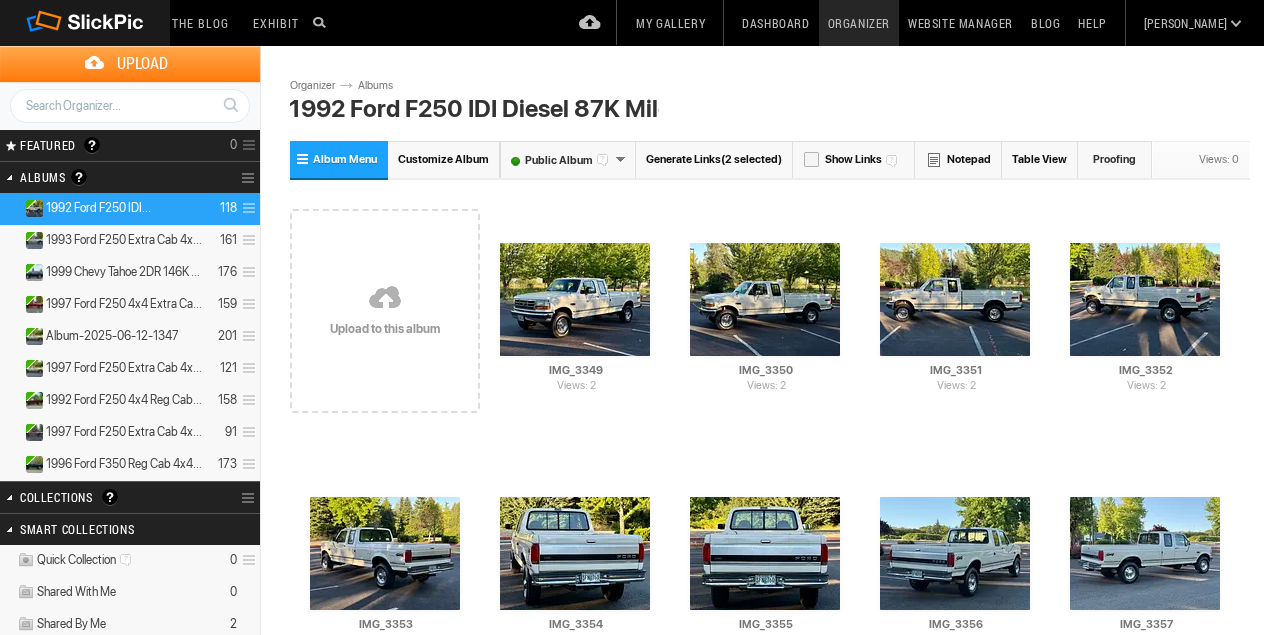 click on "Generate Links  (2 selected)" at bounding box center [714, 159] 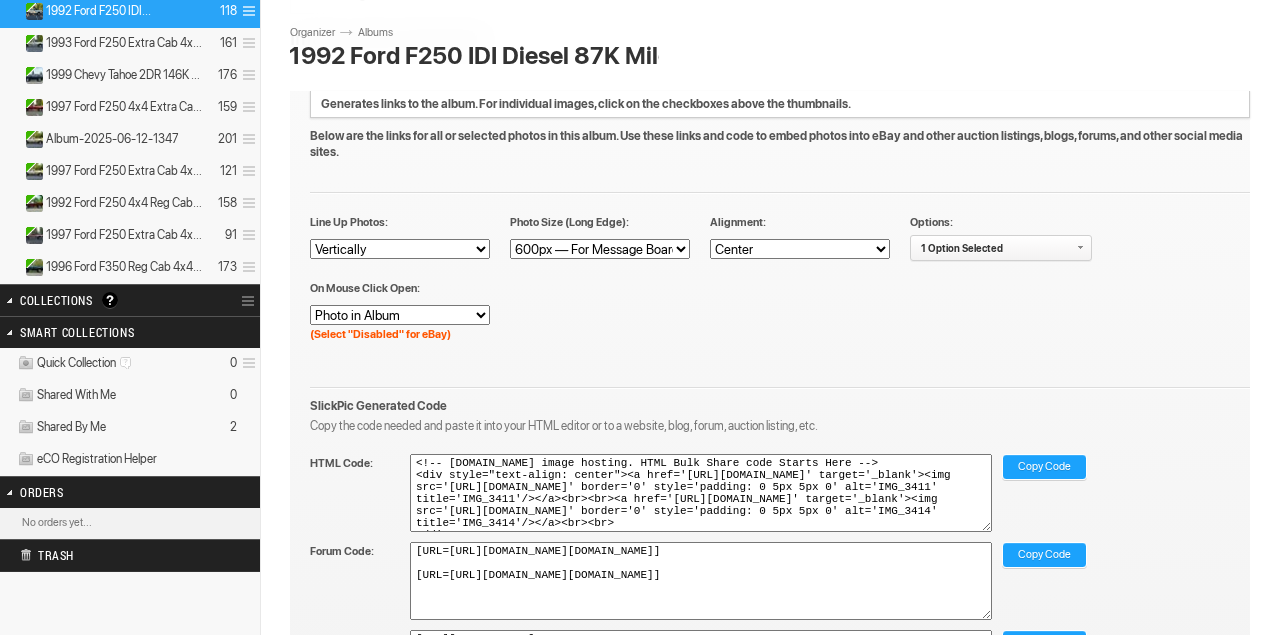 scroll, scrollTop: 200, scrollLeft: 0, axis: vertical 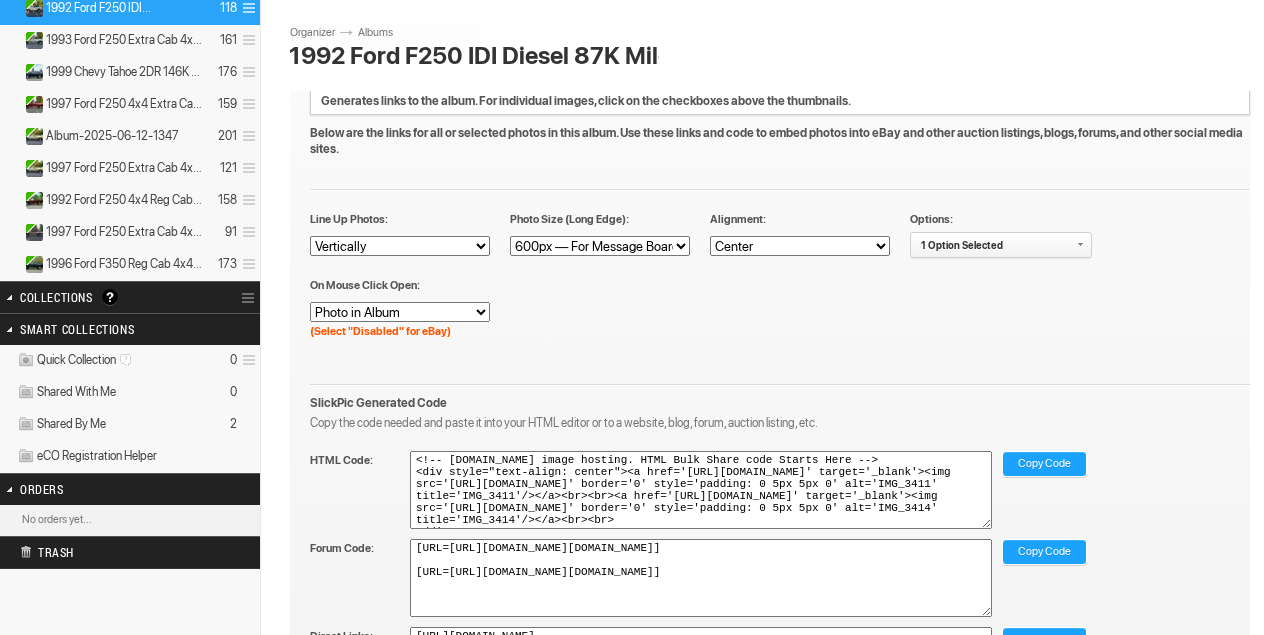 select on "900" 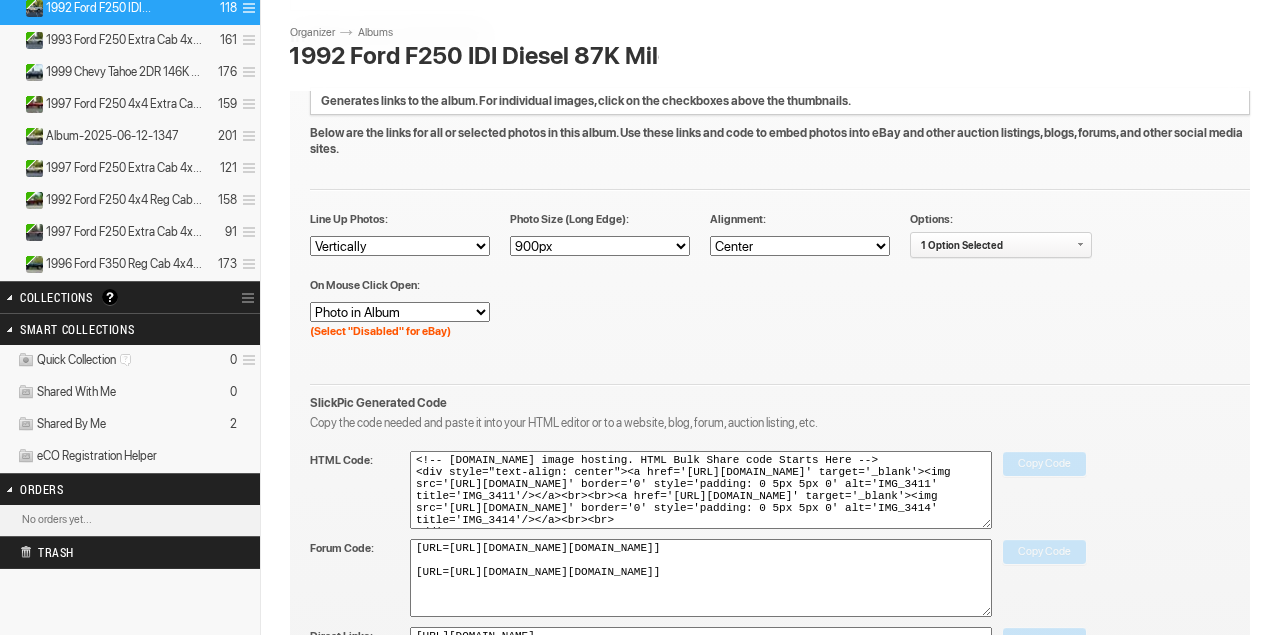 type on "<!-- SlickPic.com image hosting. HTML Bulk Share code Starts Here -->
<div style="text-align: center"><a href='https://www.slickpic.com/share/I4z4yNkMMNOAAT/albums/1992-Ford-F250-IDI-Diesel-87K-Miles/photo?view=22717453#22717453' target='_blank'><img src='https://bulk-share.slickpic.com/album/share/I4z4yNkMMNOAAT/22717453.0/900/p/IMG_3411.jpg' border='0' style='padding: 0 5px 5px 0' alt='IMG_3411' title='IMG_3411'/></a><br><br><a href='https://www.slickpic.com/share/I4z4yNkMMNOAAT/albums/1992-Ford-F250-IDI-Diesel-87K-Miles/photo?view=22717454#22717454' target='_blank'><img src='https://bulk-share.slickpic.com/album/share/I4z4yNkMMNOAAT/22717454.0/900/p/IMG_3414.jpg' border='0' style='padding: 0 5px 5px 0' alt='IMG_3414' title='IMG_3414'/></a><br><br>
</div>
<!-- SlickPic.com image hosting. End of HTML Bulk Share code -->" 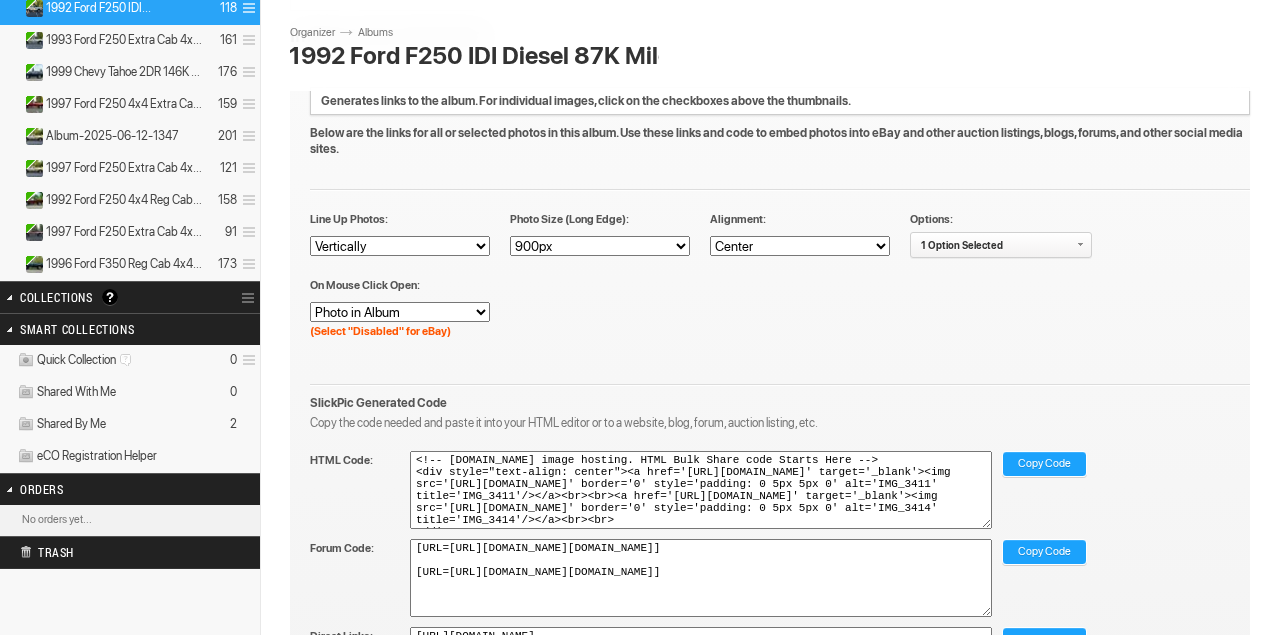 click on "Copy Code" at bounding box center [1044, 465] 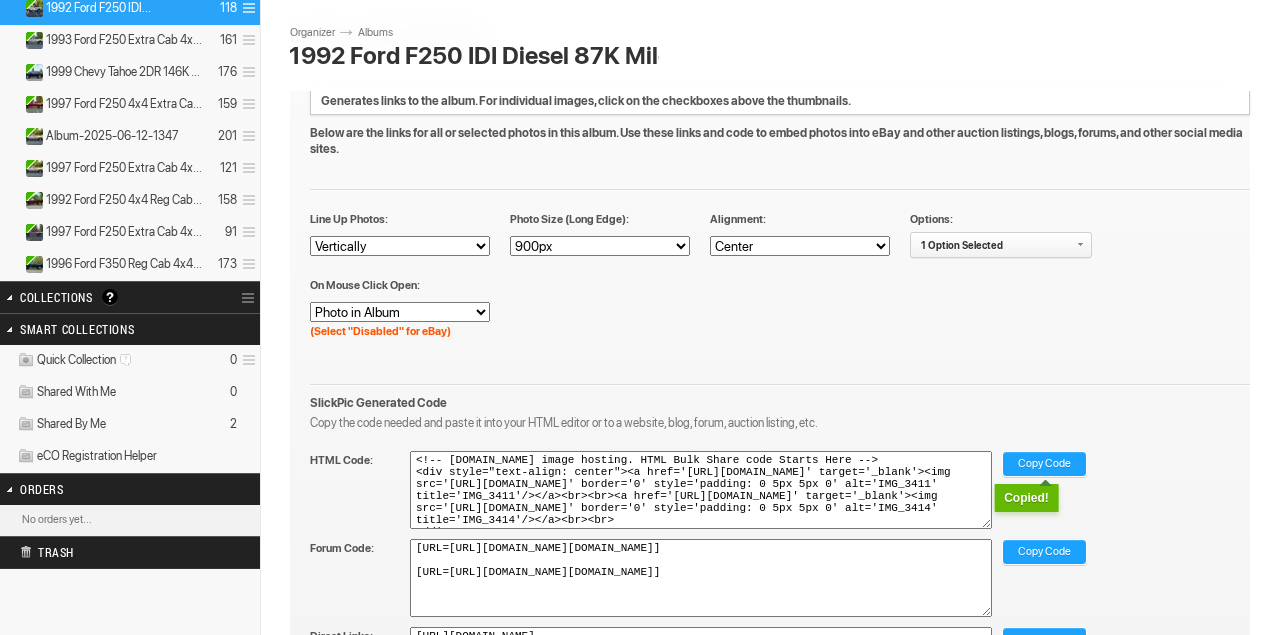 scroll, scrollTop: 84, scrollLeft: 0, axis: vertical 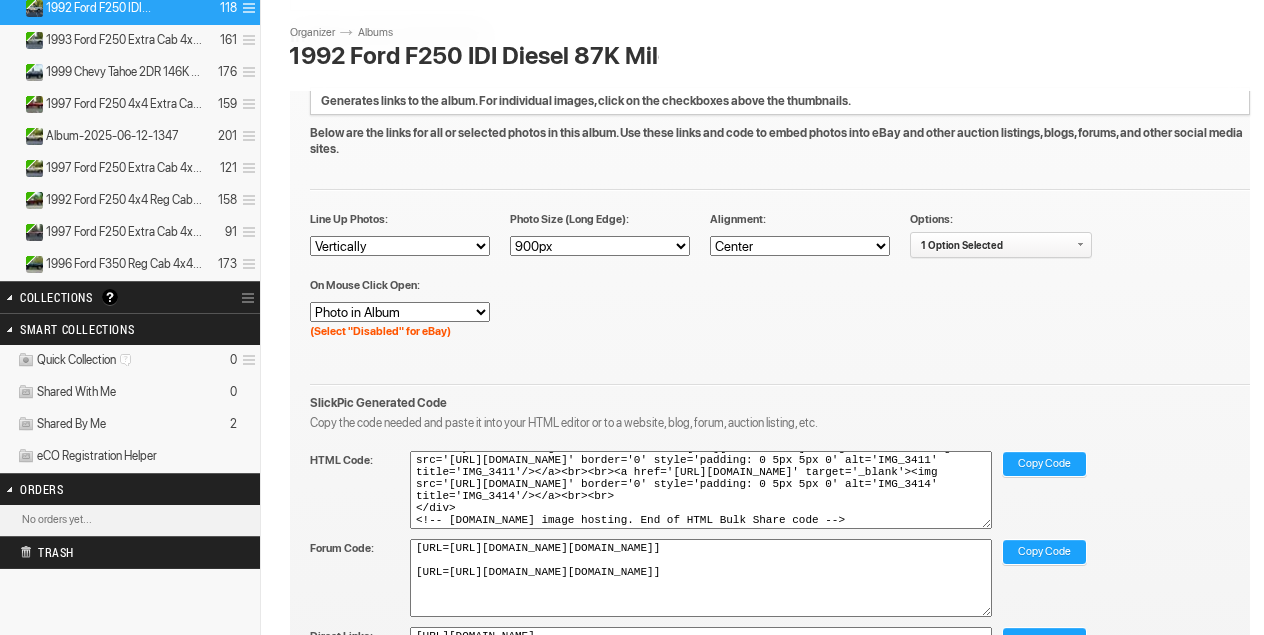 click on "Copy Code" at bounding box center [1044, 465] 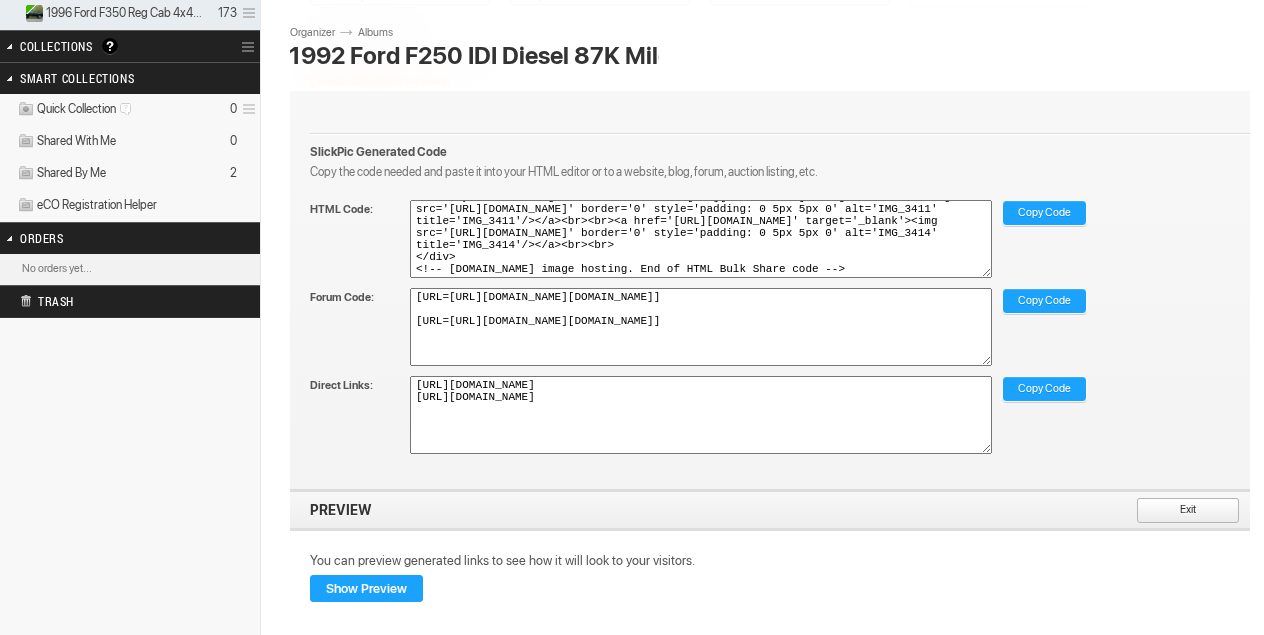 click on "Exit" at bounding box center (1181, 511) 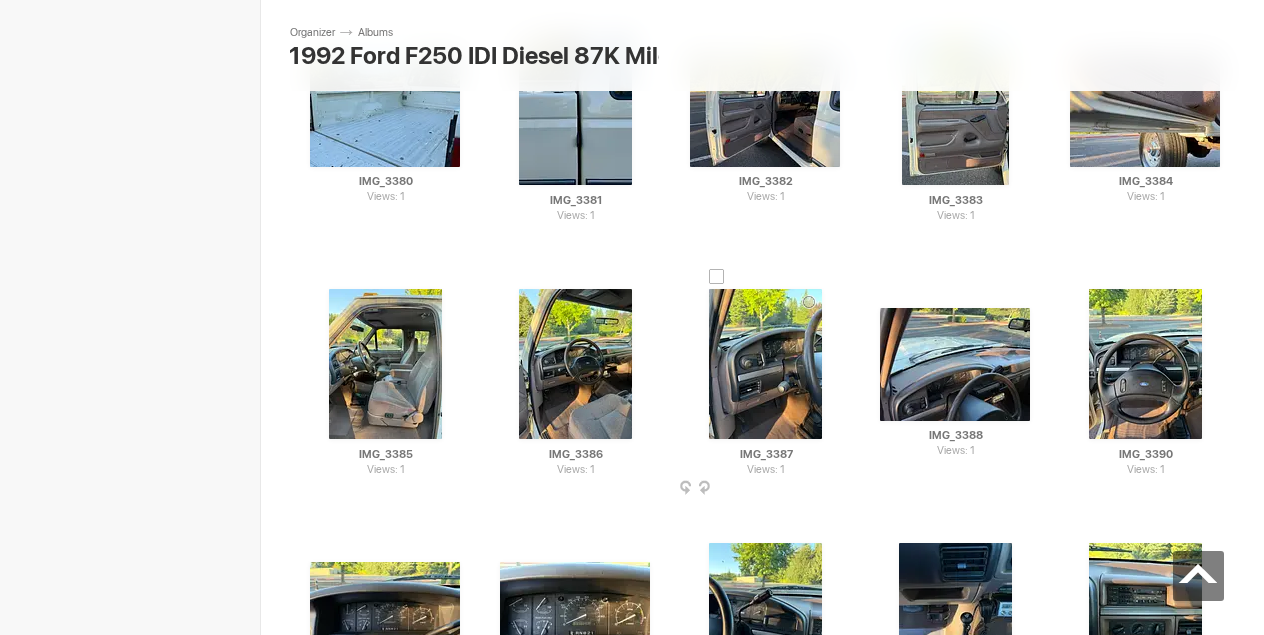 scroll, scrollTop: 1749, scrollLeft: 0, axis: vertical 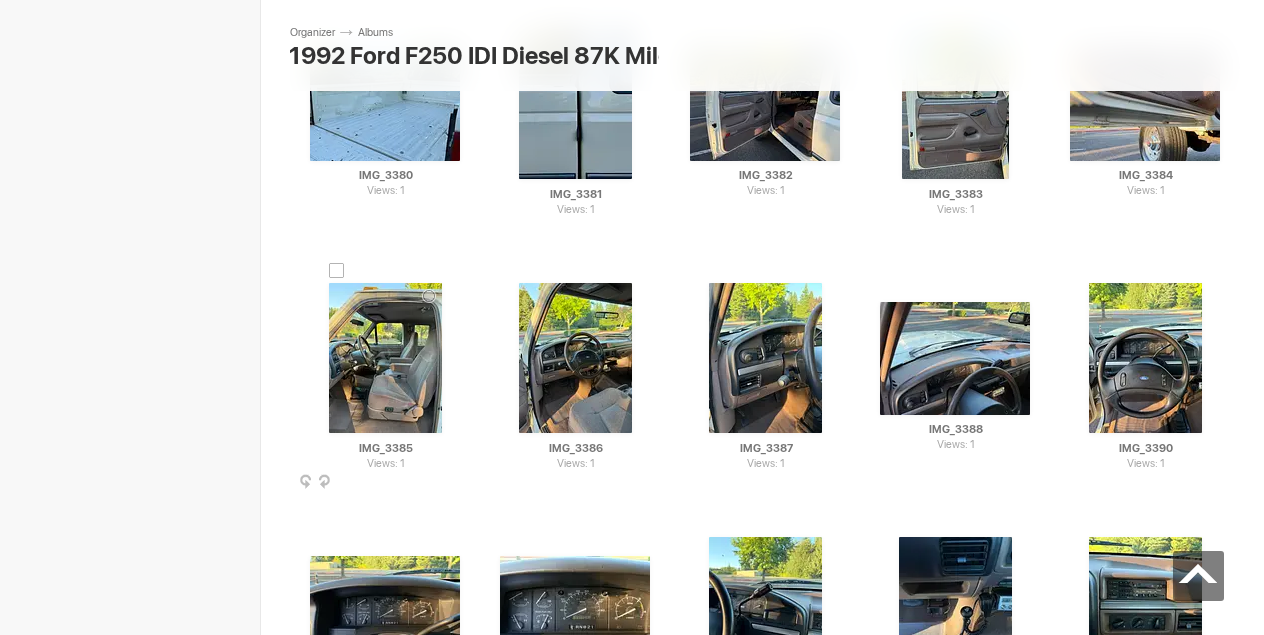 click at bounding box center (385, 358) 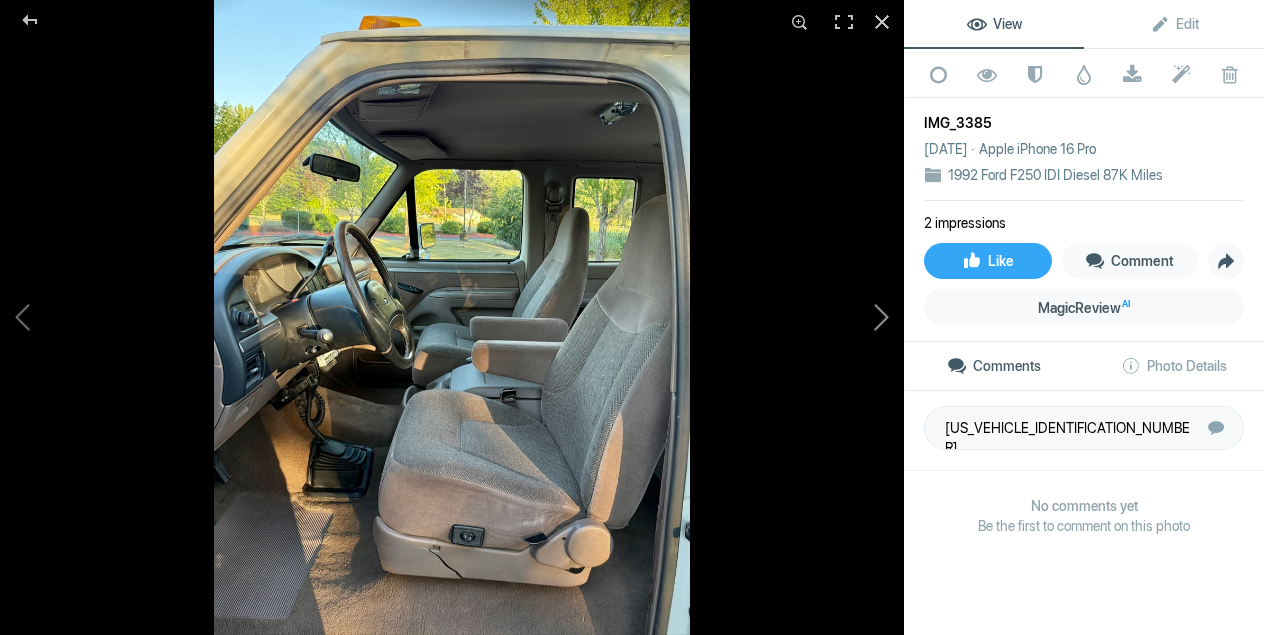click 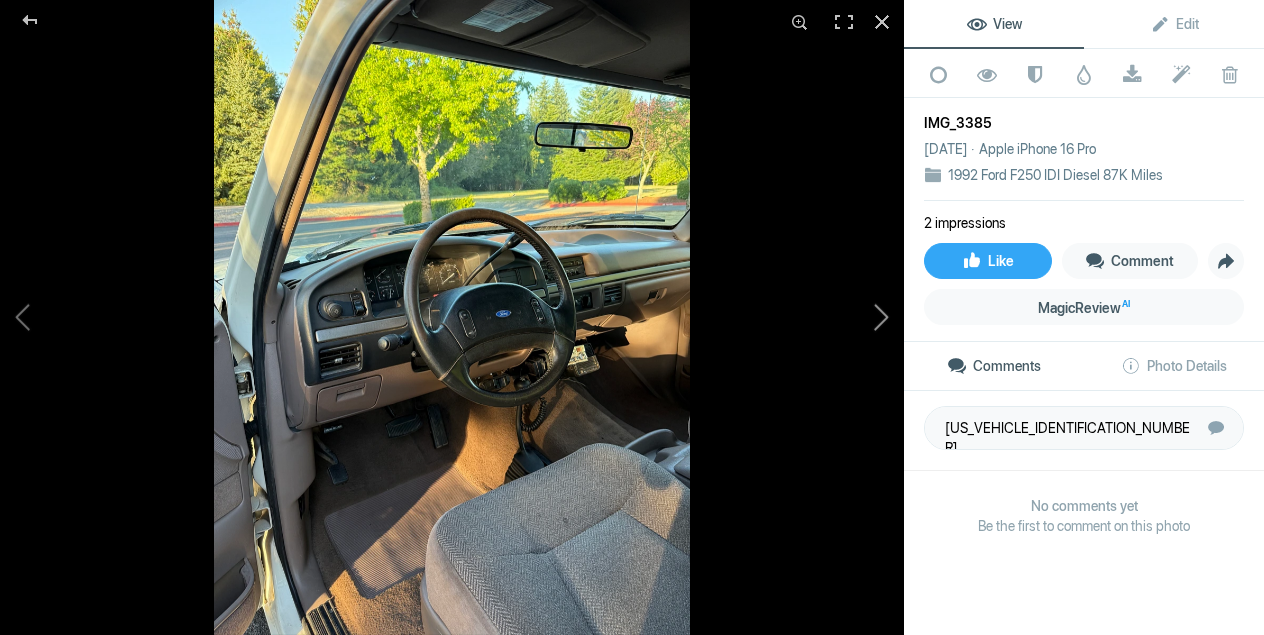 click 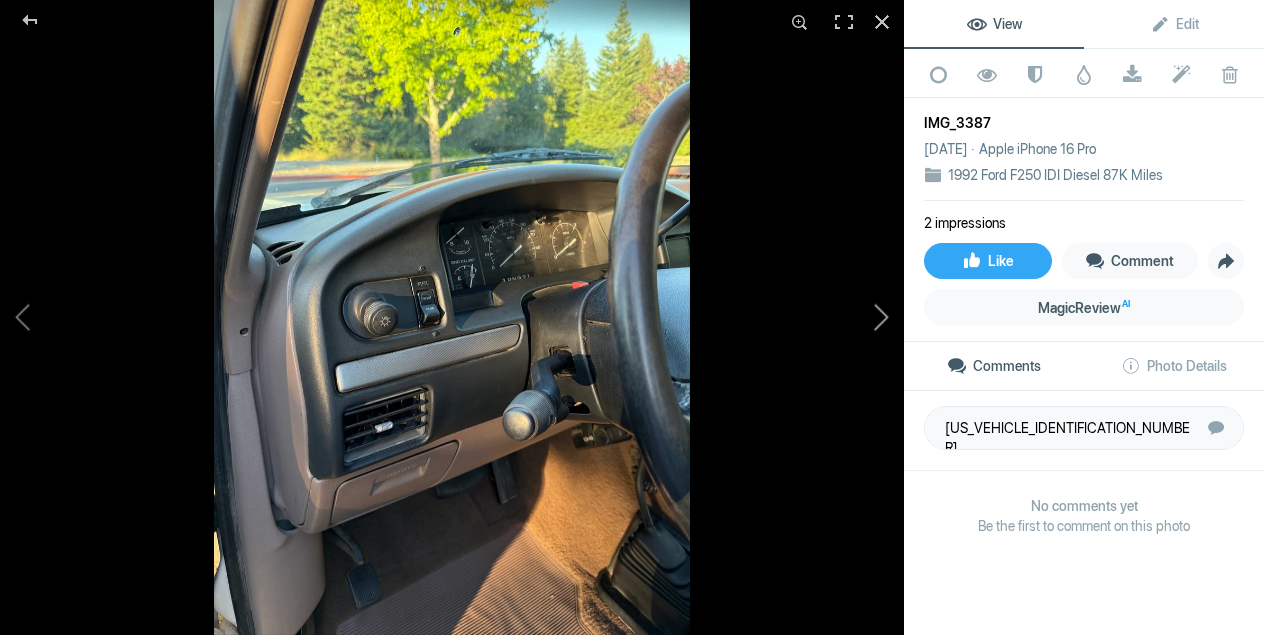 click 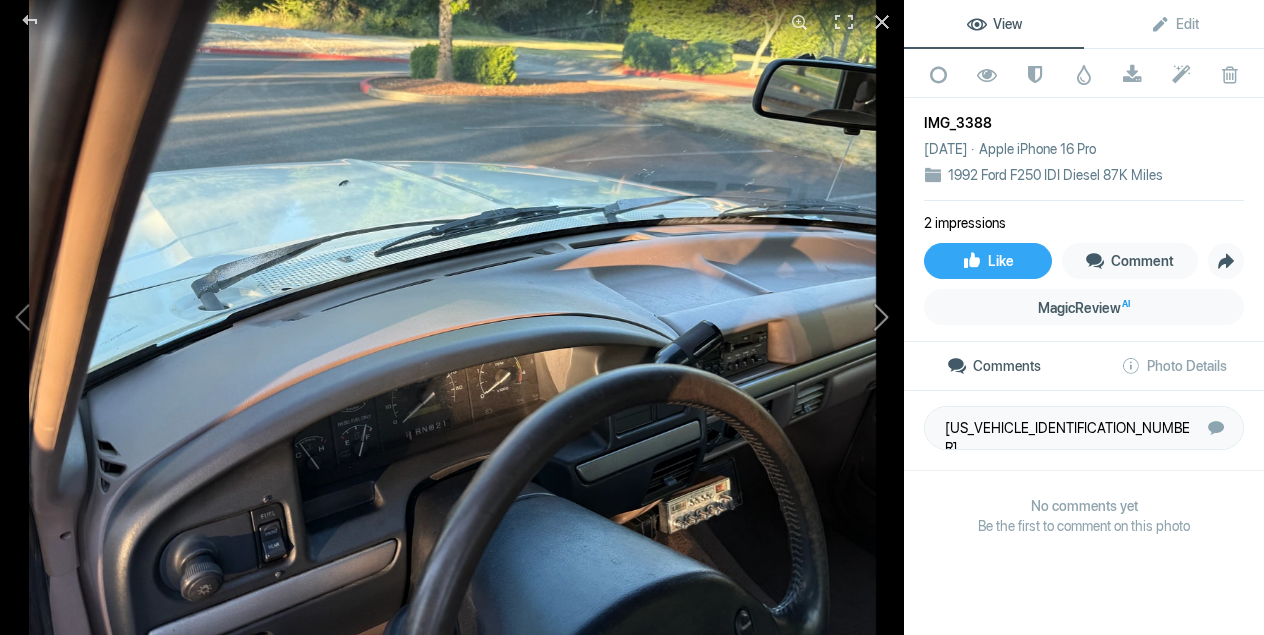 click 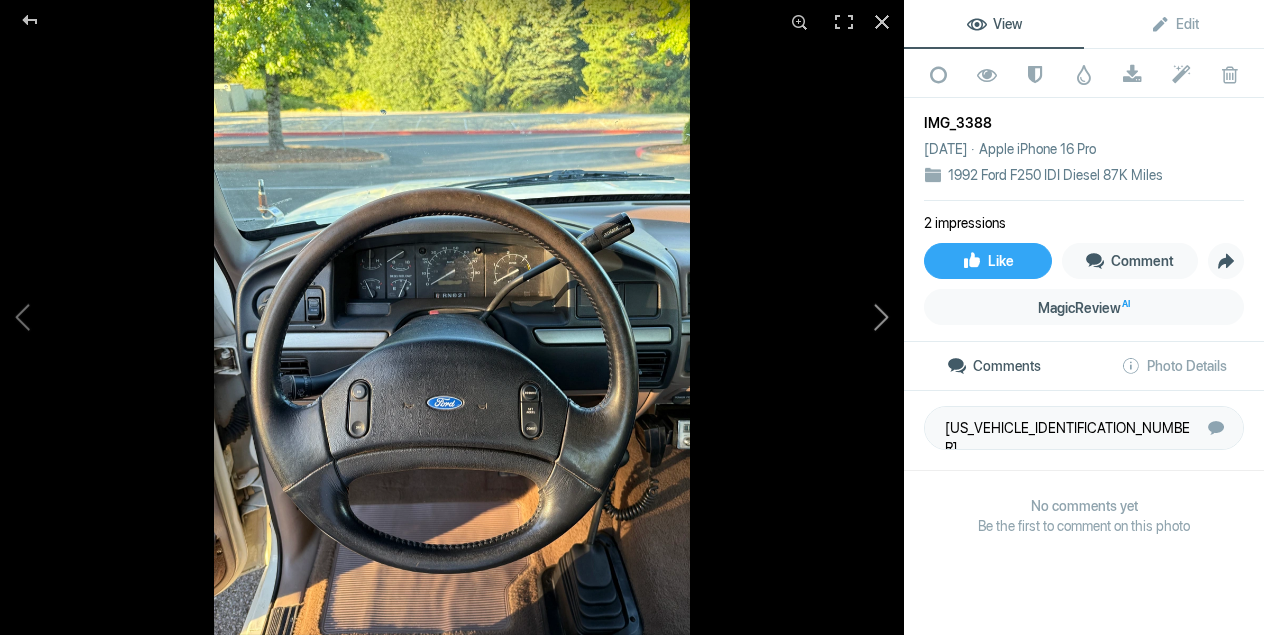 click 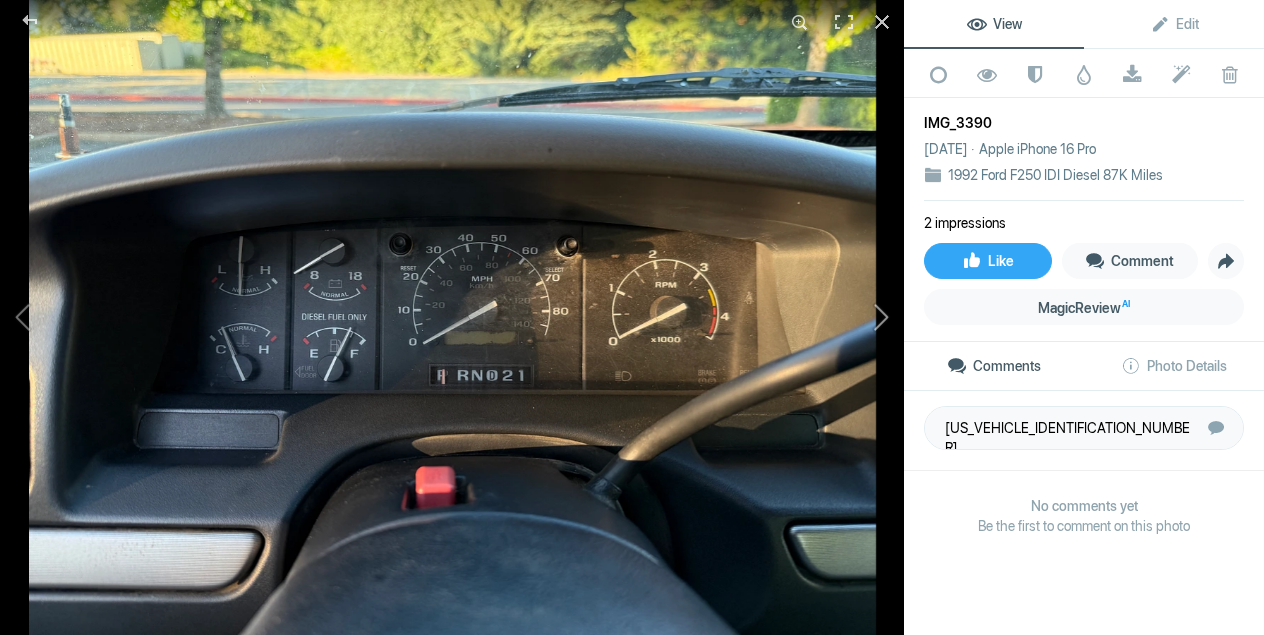 click 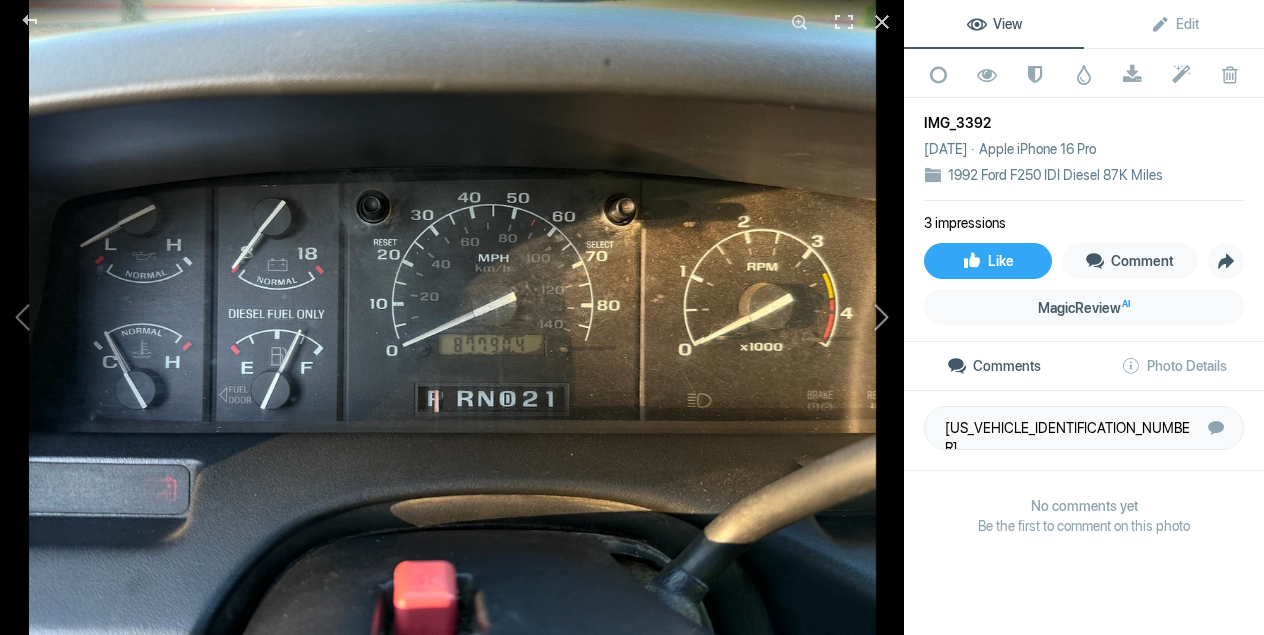 click 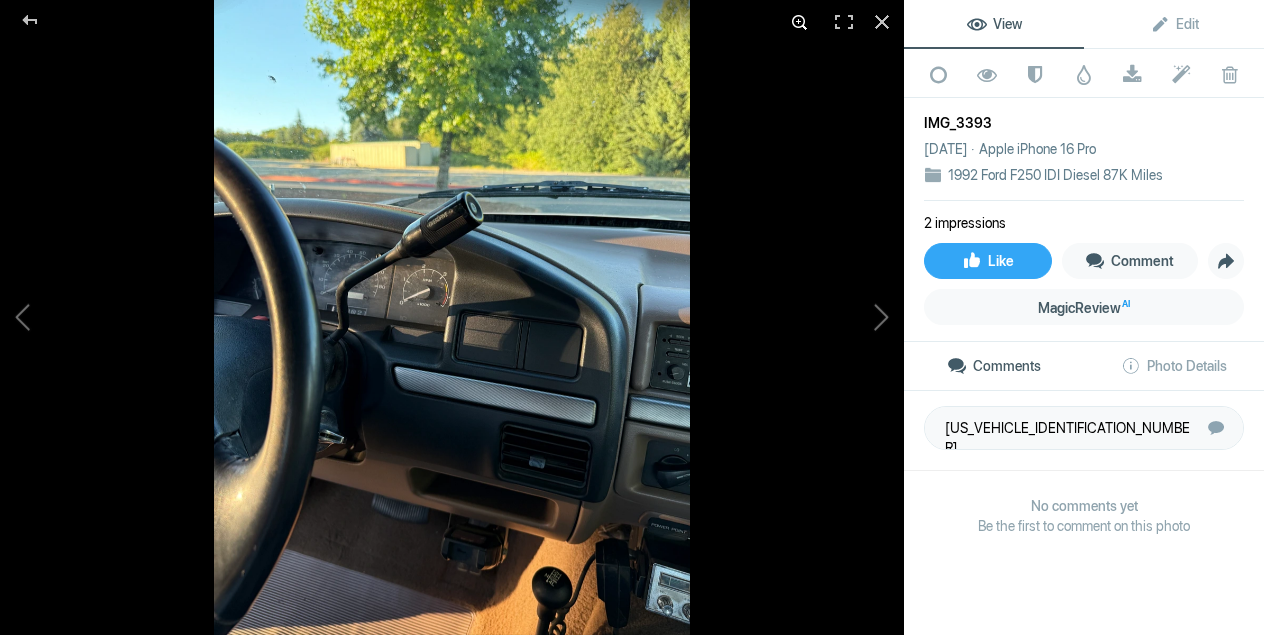 click 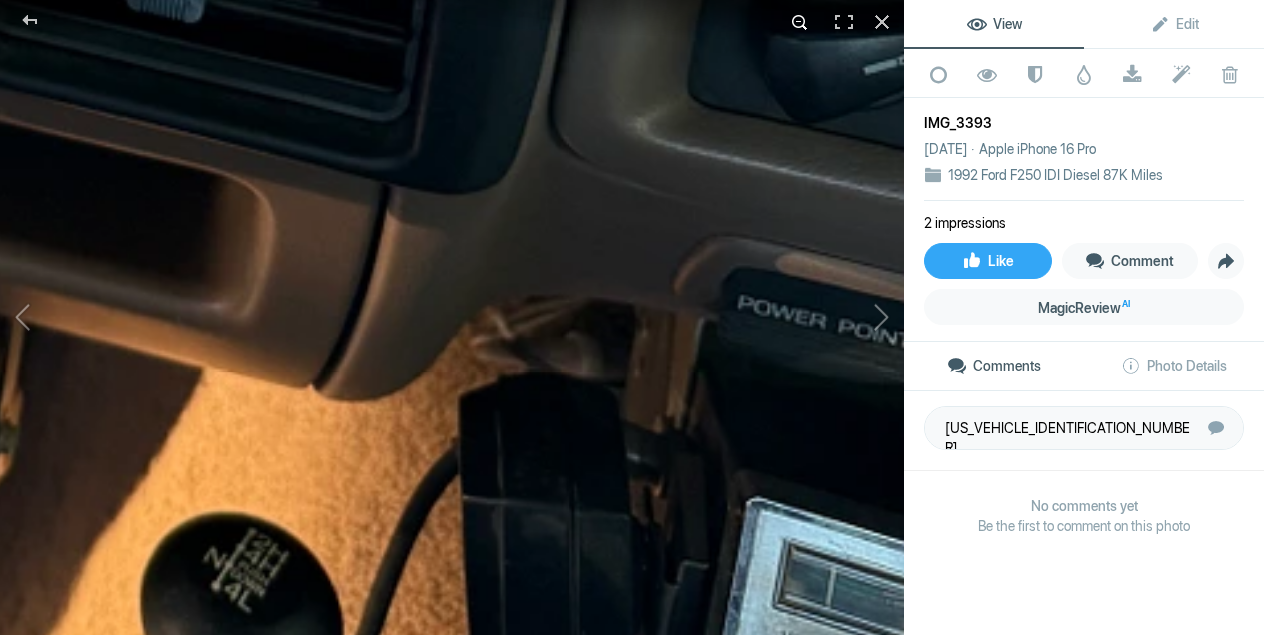 click 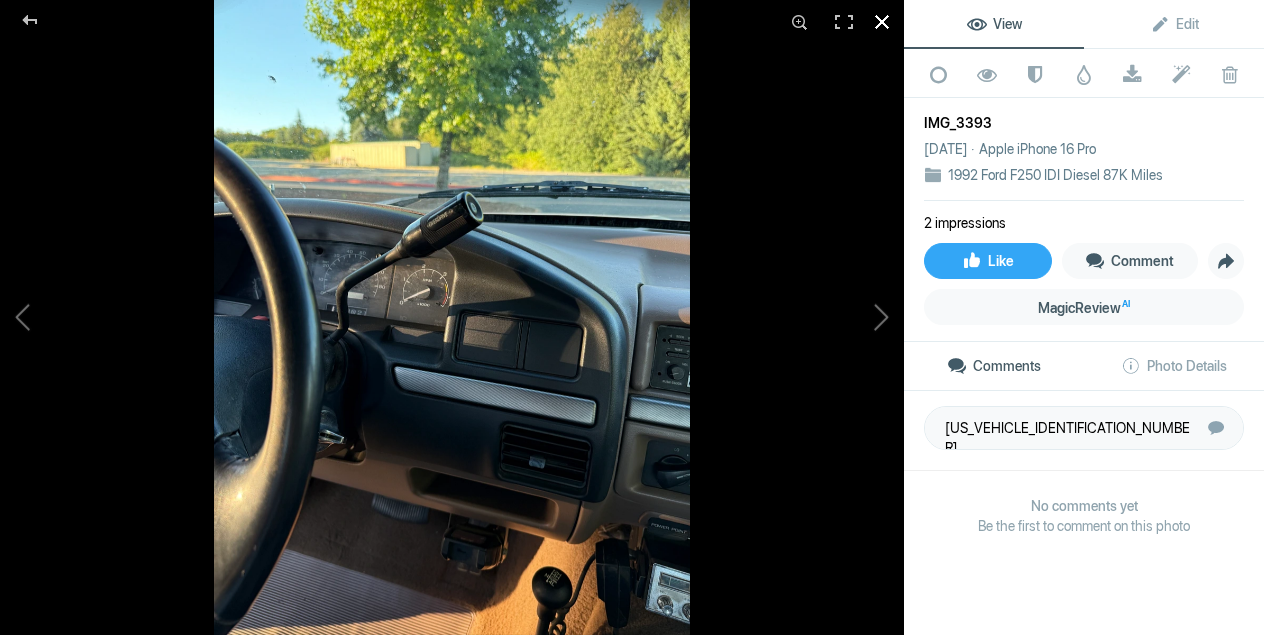 click 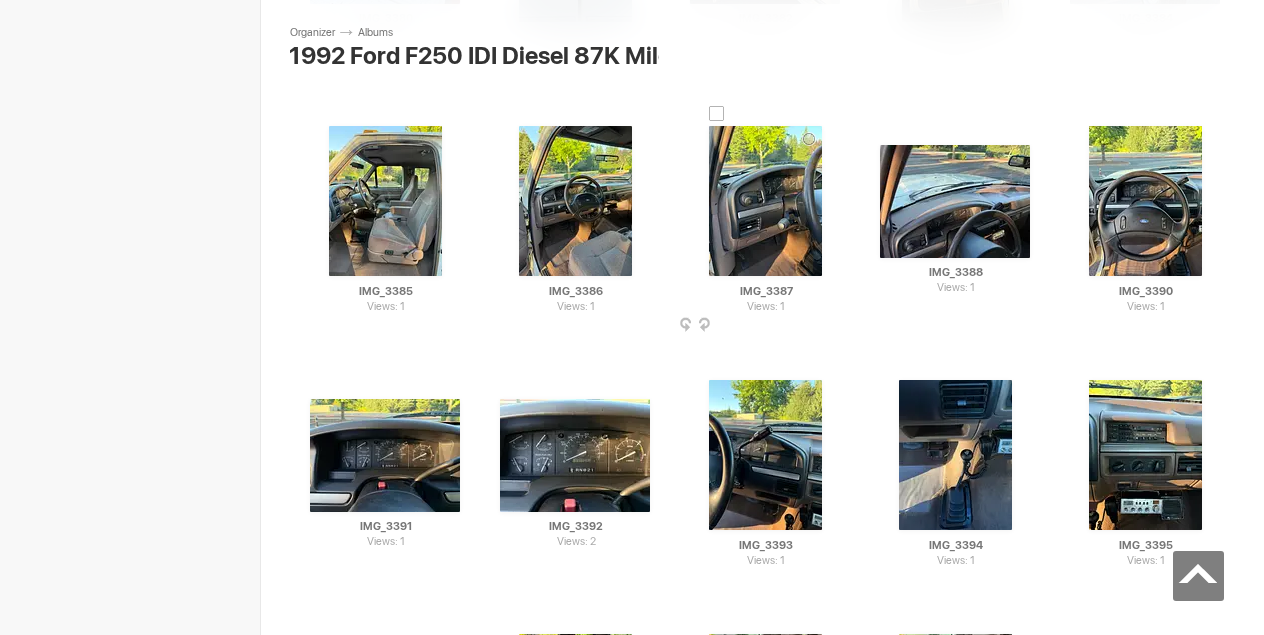 scroll, scrollTop: 2000, scrollLeft: 0, axis: vertical 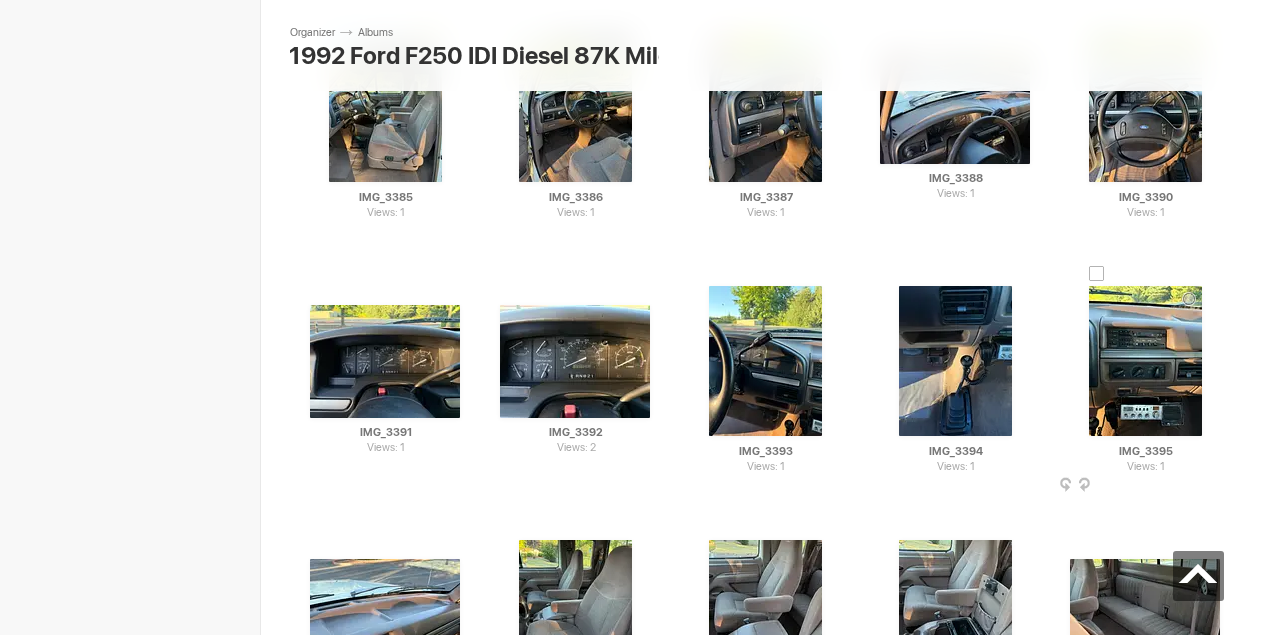 click at bounding box center (1145, 361) 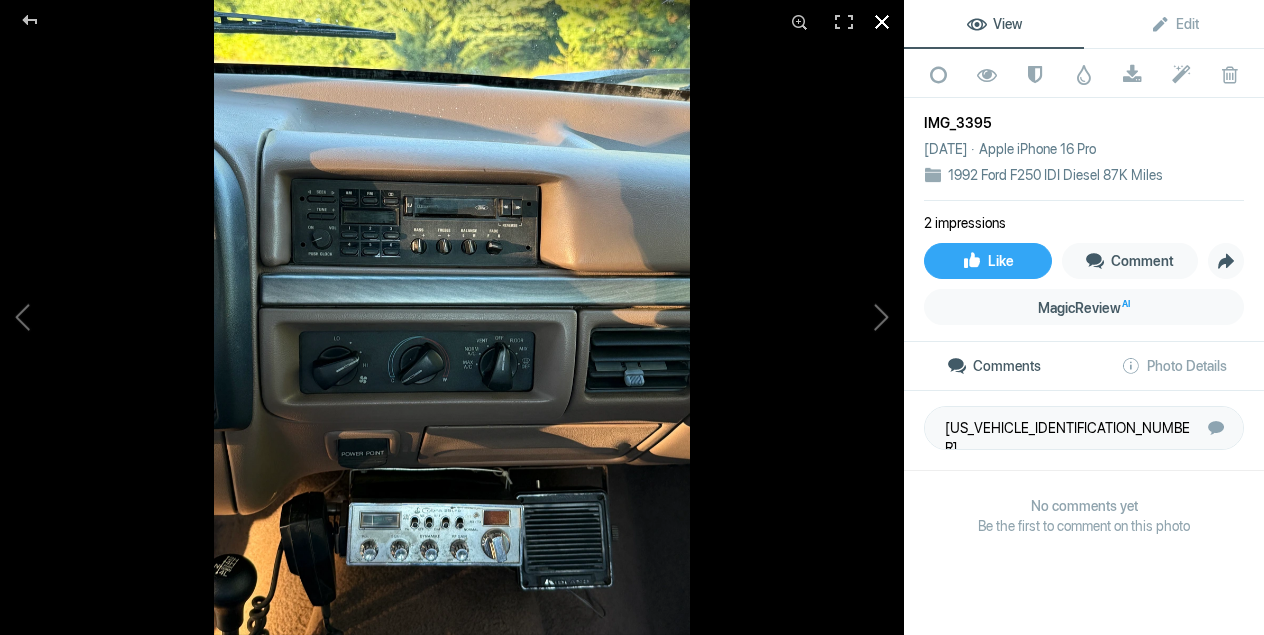 click 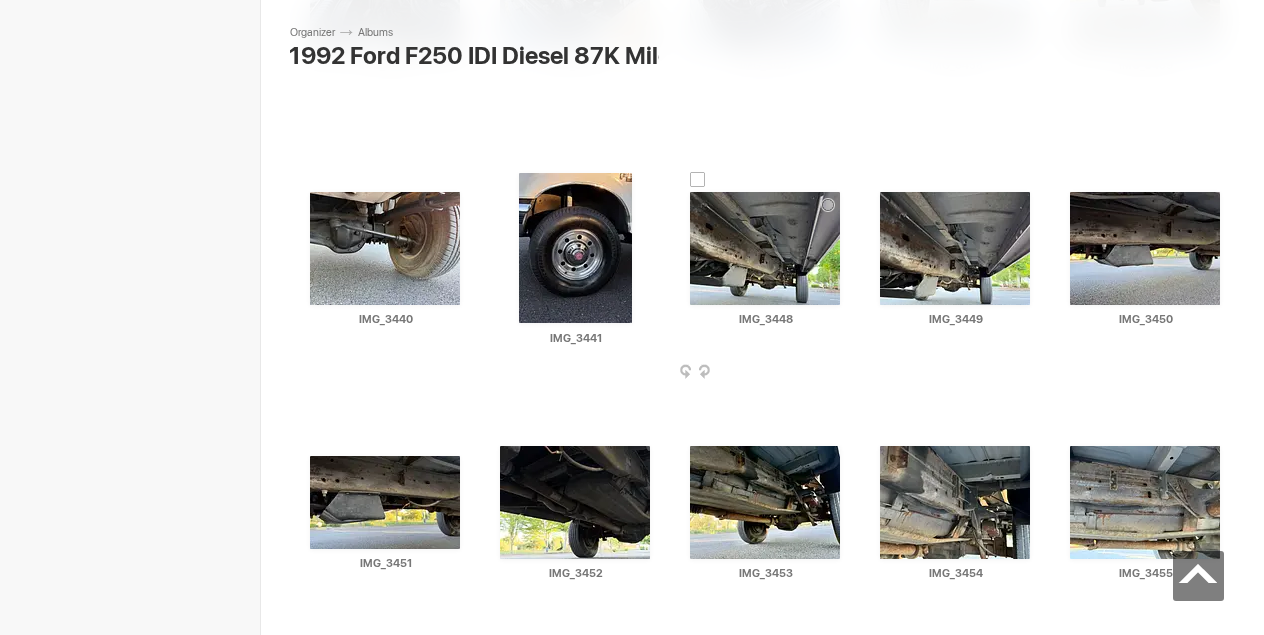 scroll, scrollTop: 4653, scrollLeft: 0, axis: vertical 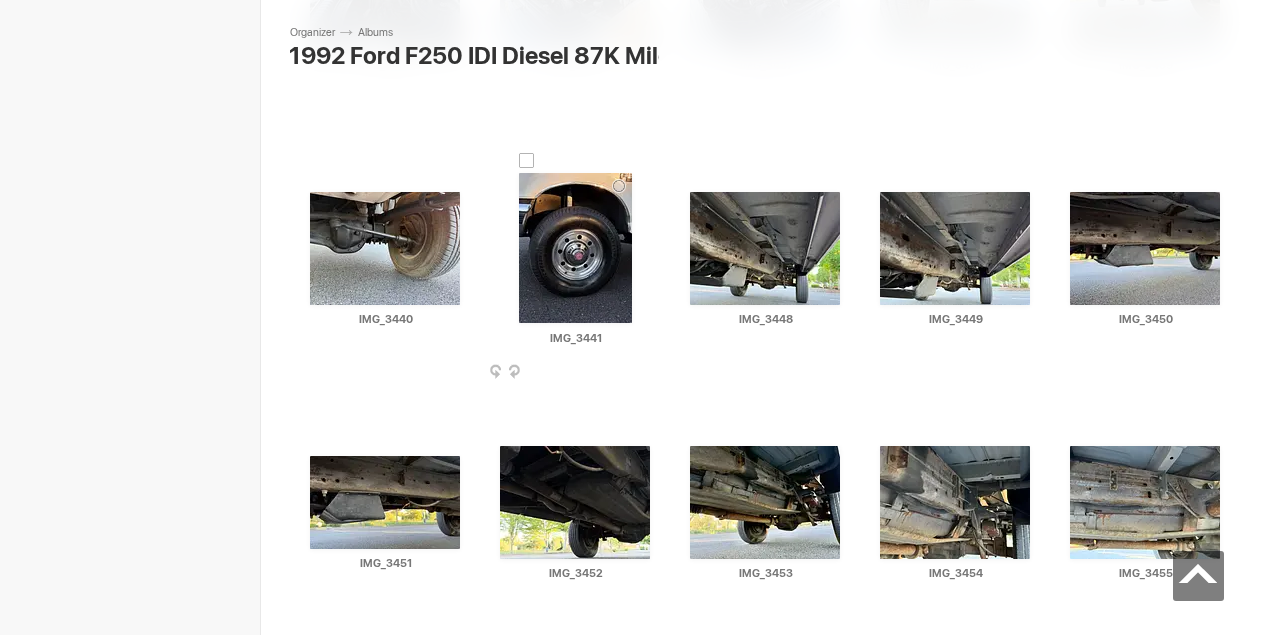 click at bounding box center [575, 248] 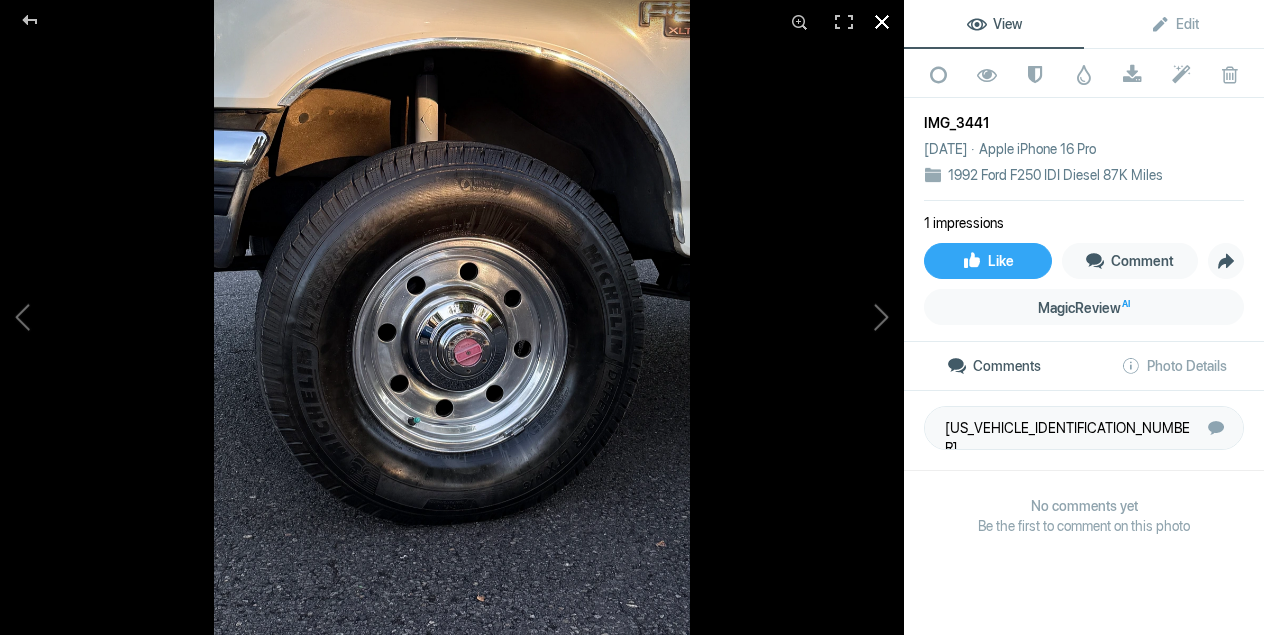 click 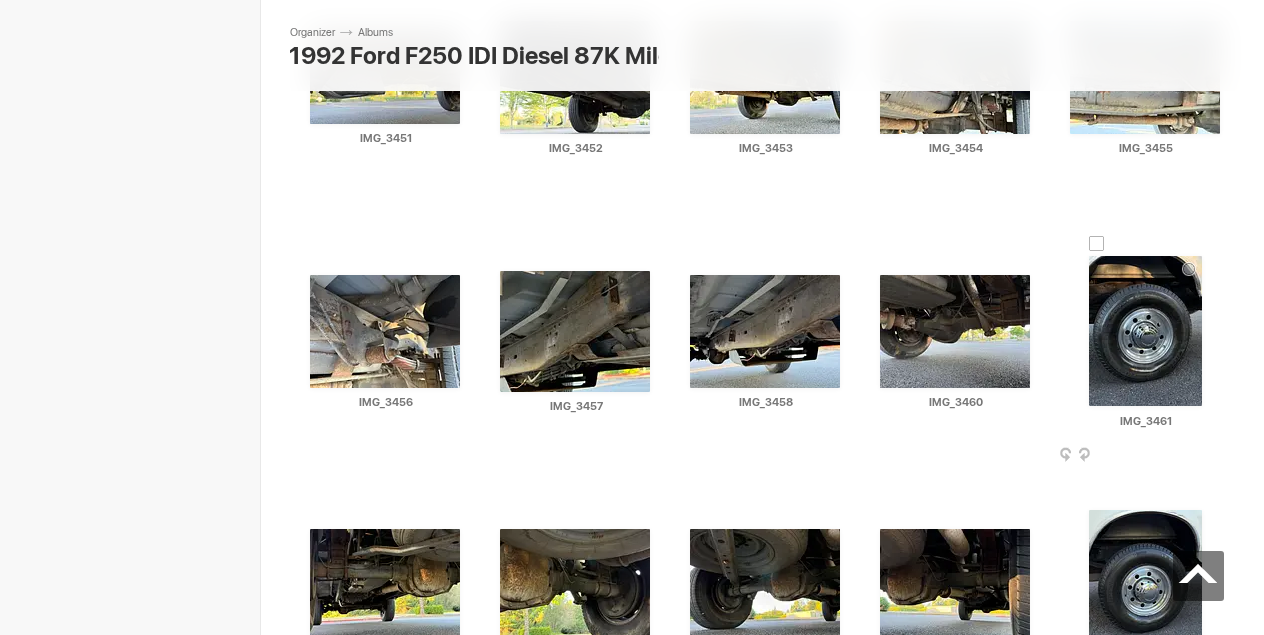 scroll, scrollTop: 5124, scrollLeft: 0, axis: vertical 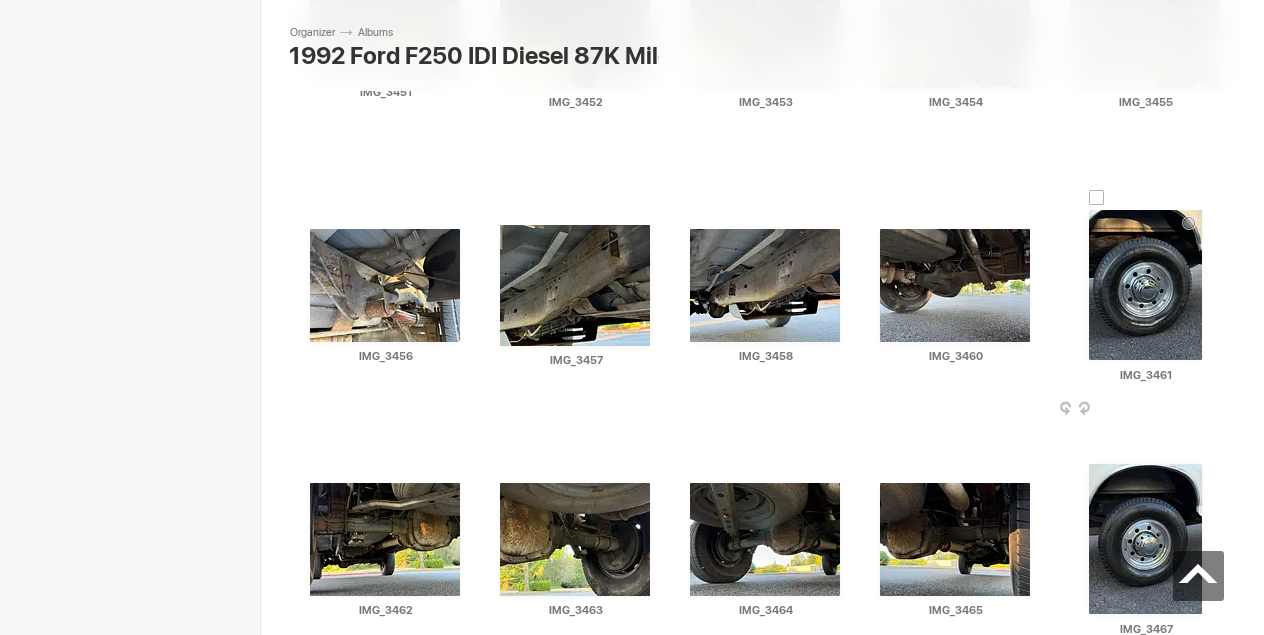 click at bounding box center [1145, 285] 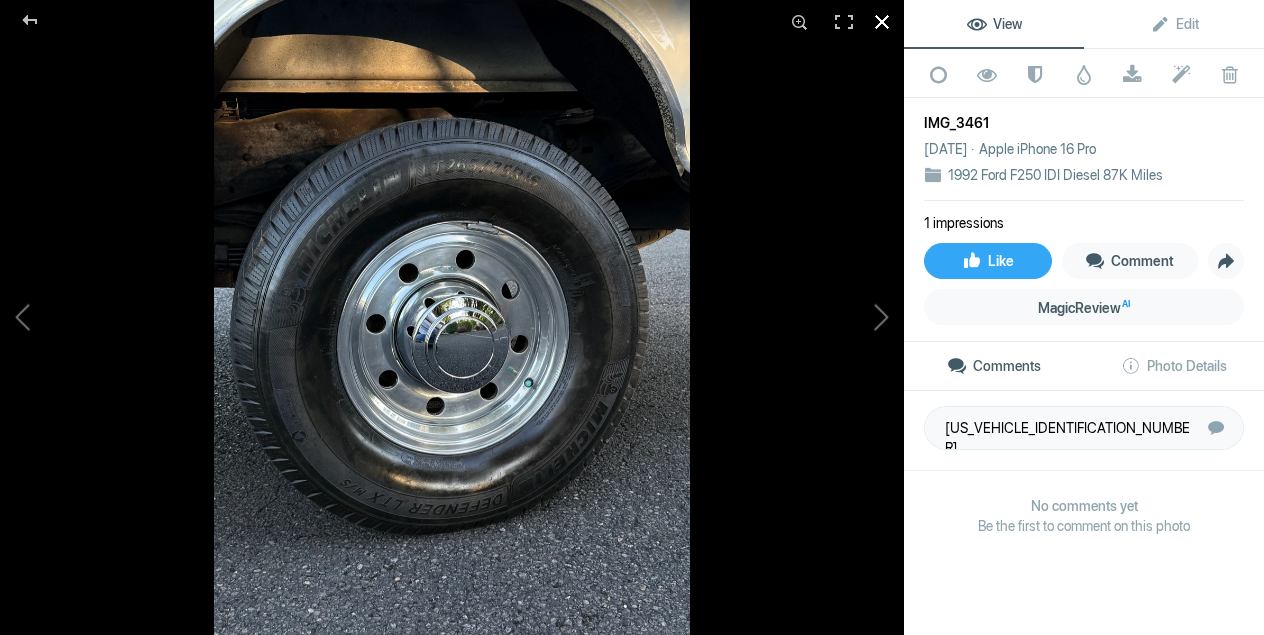 click 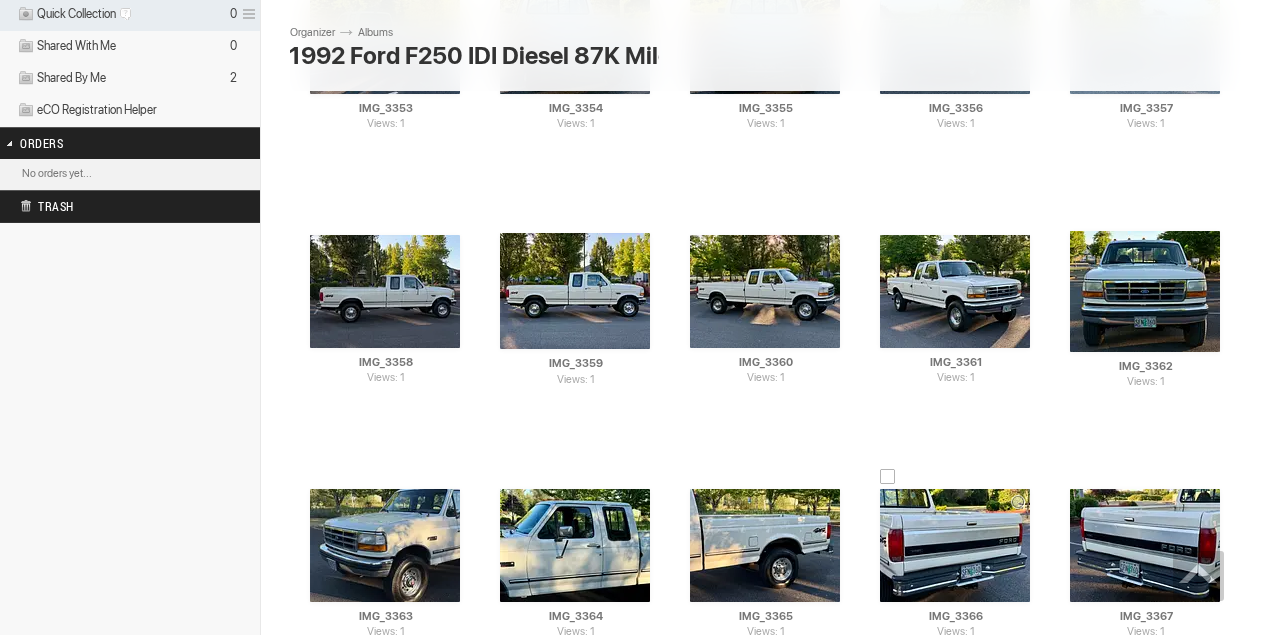 scroll, scrollTop: 525, scrollLeft: 0, axis: vertical 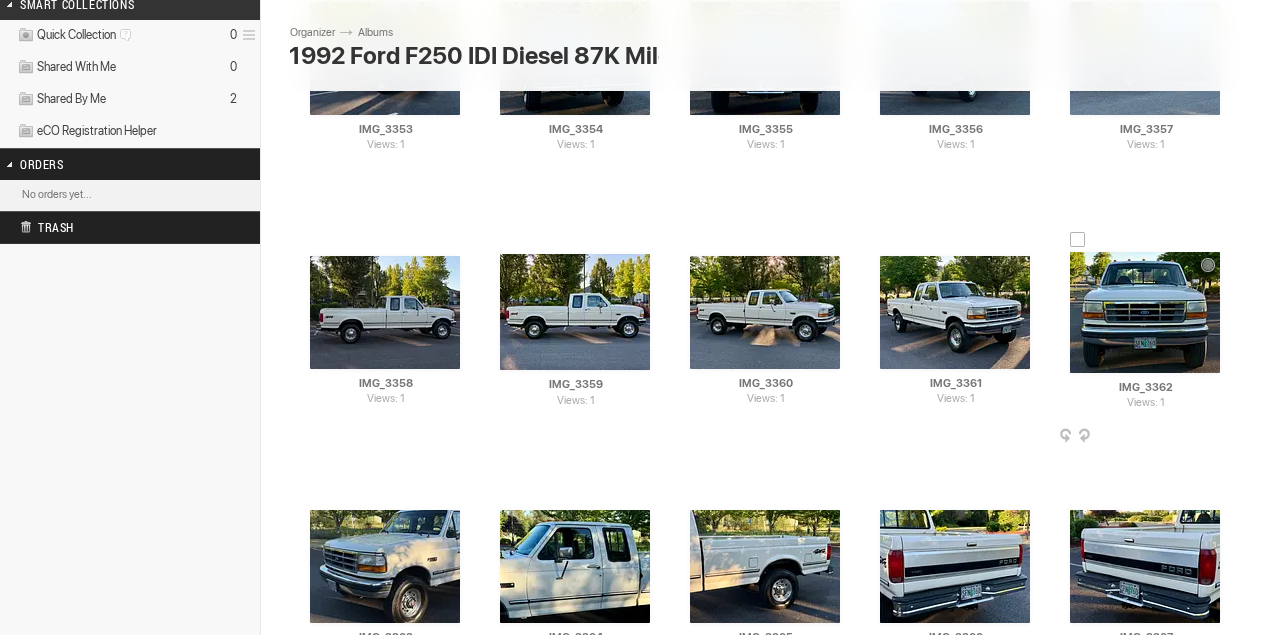 click at bounding box center (1145, 312) 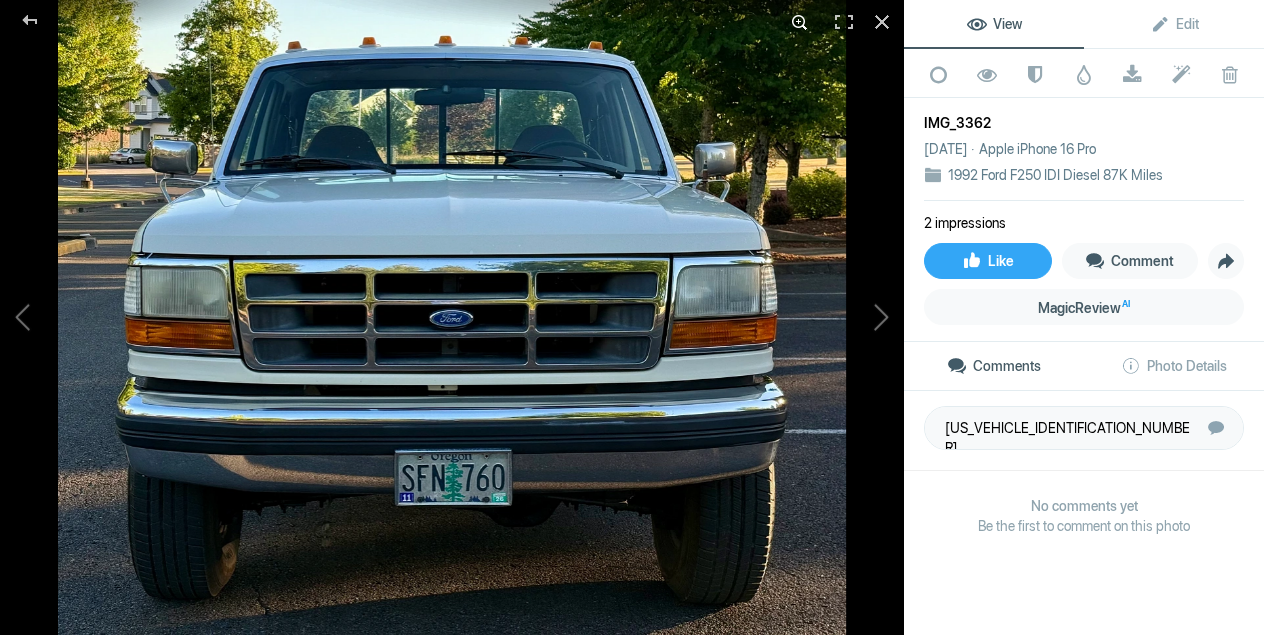 click 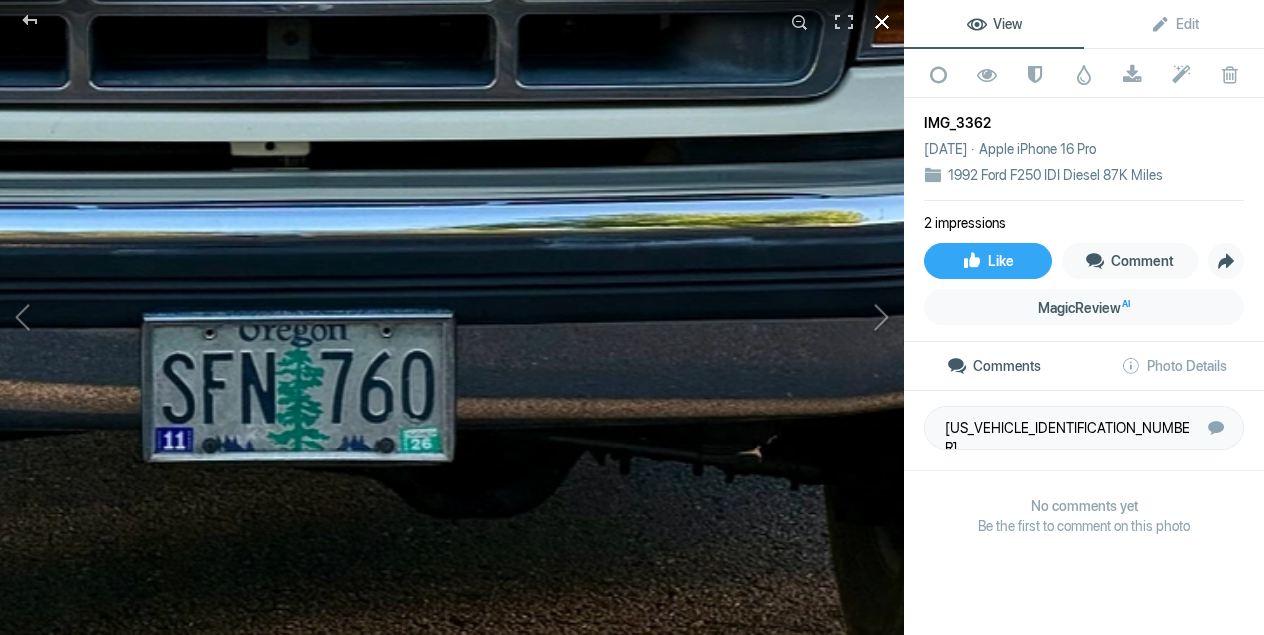 click 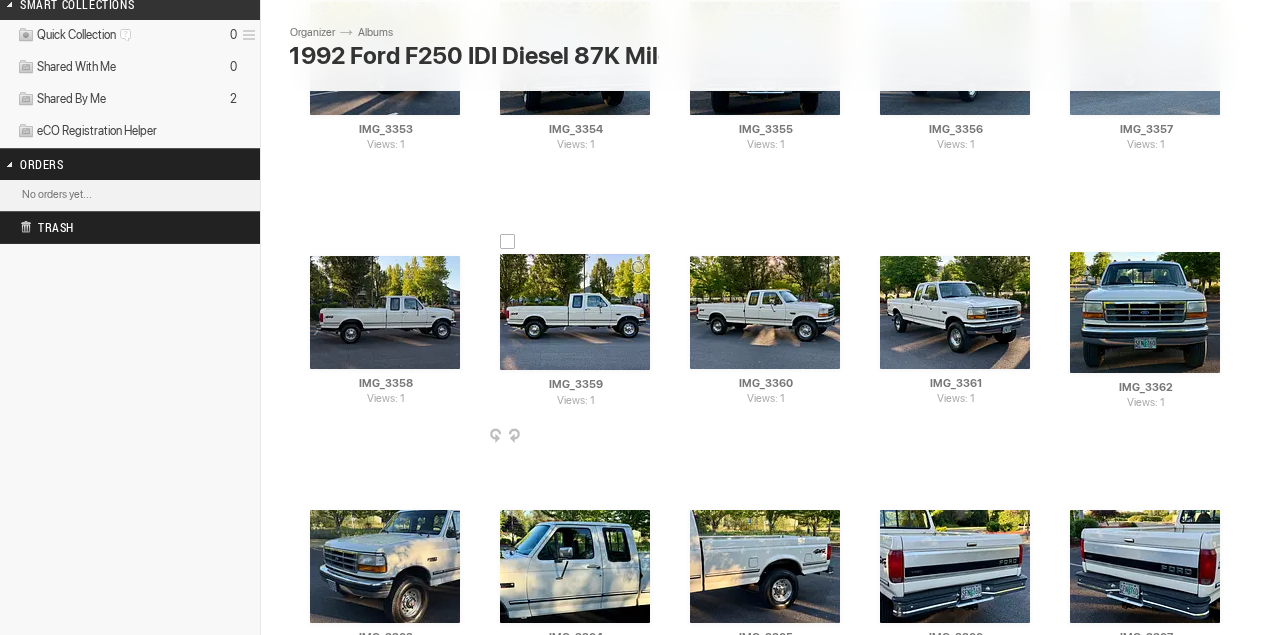 click at bounding box center [575, 312] 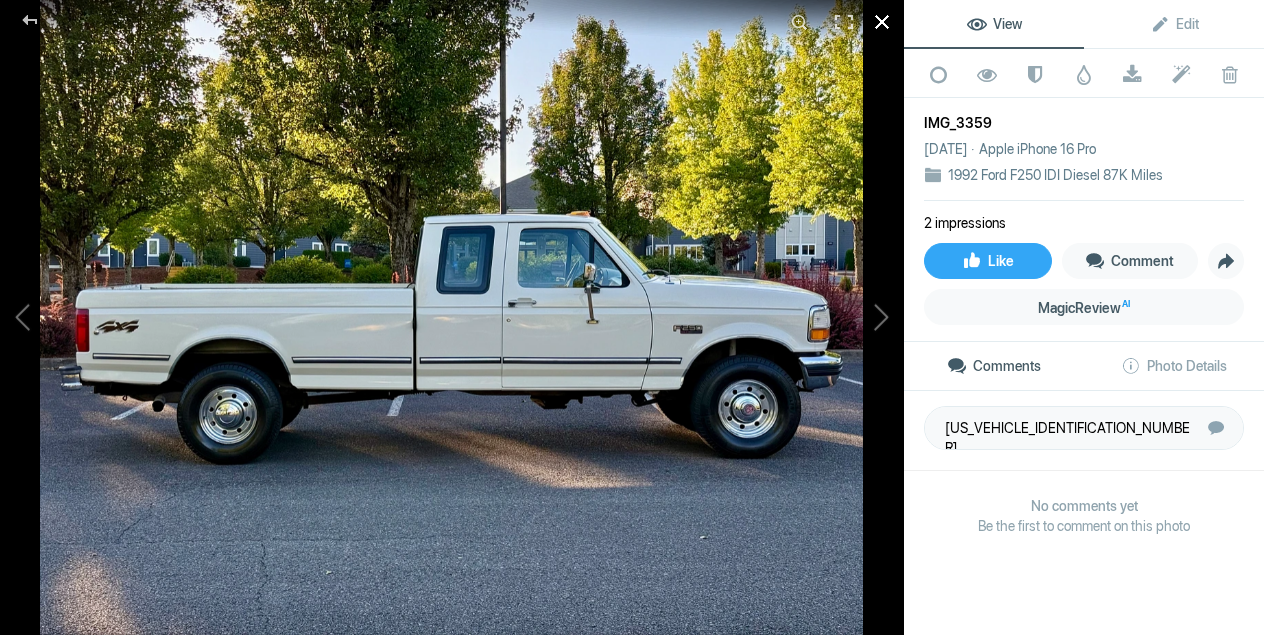click 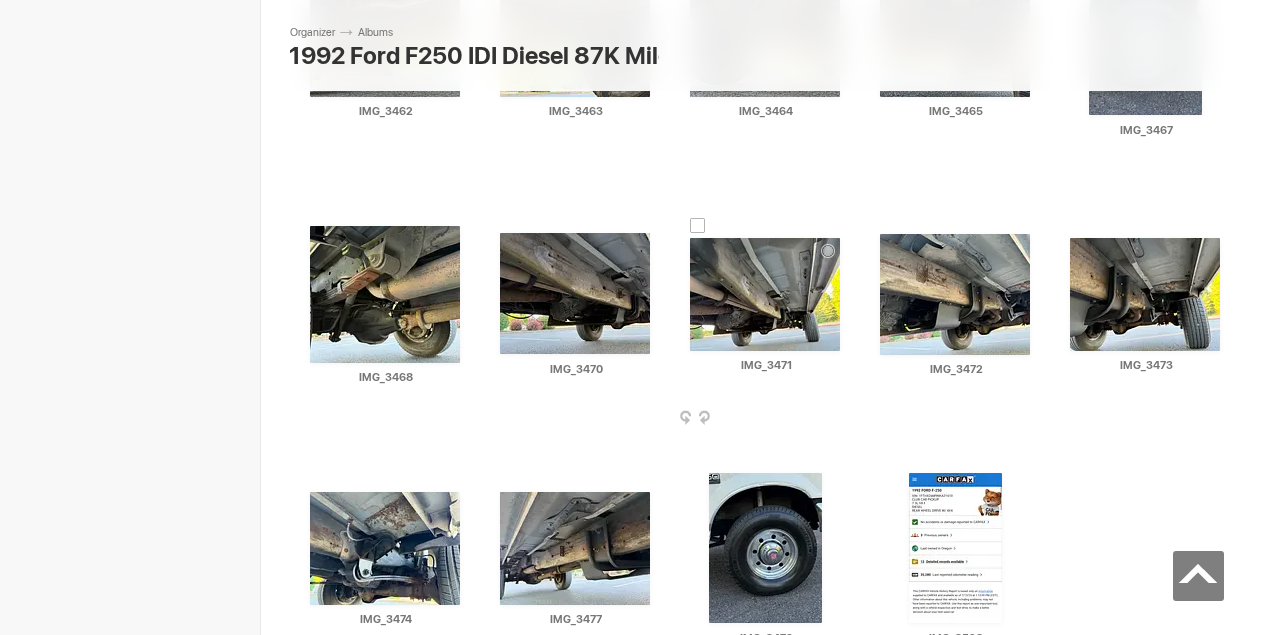 scroll, scrollTop: 5635, scrollLeft: 0, axis: vertical 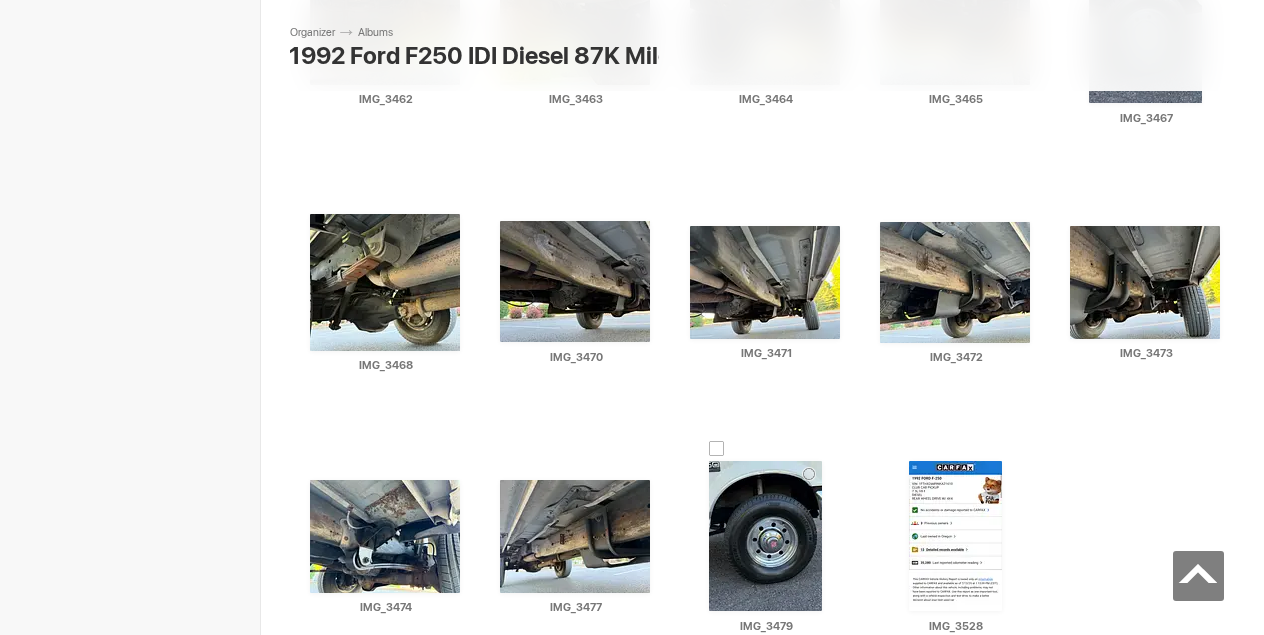 click at bounding box center (765, 536) 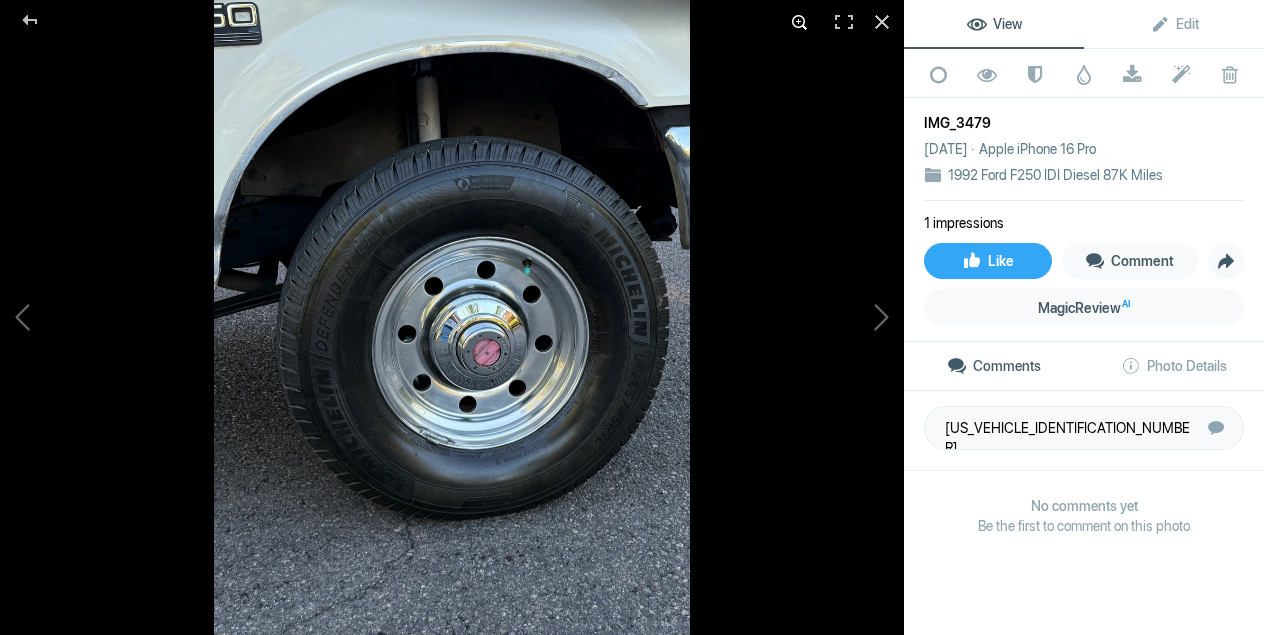 click 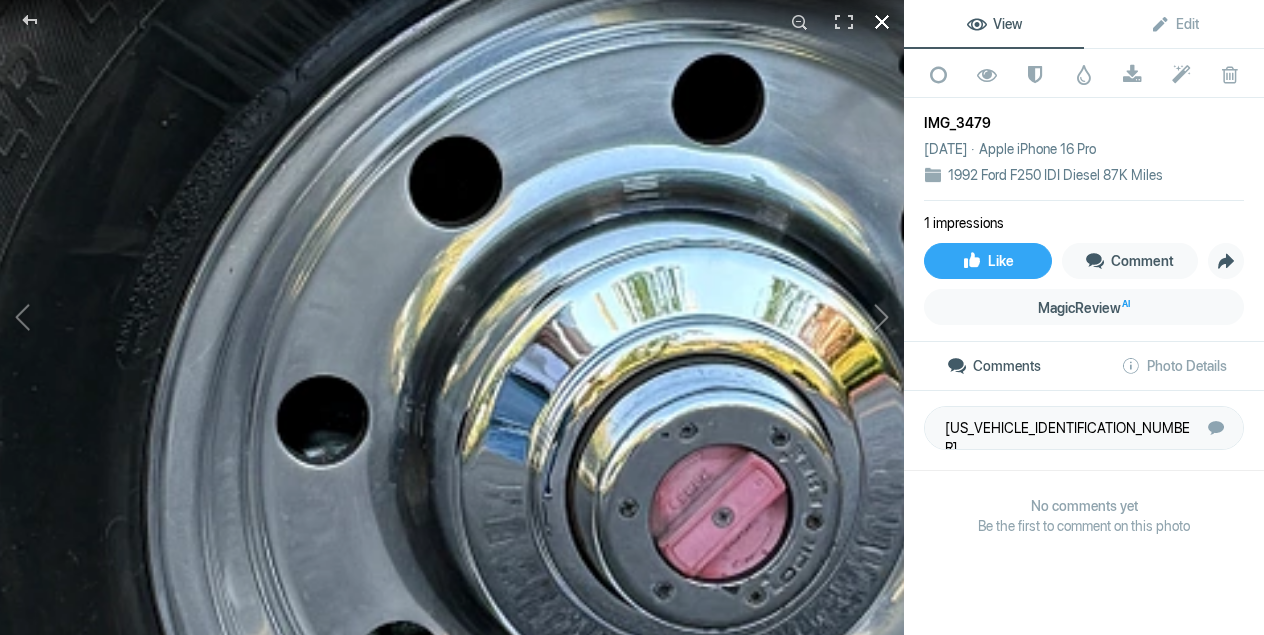 click 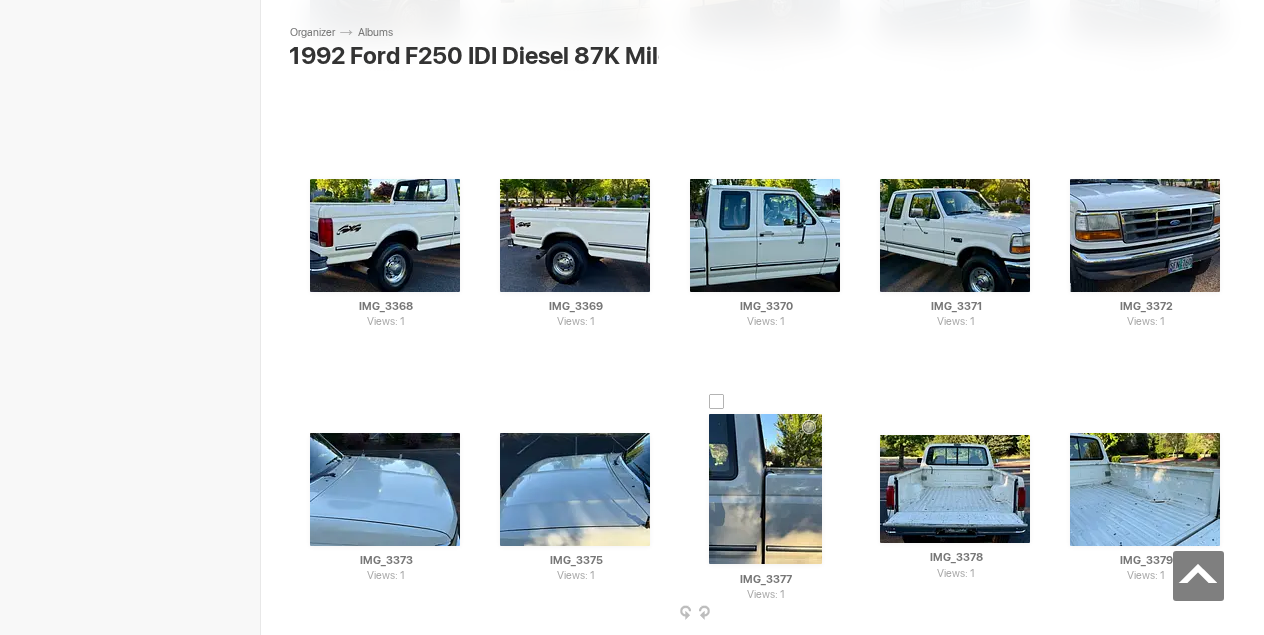 scroll, scrollTop: 865, scrollLeft: 0, axis: vertical 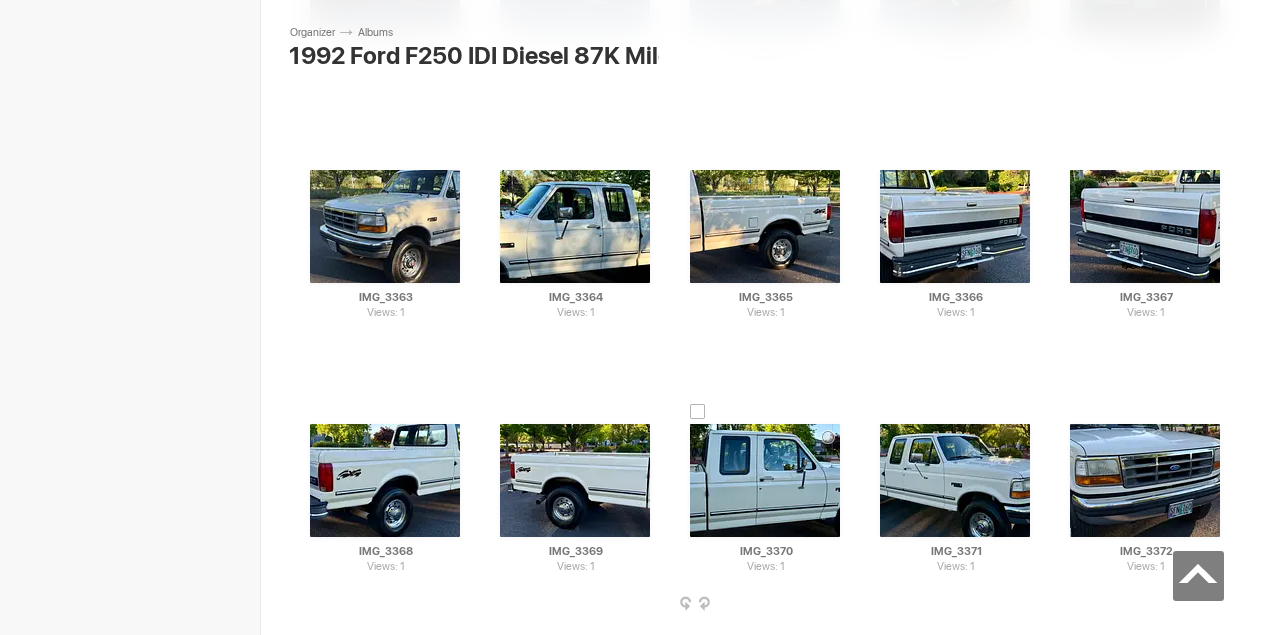 click at bounding box center (765, 480) 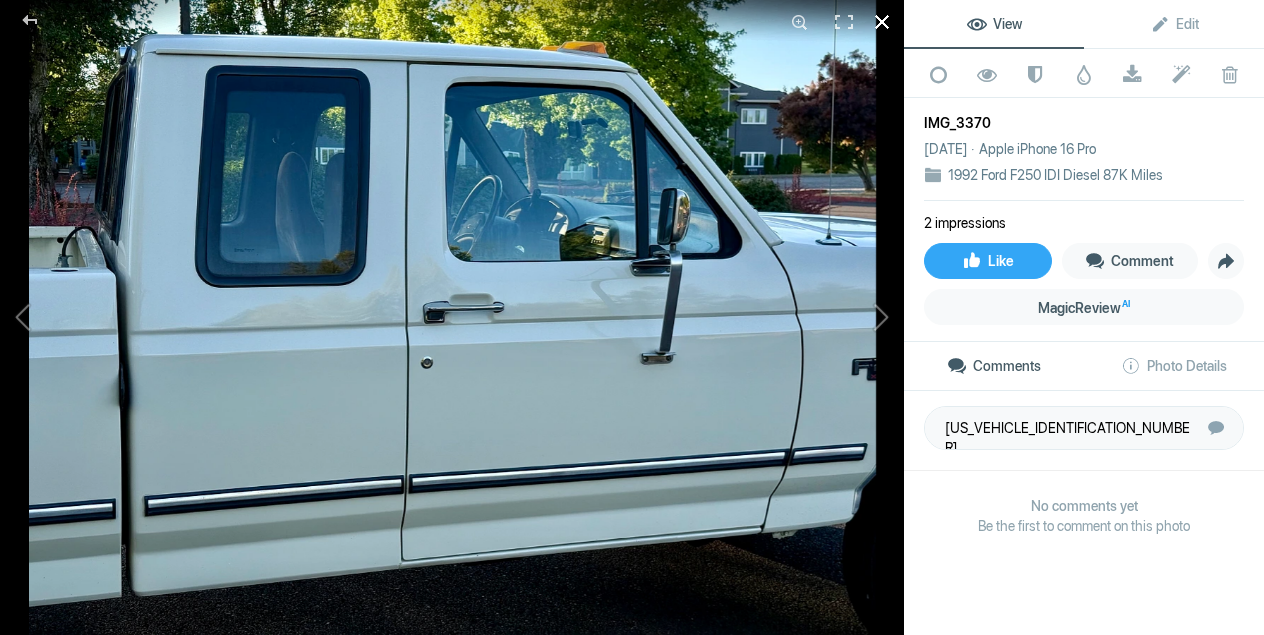 click 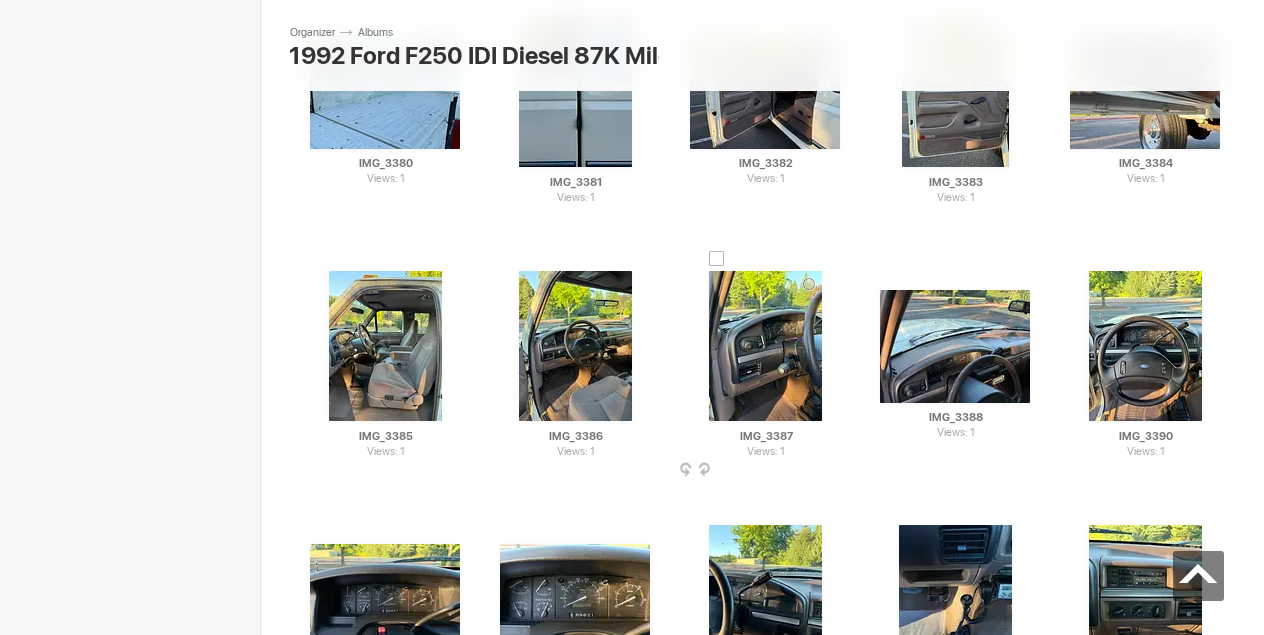 scroll, scrollTop: 1759, scrollLeft: 0, axis: vertical 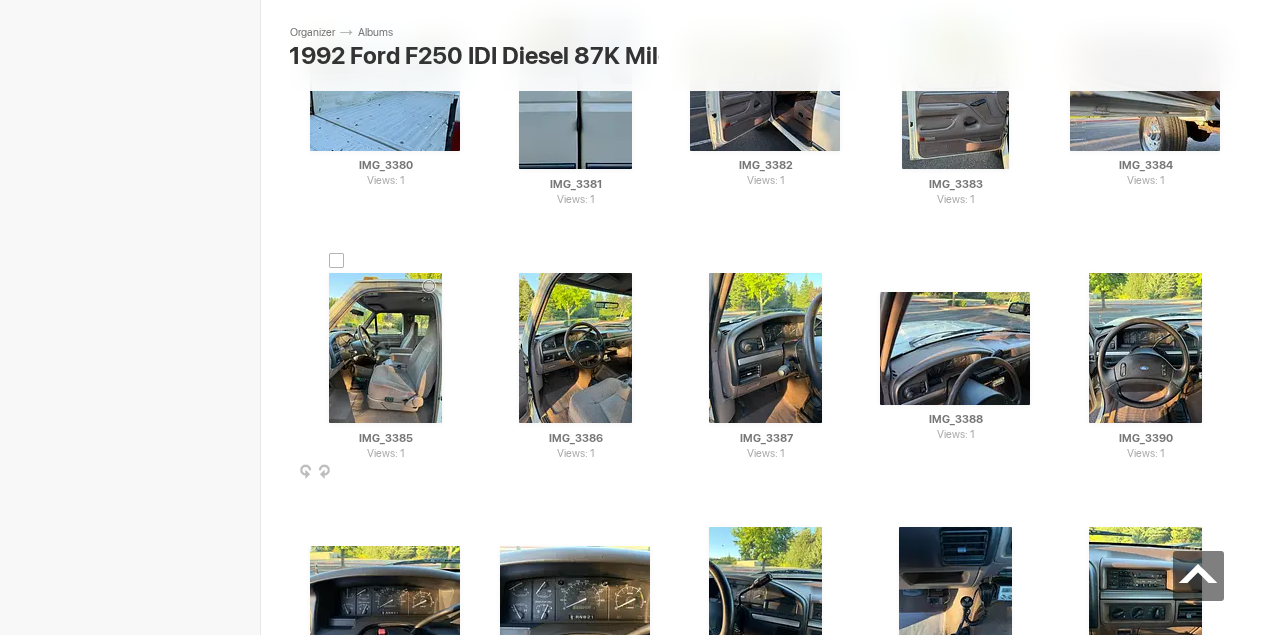 click at bounding box center (385, 348) 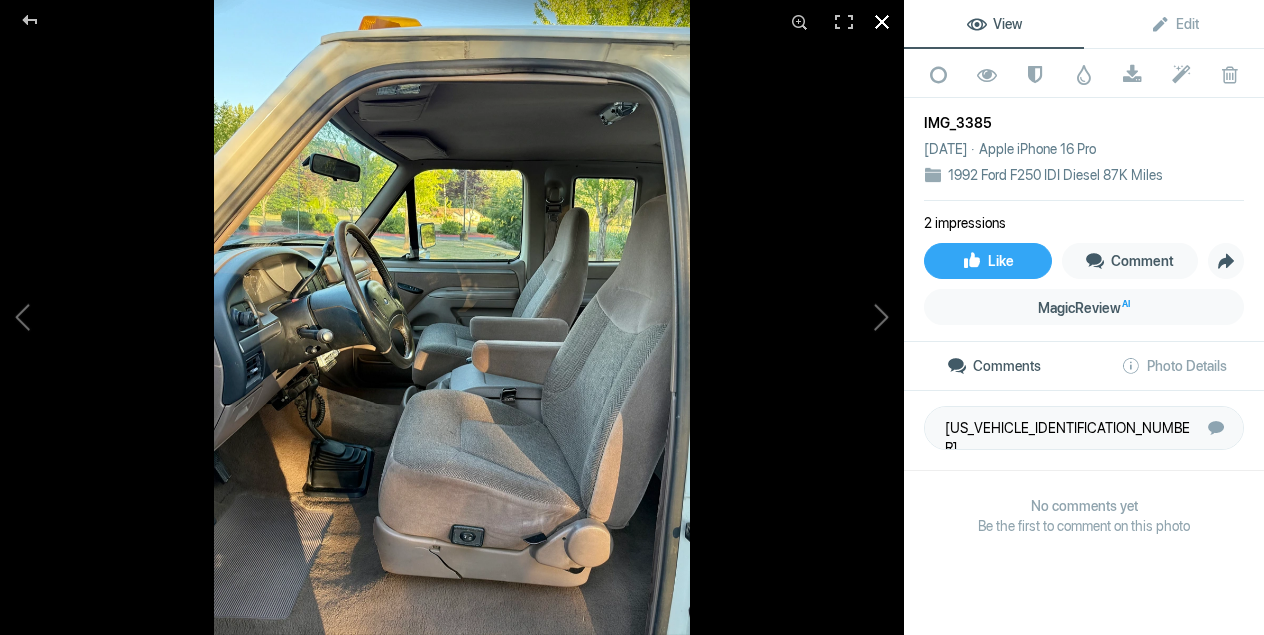 click 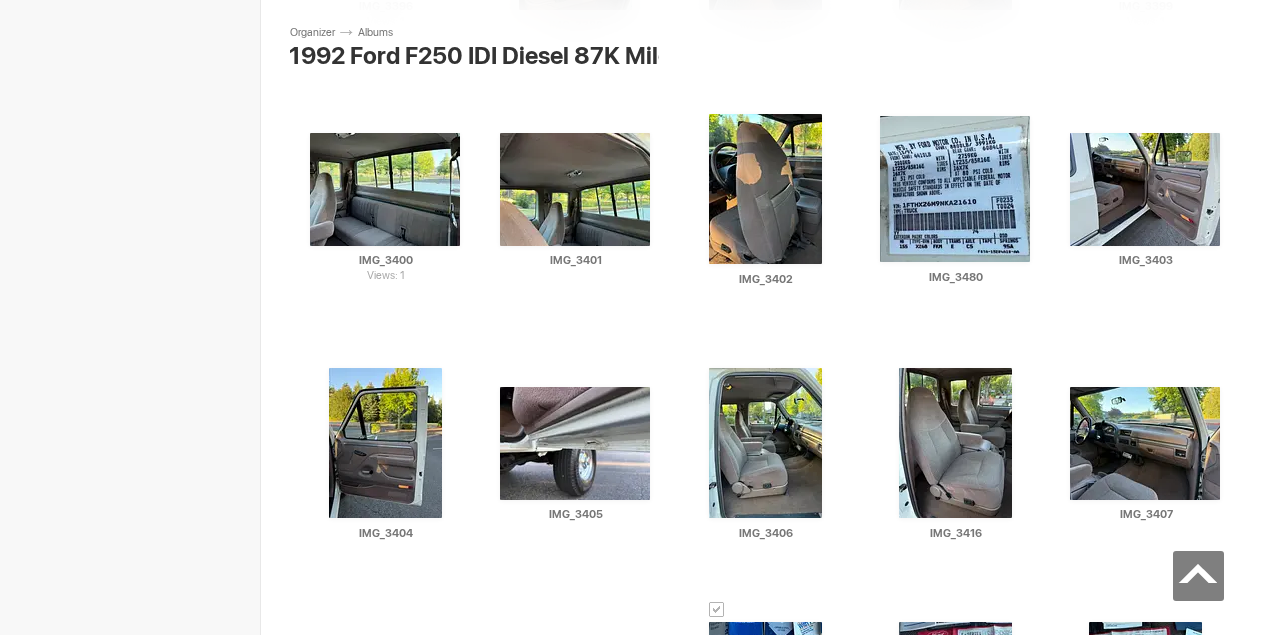 scroll, scrollTop: 2683, scrollLeft: 0, axis: vertical 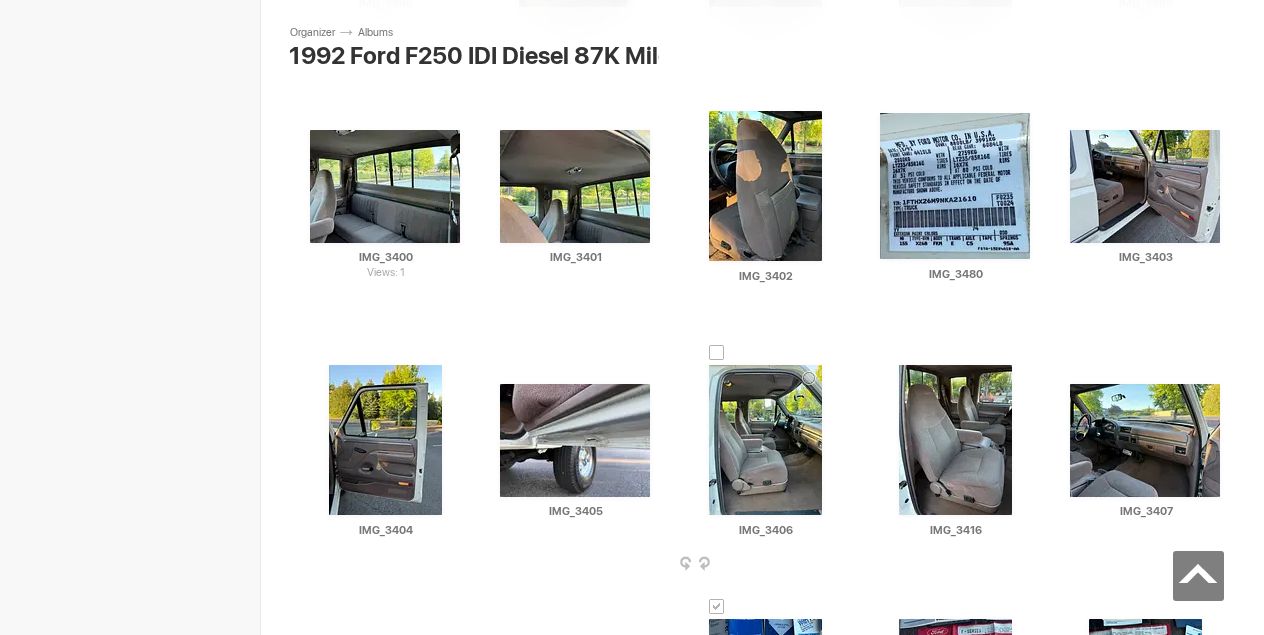 click at bounding box center [765, 440] 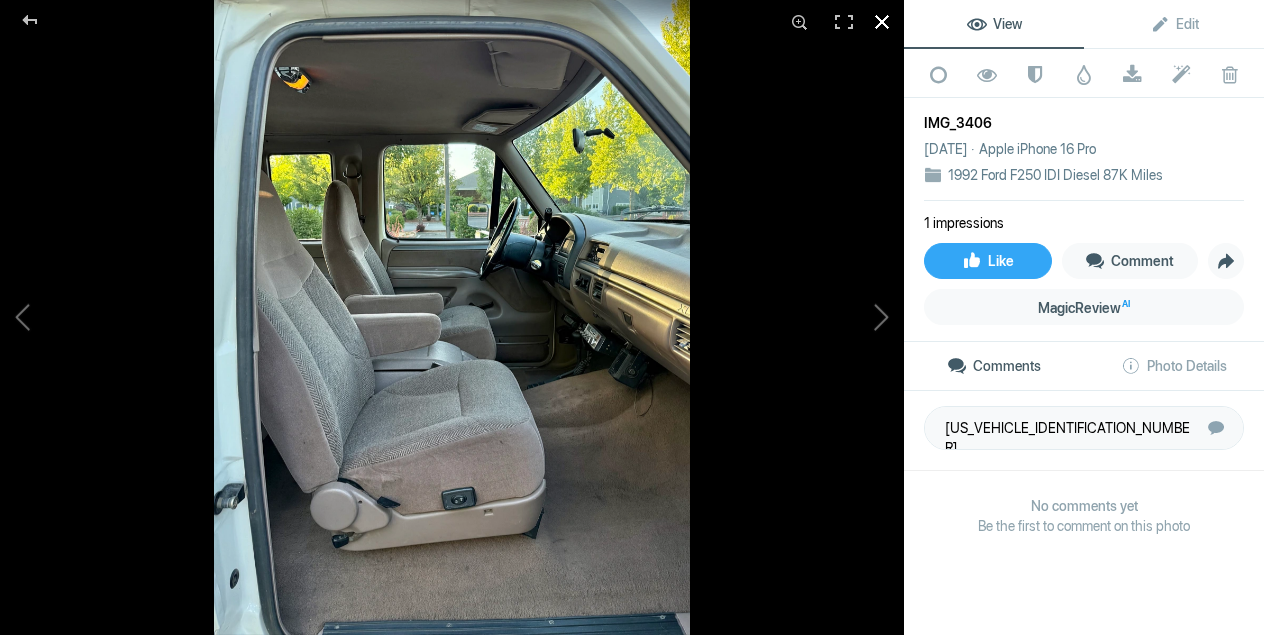 click 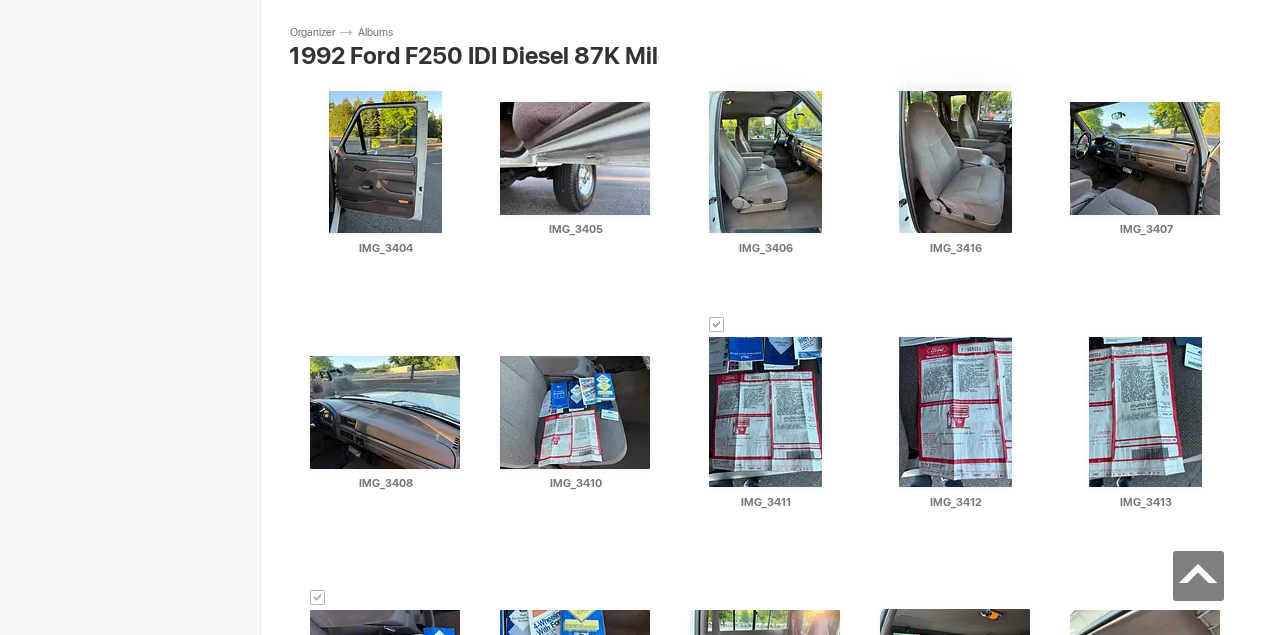 scroll, scrollTop: 3130, scrollLeft: 0, axis: vertical 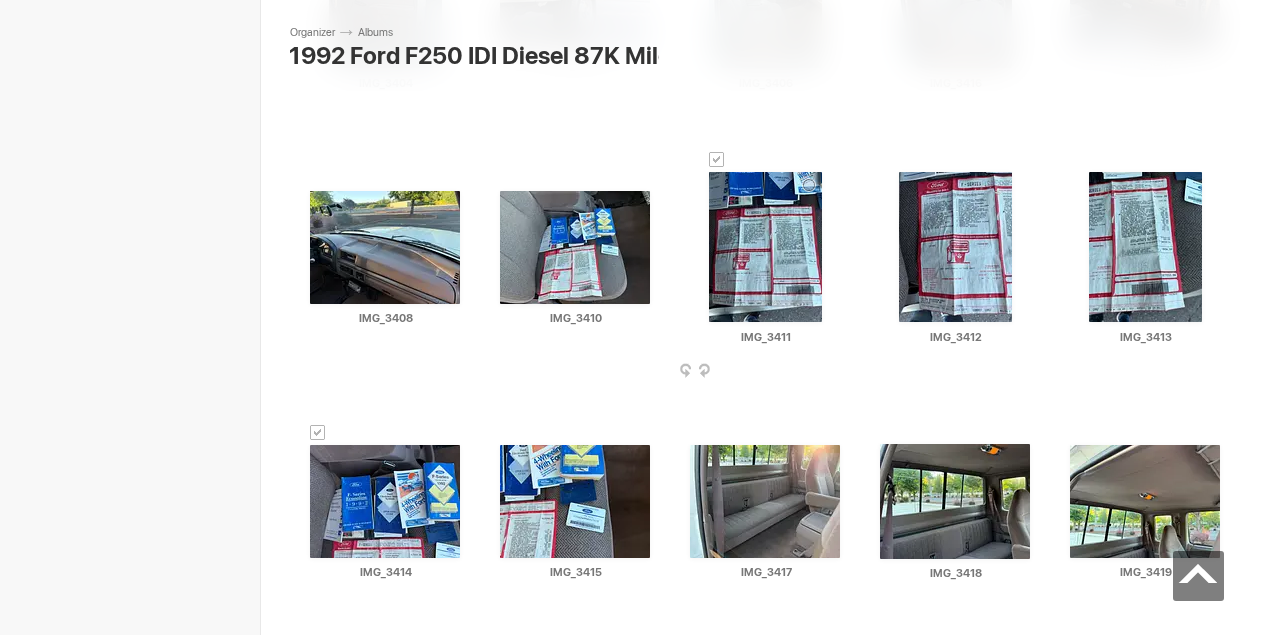 click at bounding box center (765, 247) 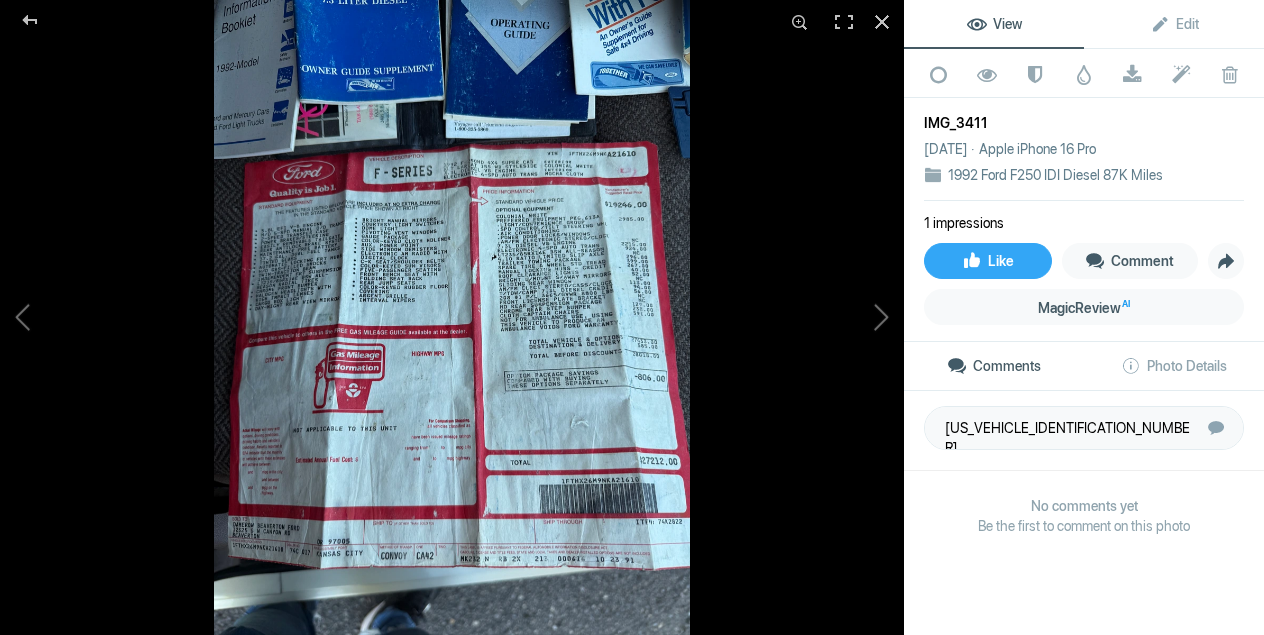 click 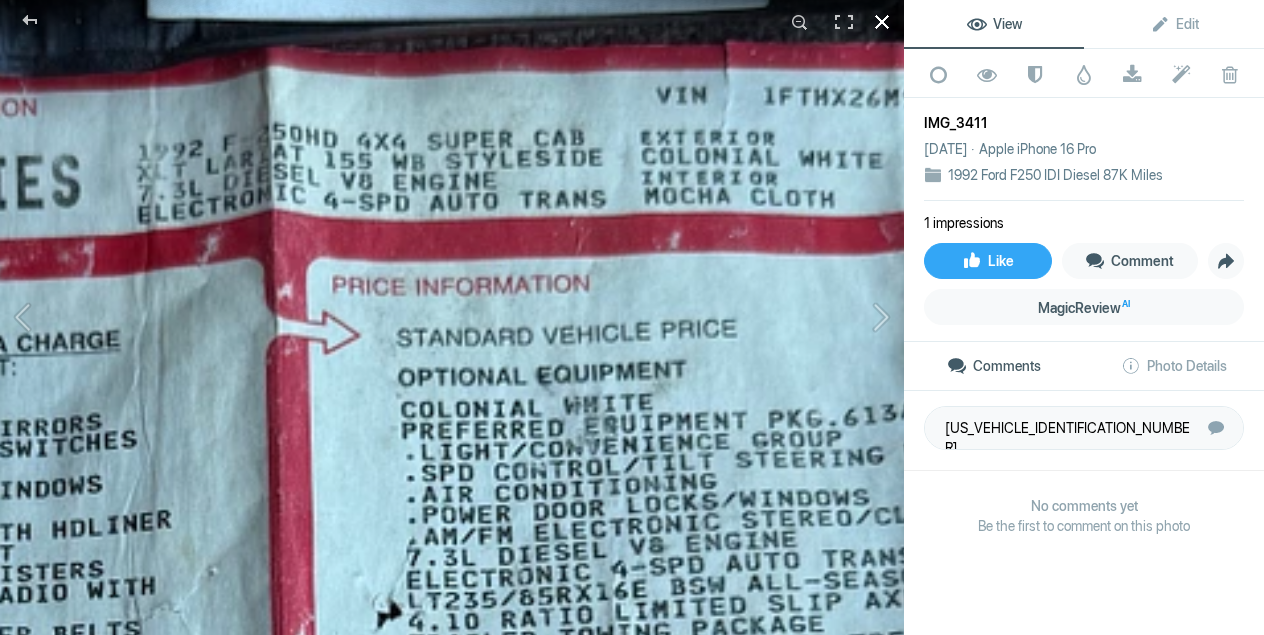 click 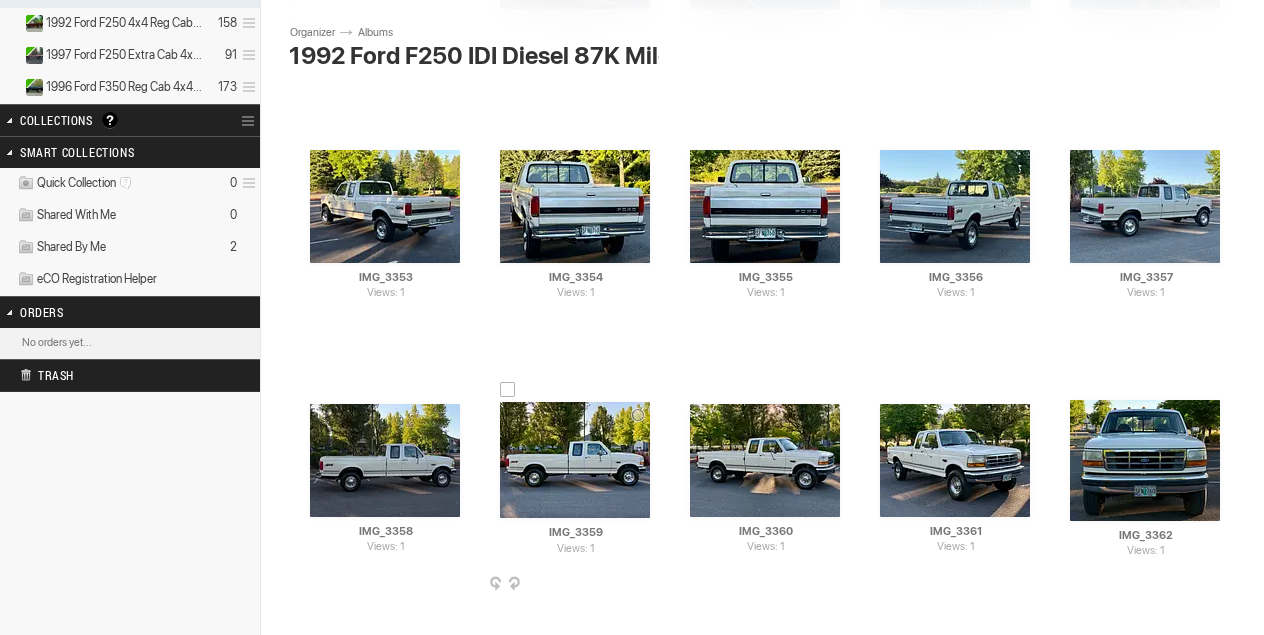 scroll, scrollTop: 400, scrollLeft: 0, axis: vertical 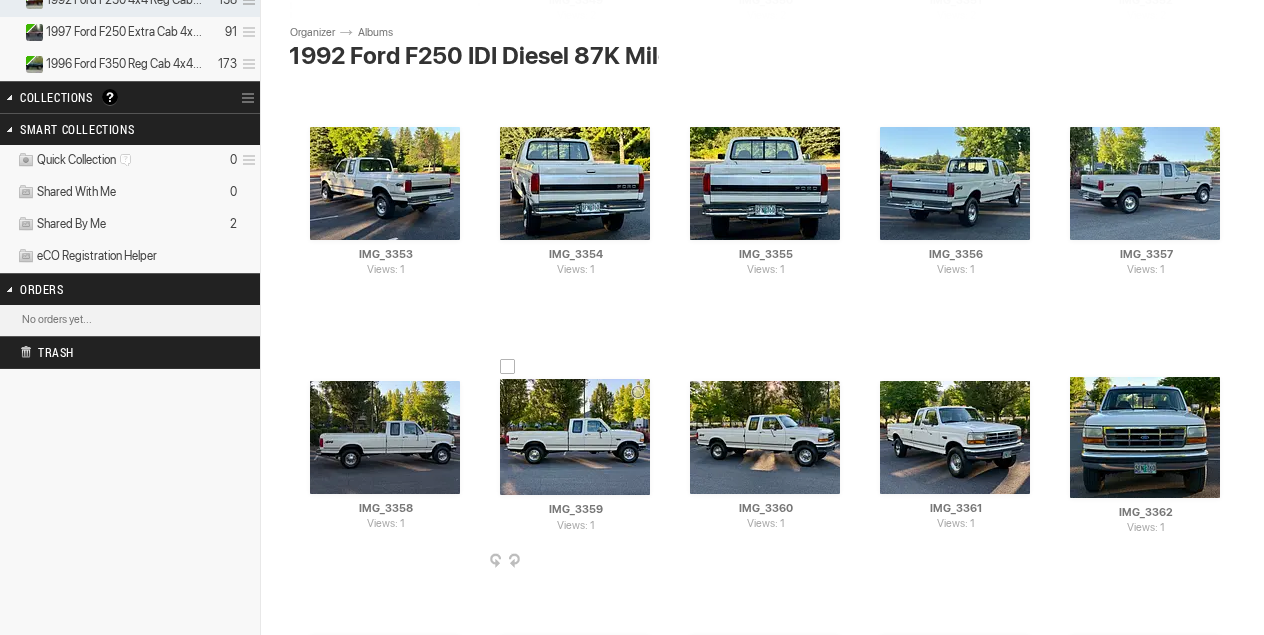 click at bounding box center (575, 437) 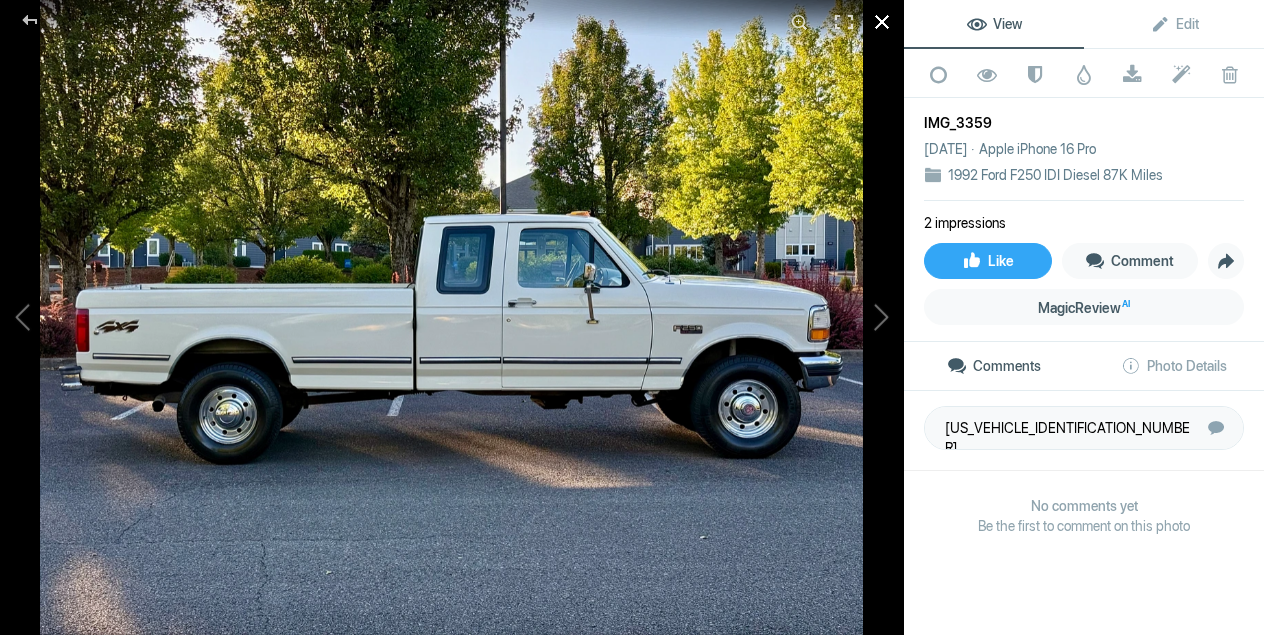 click 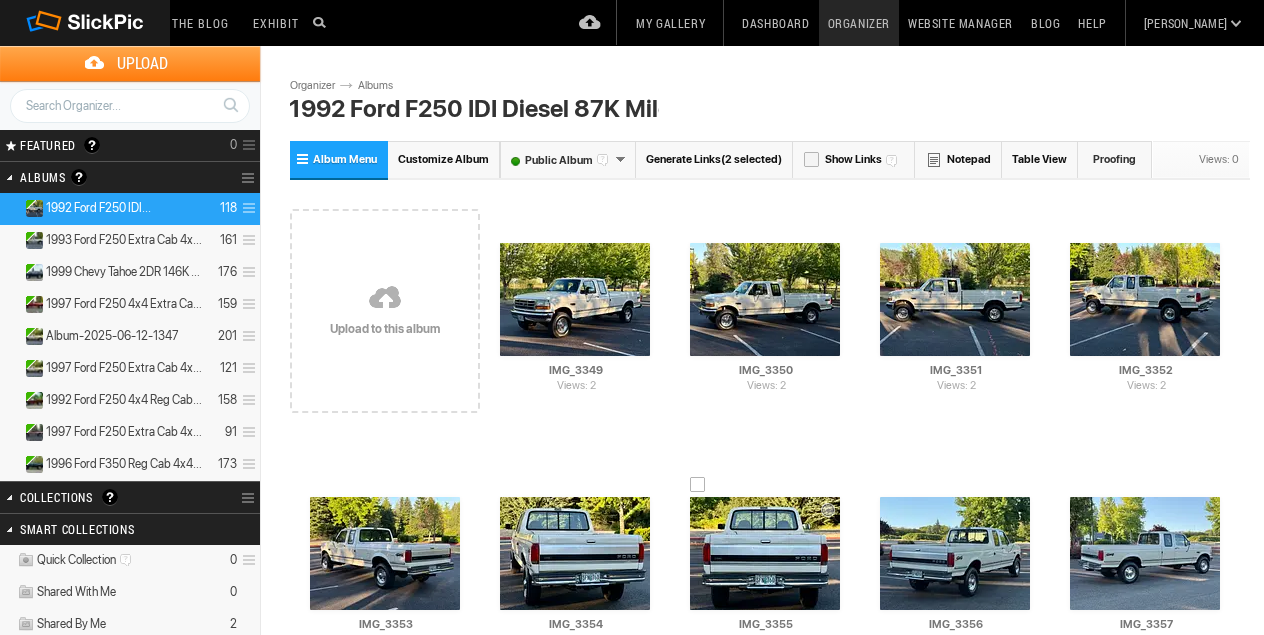 scroll, scrollTop: 0, scrollLeft: 0, axis: both 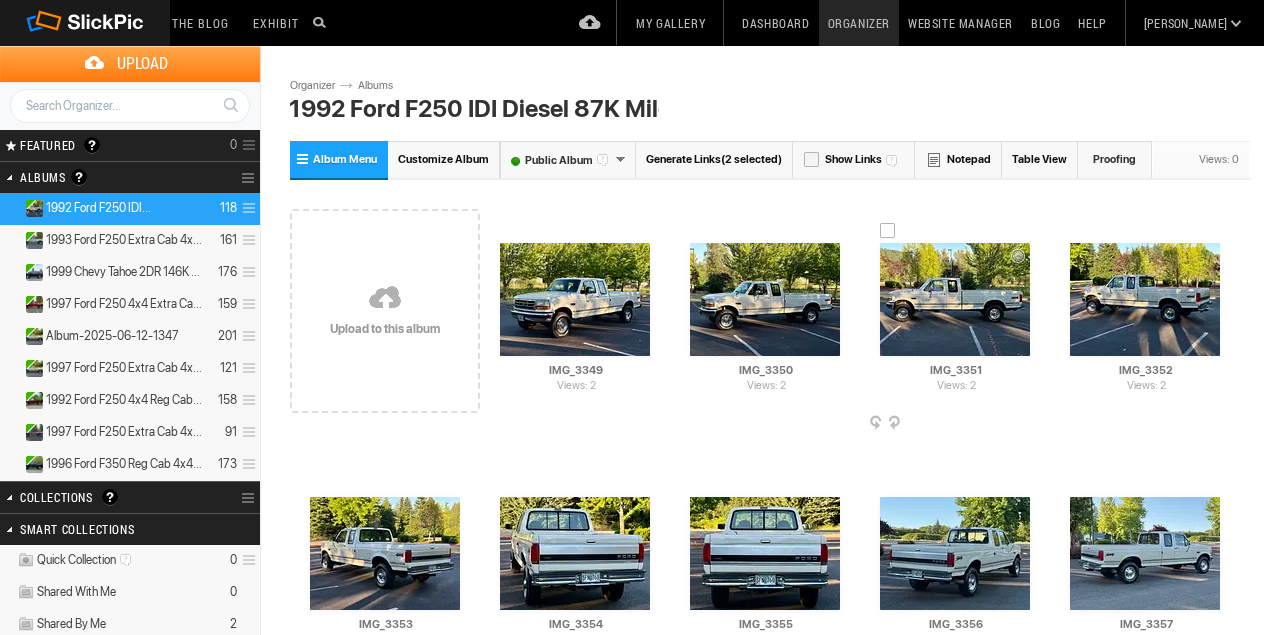 click at bounding box center (955, 299) 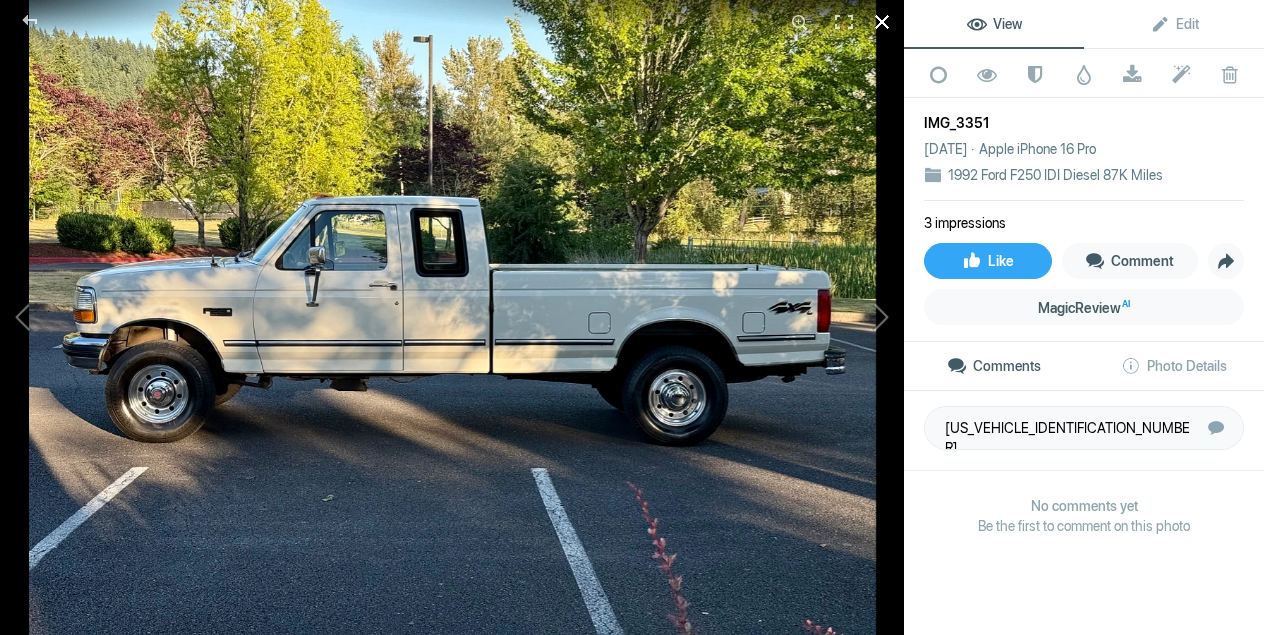 click 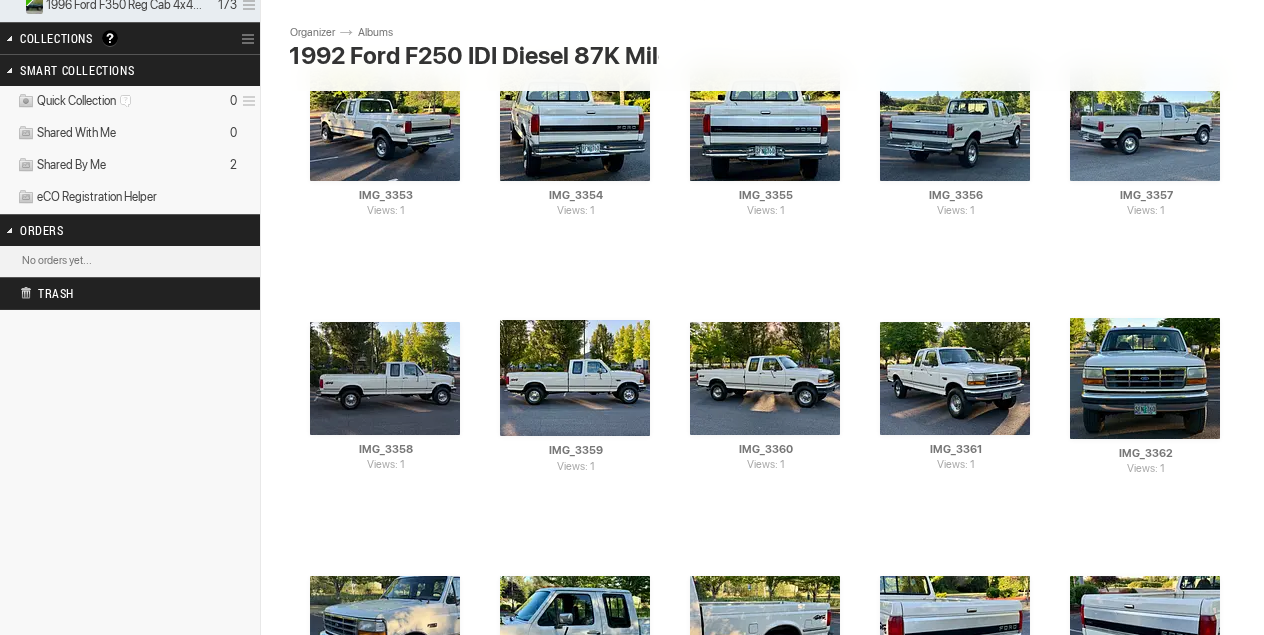 scroll, scrollTop: 460, scrollLeft: 0, axis: vertical 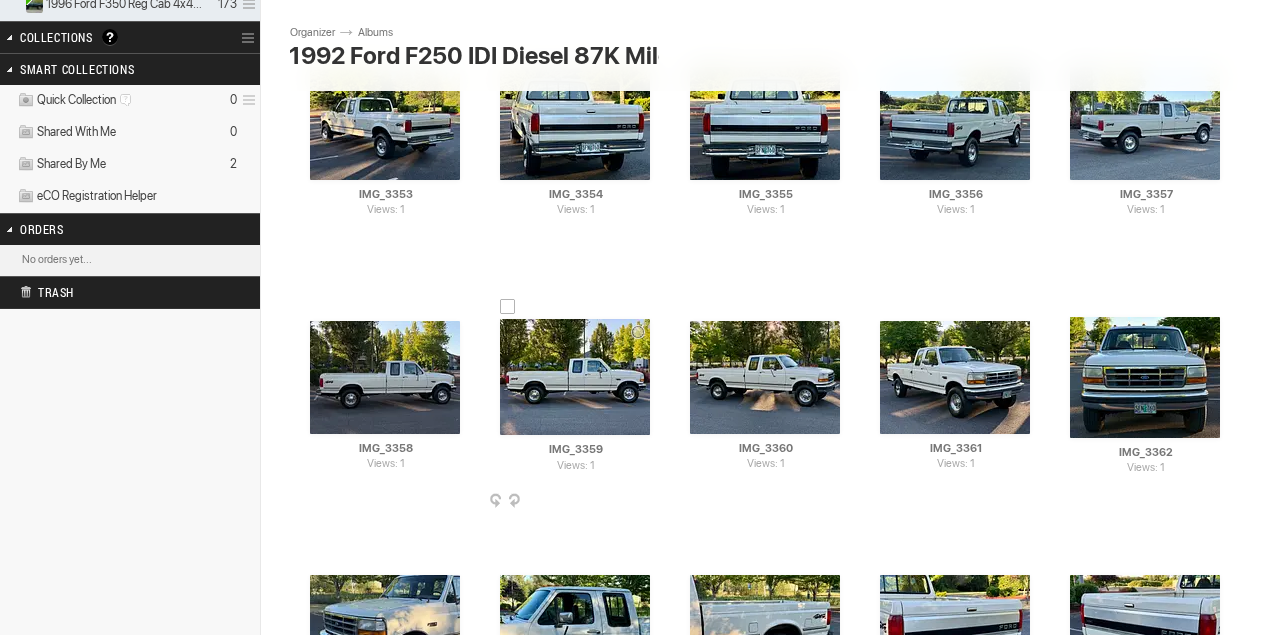 click at bounding box center (508, 307) 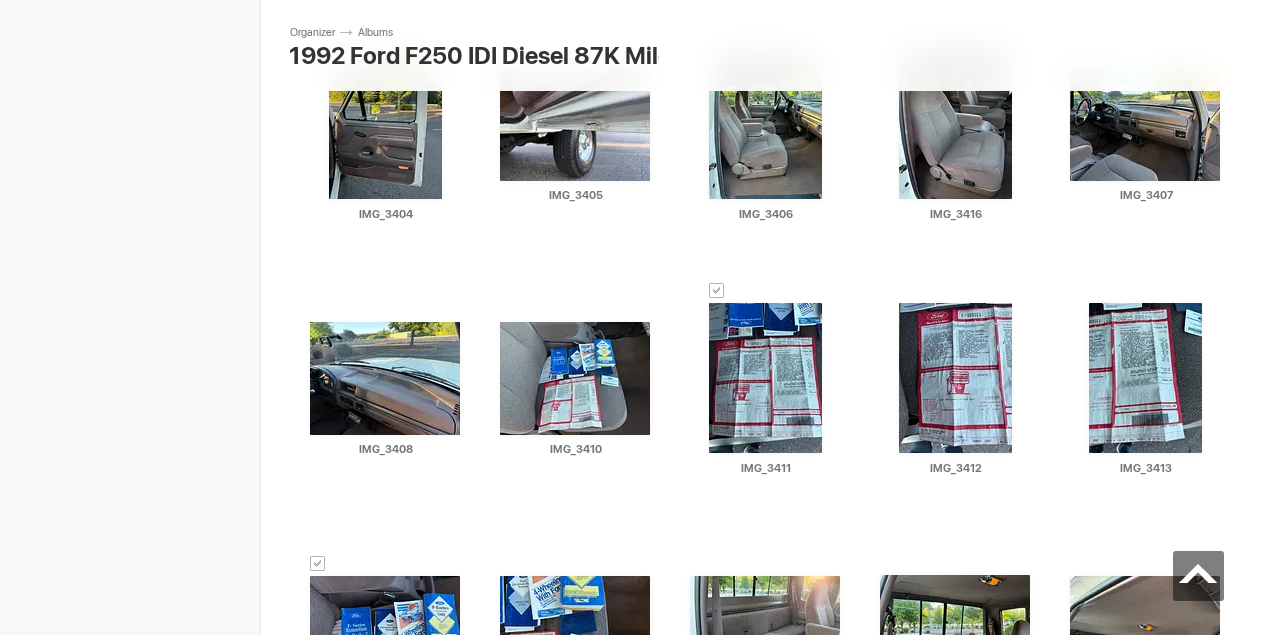 scroll, scrollTop: 2993, scrollLeft: 0, axis: vertical 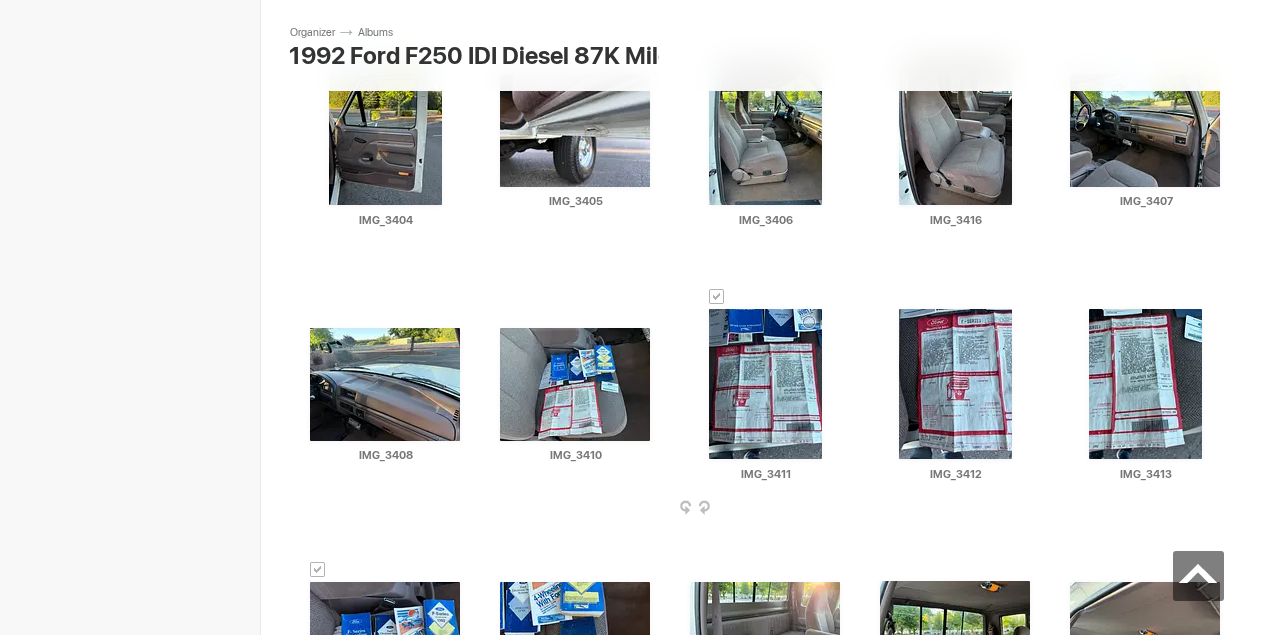 click at bounding box center (717, 297) 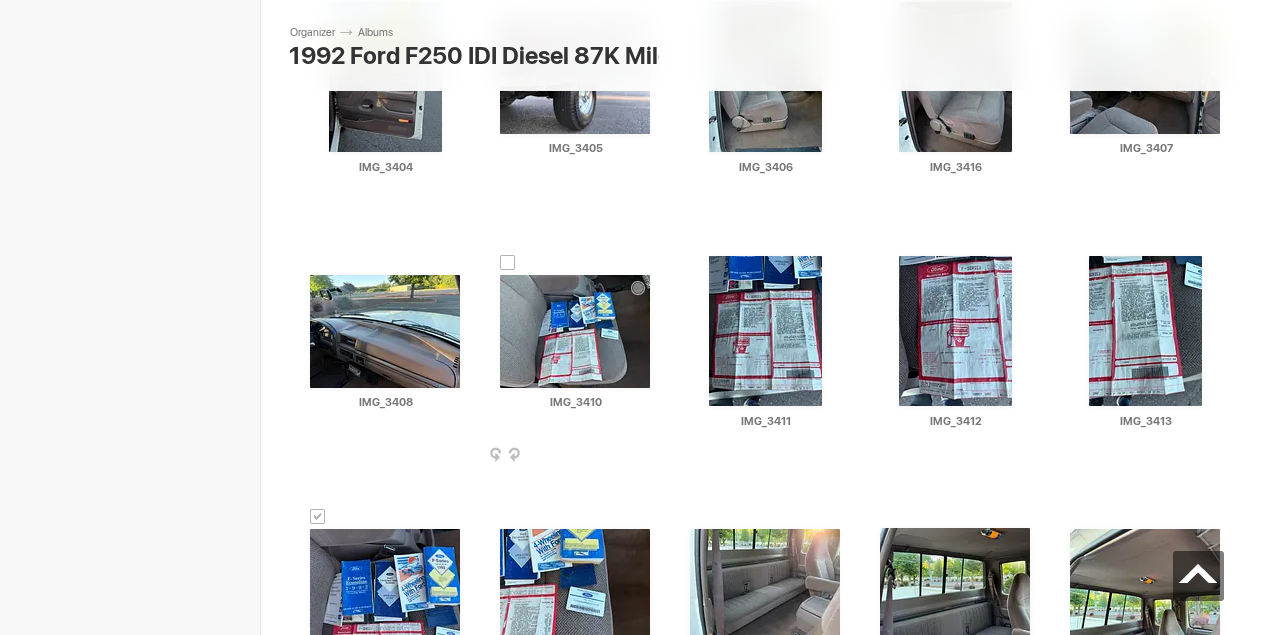 scroll, scrollTop: 3231, scrollLeft: 0, axis: vertical 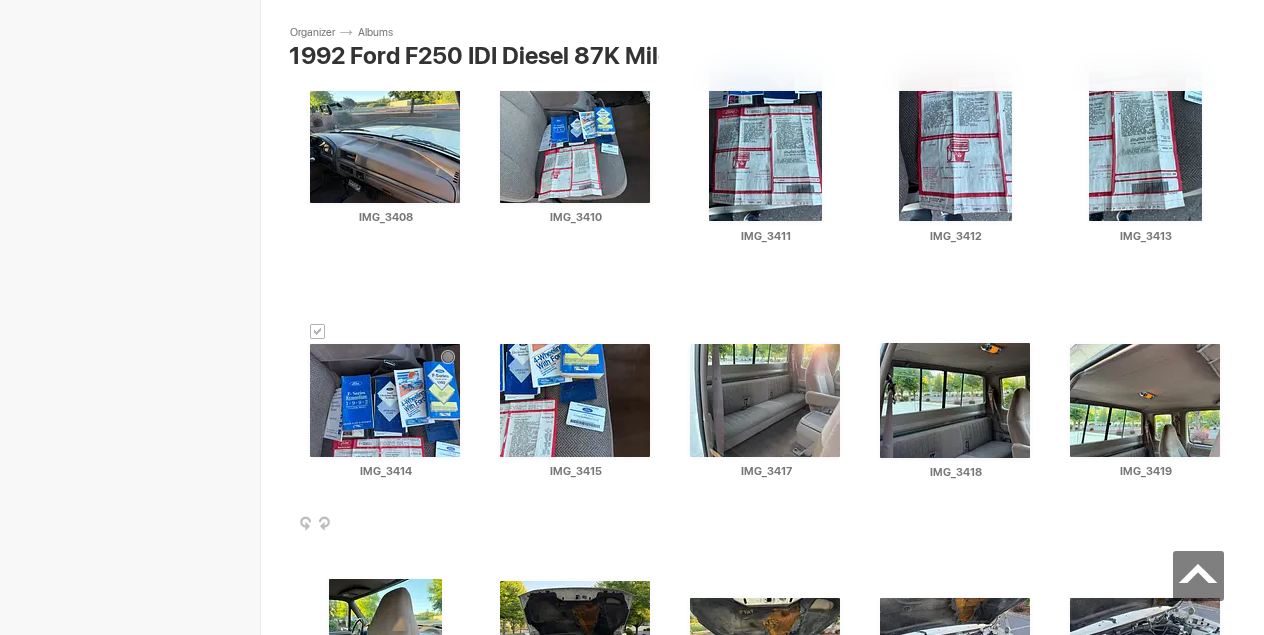 click at bounding box center [318, 332] 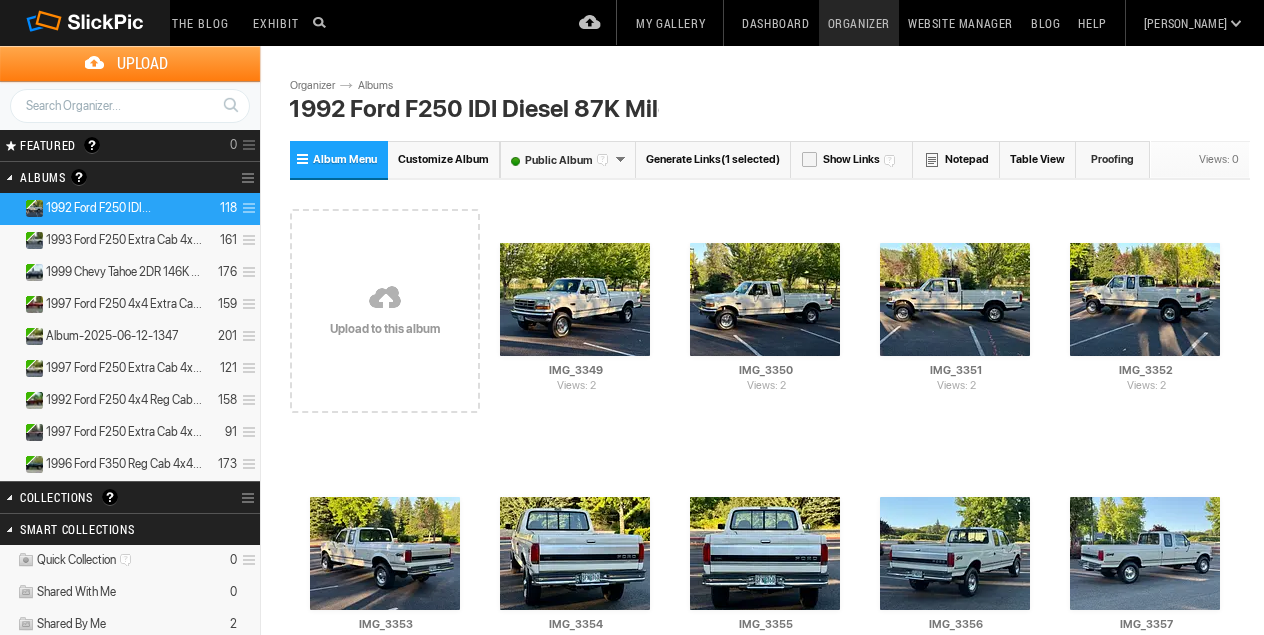 scroll, scrollTop: 0, scrollLeft: 0, axis: both 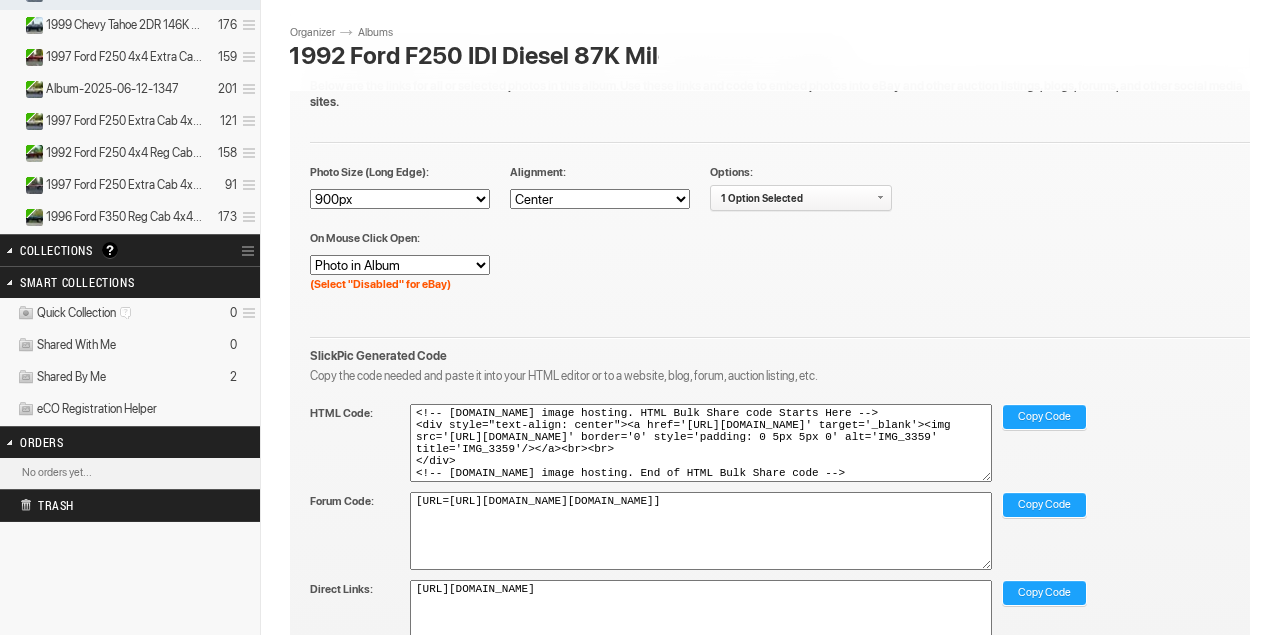 click on "Copy Code" at bounding box center [1044, 418] 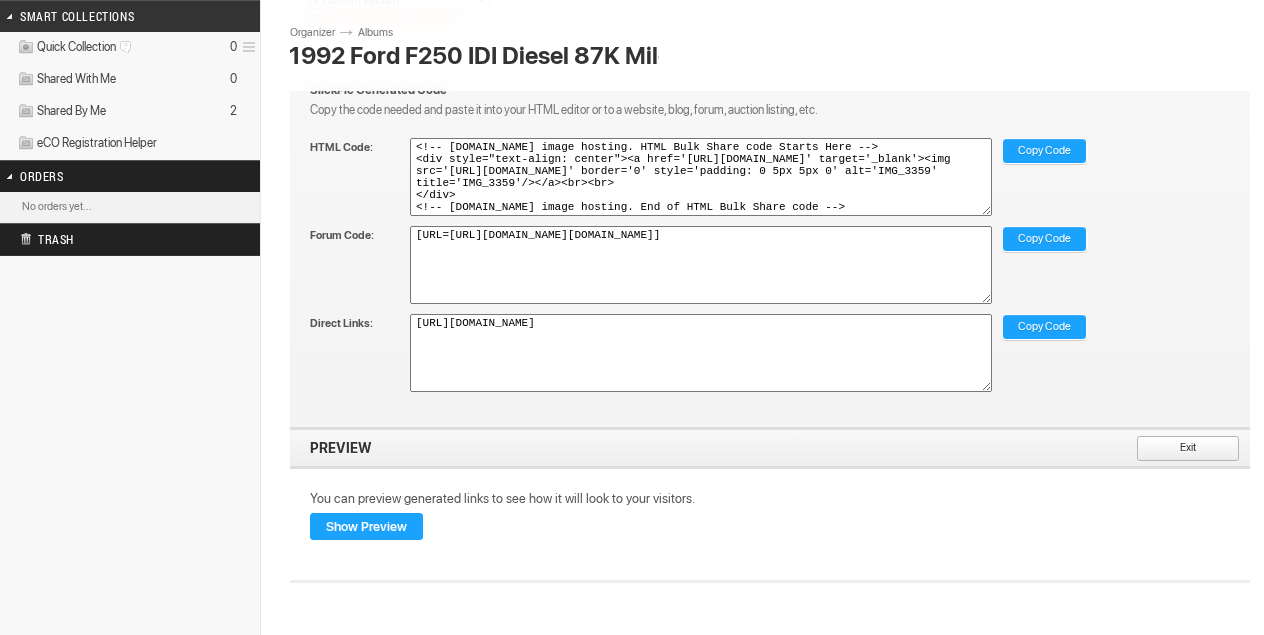 click on "Exit" at bounding box center [1181, 449] 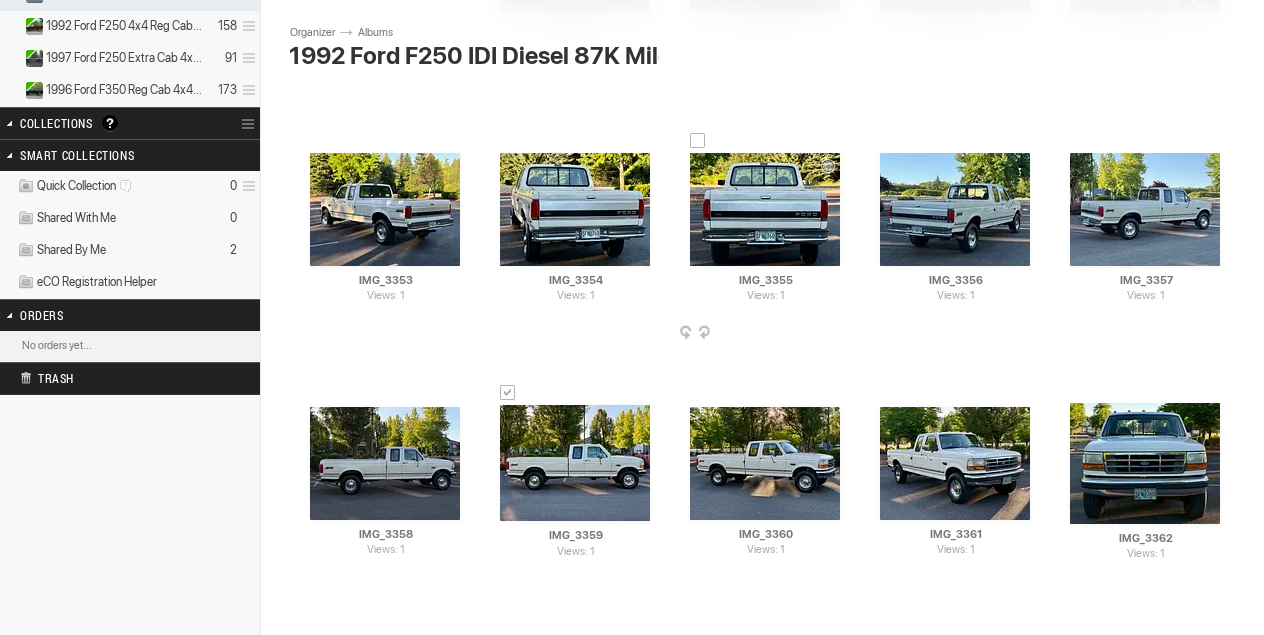 scroll, scrollTop: 413, scrollLeft: 0, axis: vertical 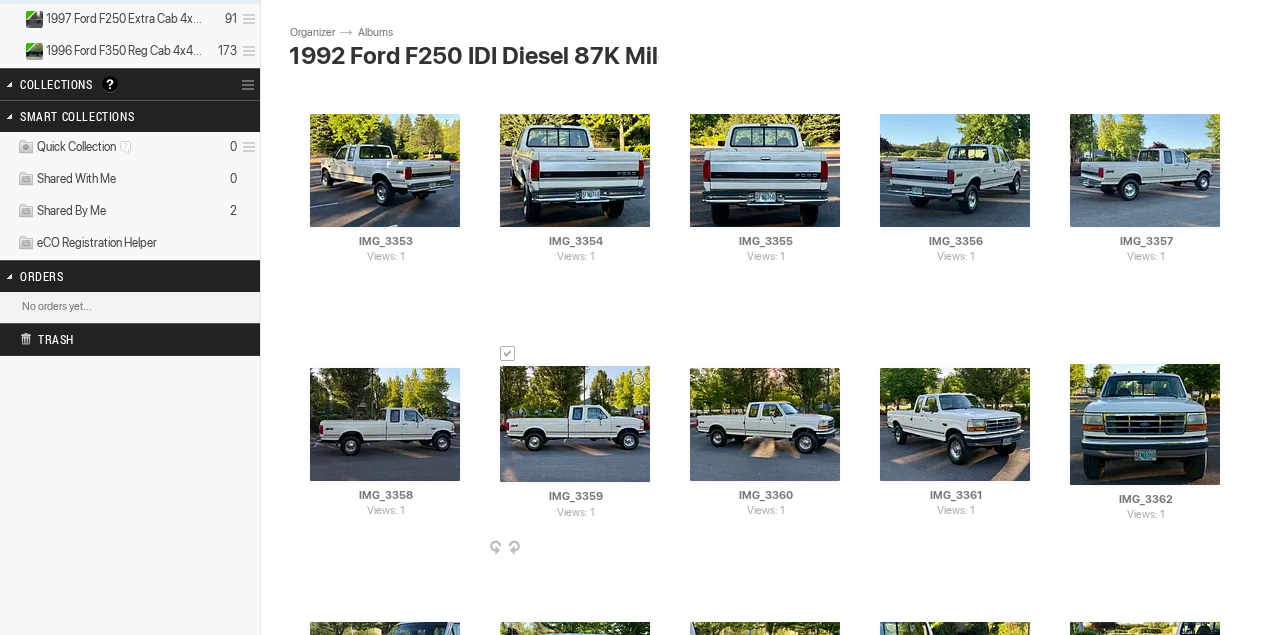 click at bounding box center [508, 354] 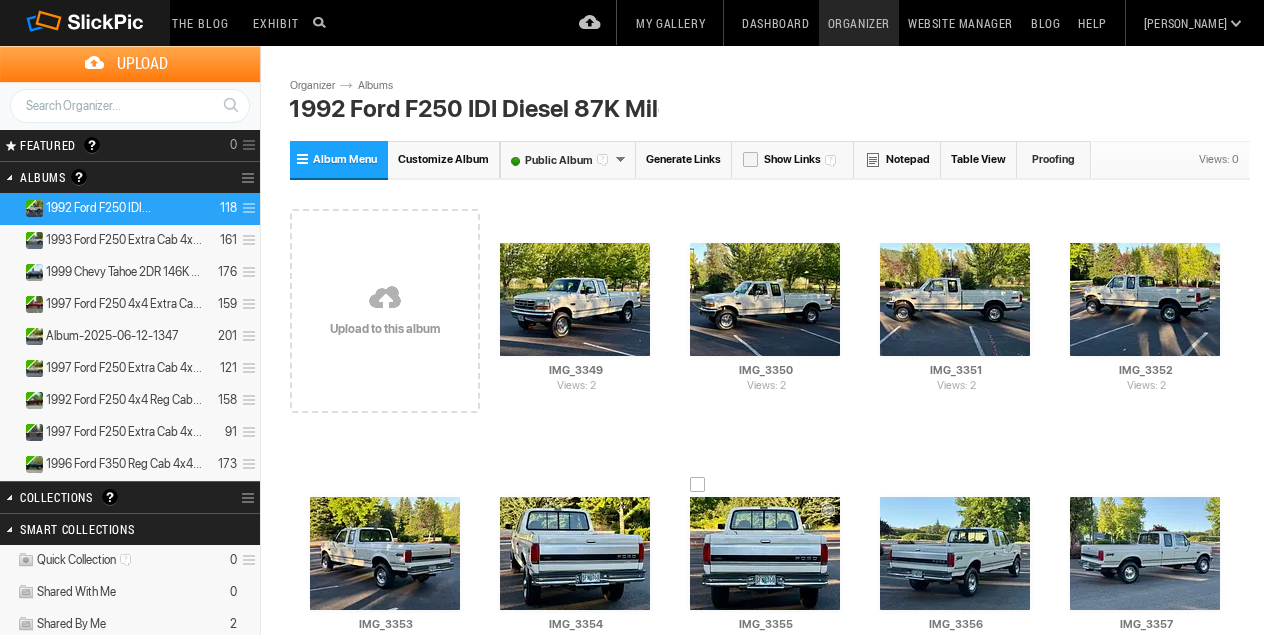 scroll, scrollTop: 0, scrollLeft: 0, axis: both 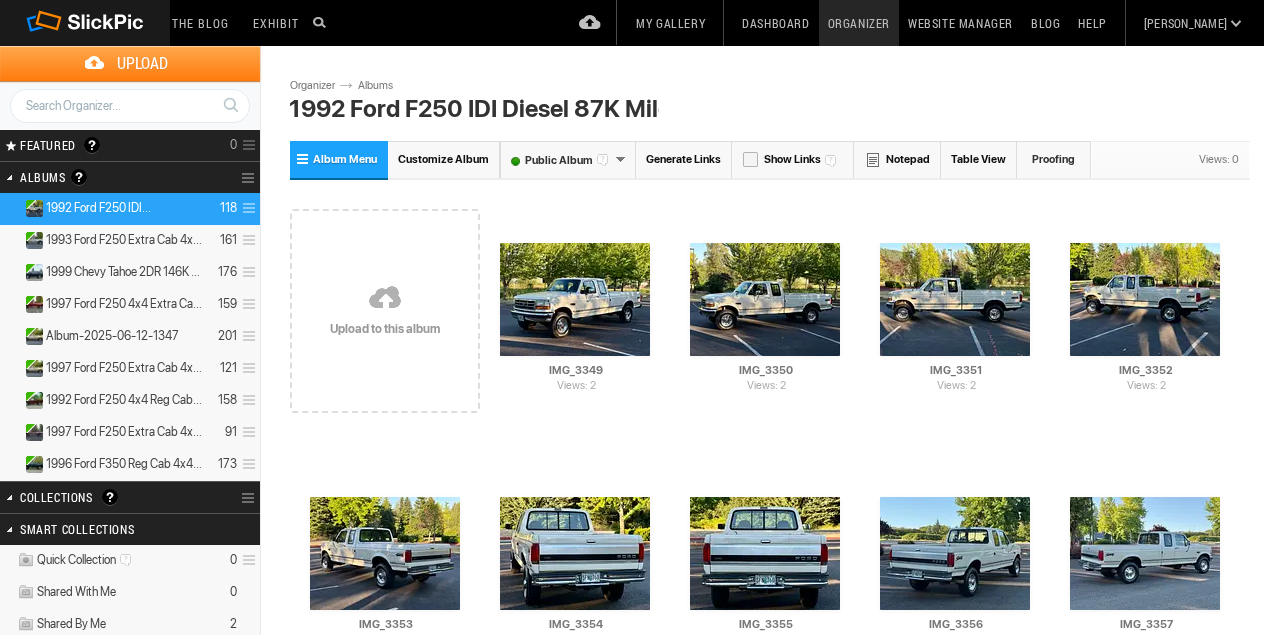 click on "Generate Links" at bounding box center [684, 159] 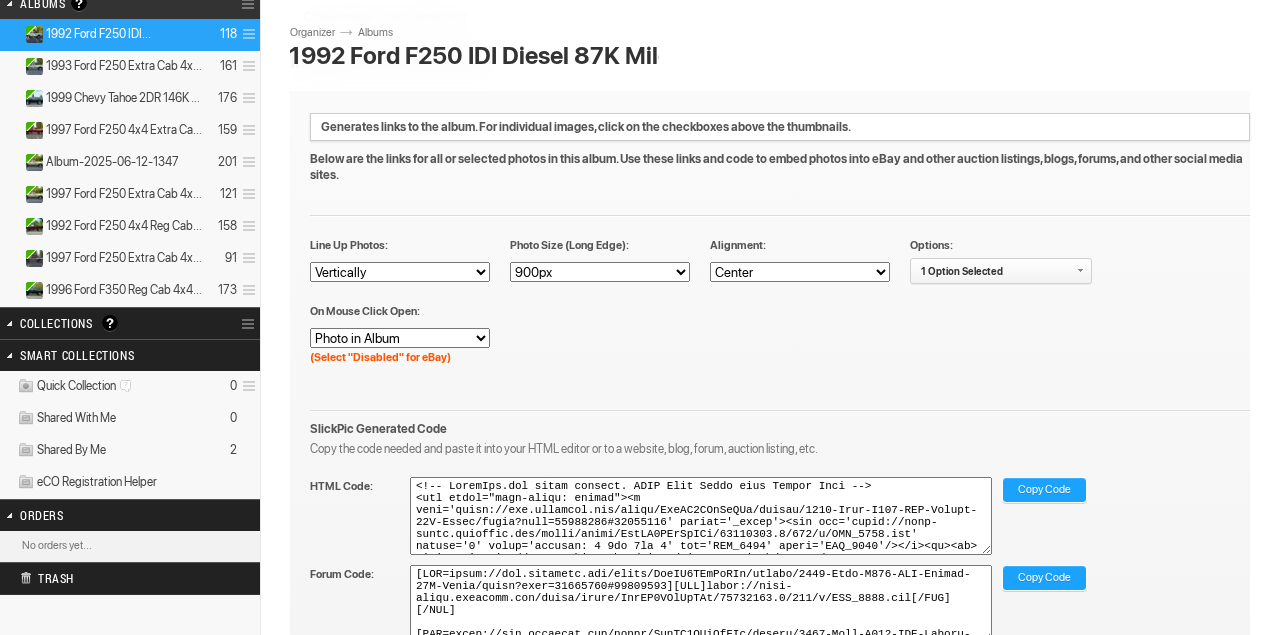 scroll, scrollTop: 296, scrollLeft: 0, axis: vertical 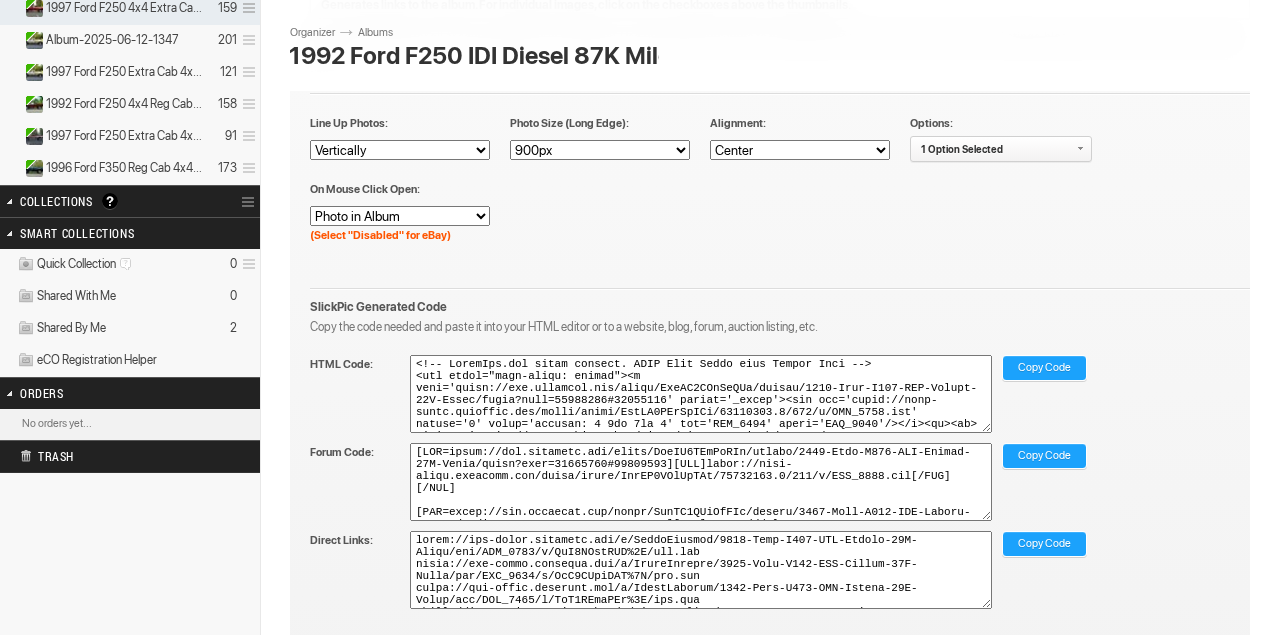 click on "Copy Code" at bounding box center (1044, 369) 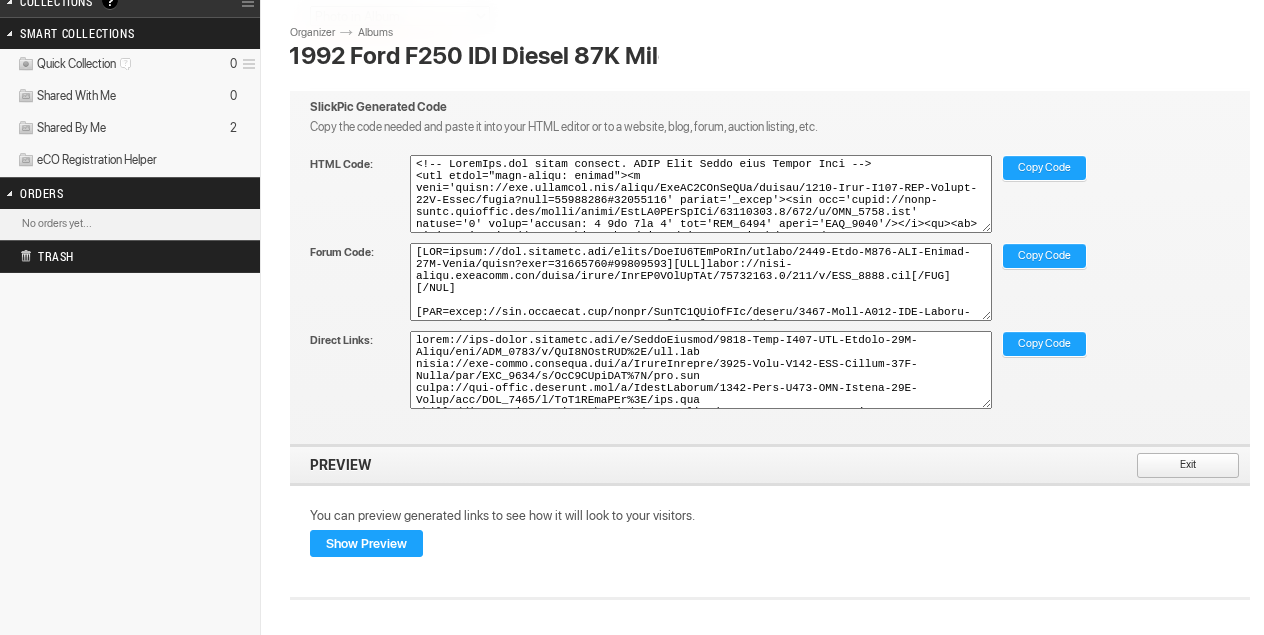 click on "Exit" at bounding box center (1181, 466) 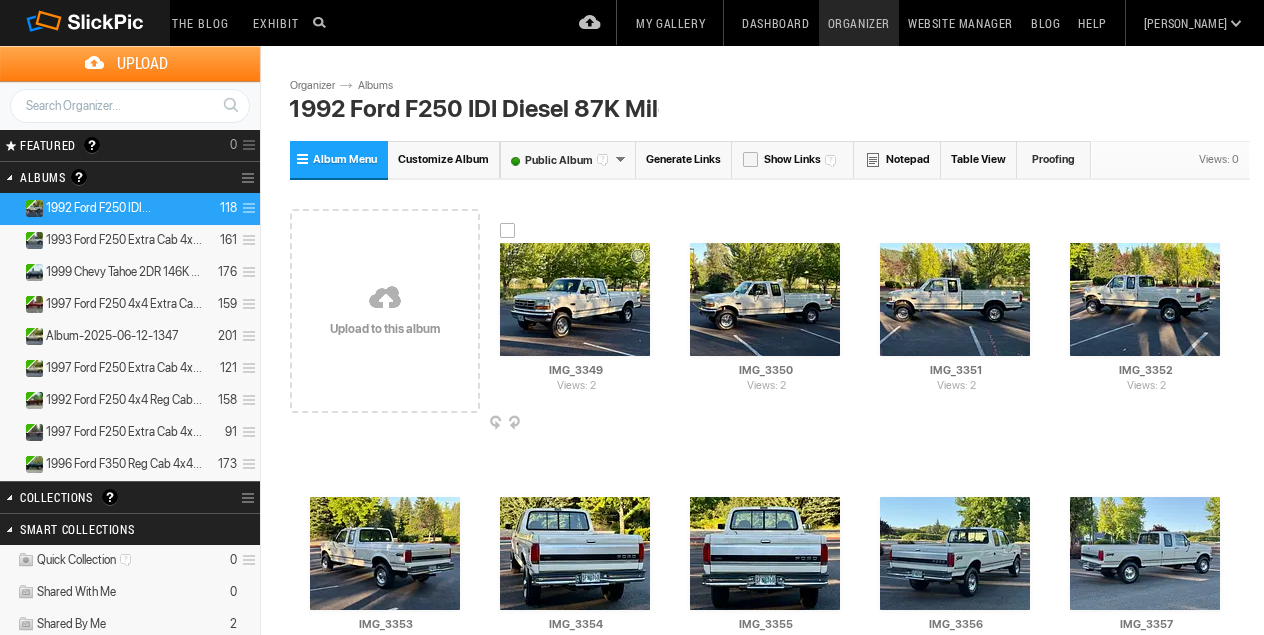 scroll, scrollTop: 0, scrollLeft: 0, axis: both 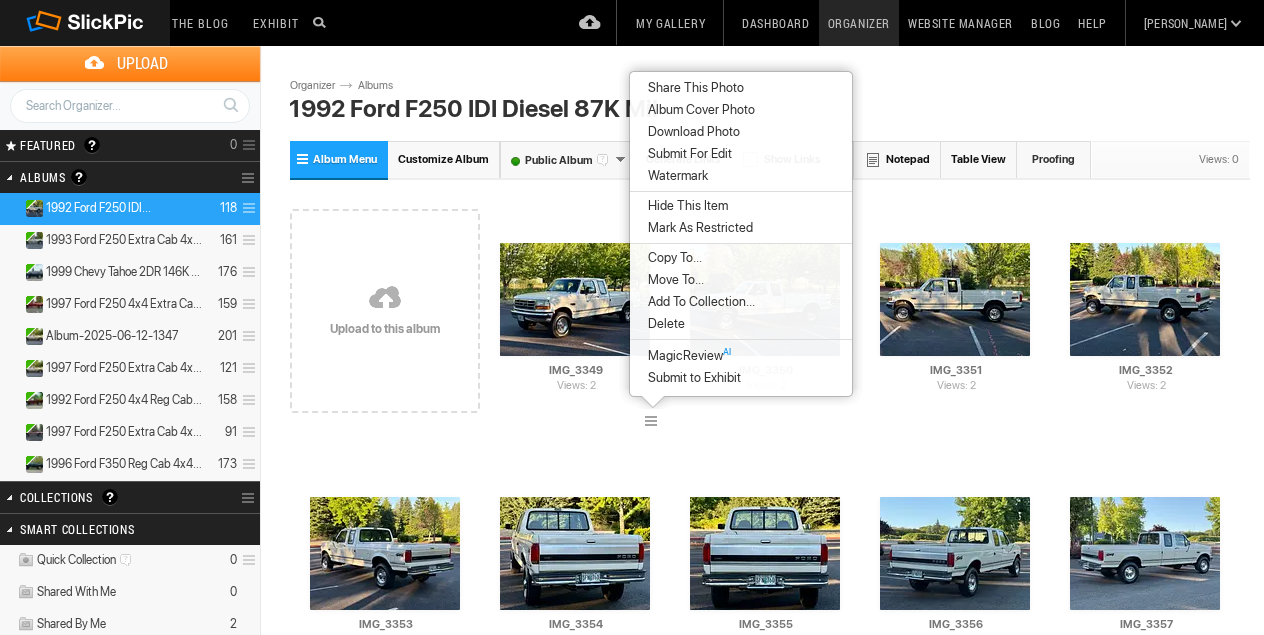 click on "Download Photo" at bounding box center (691, 132) 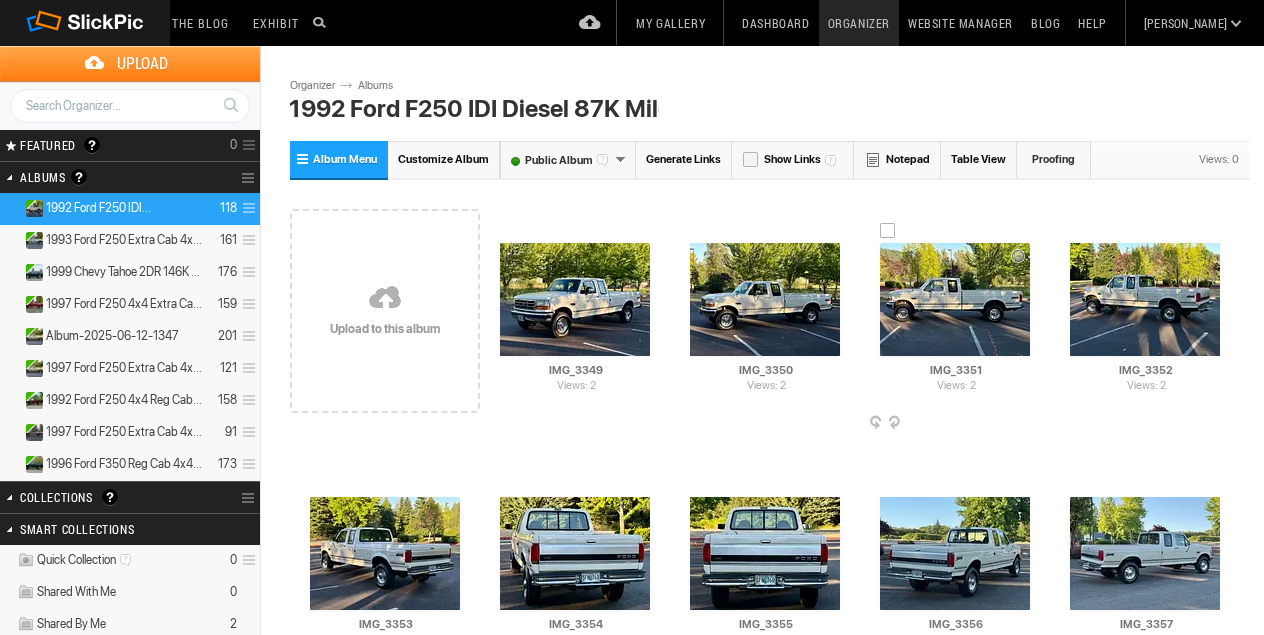 click at bounding box center [1034, 424] 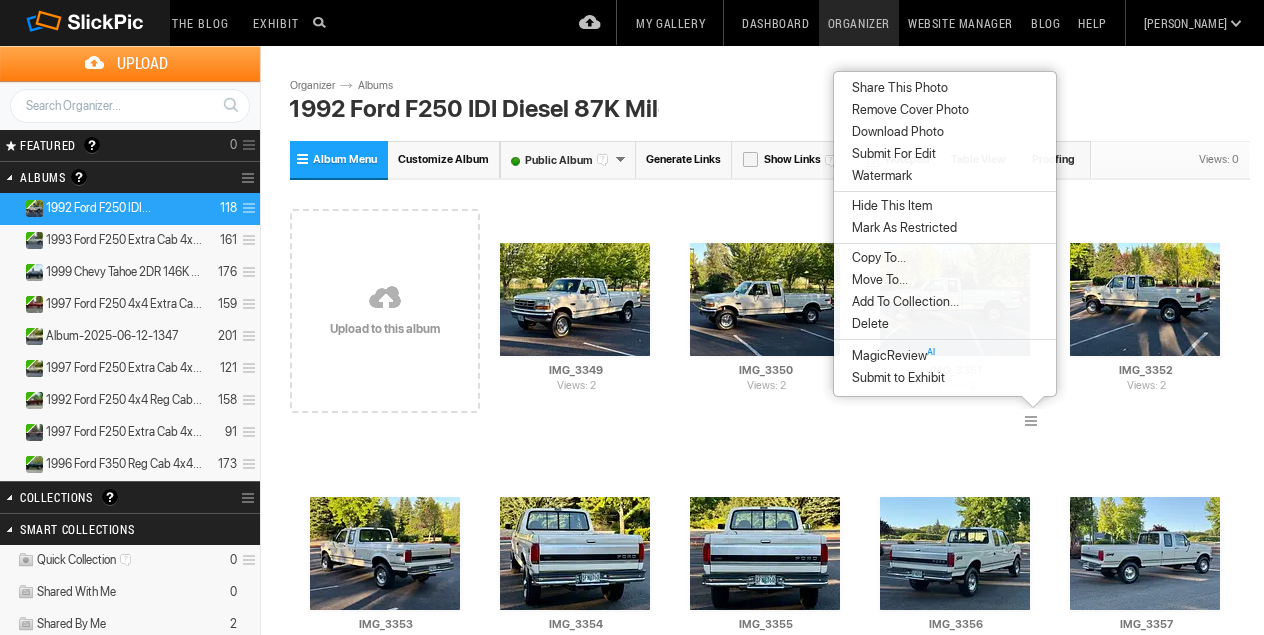 click on "Download Photo" at bounding box center [895, 132] 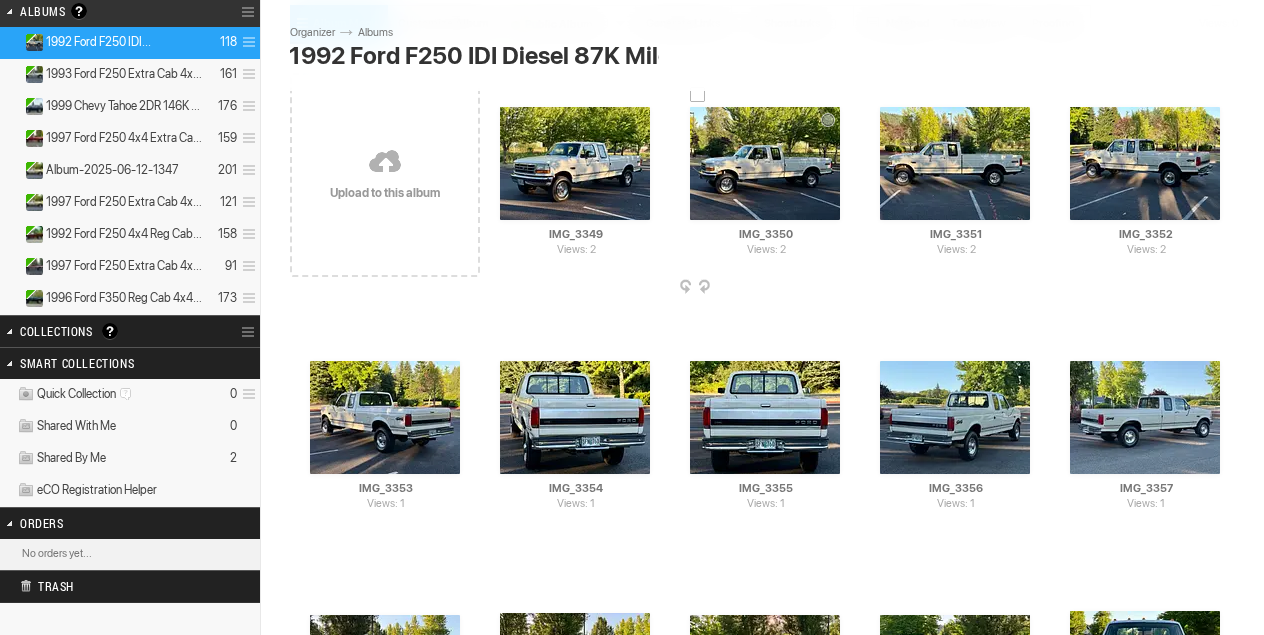 scroll, scrollTop: 189, scrollLeft: 0, axis: vertical 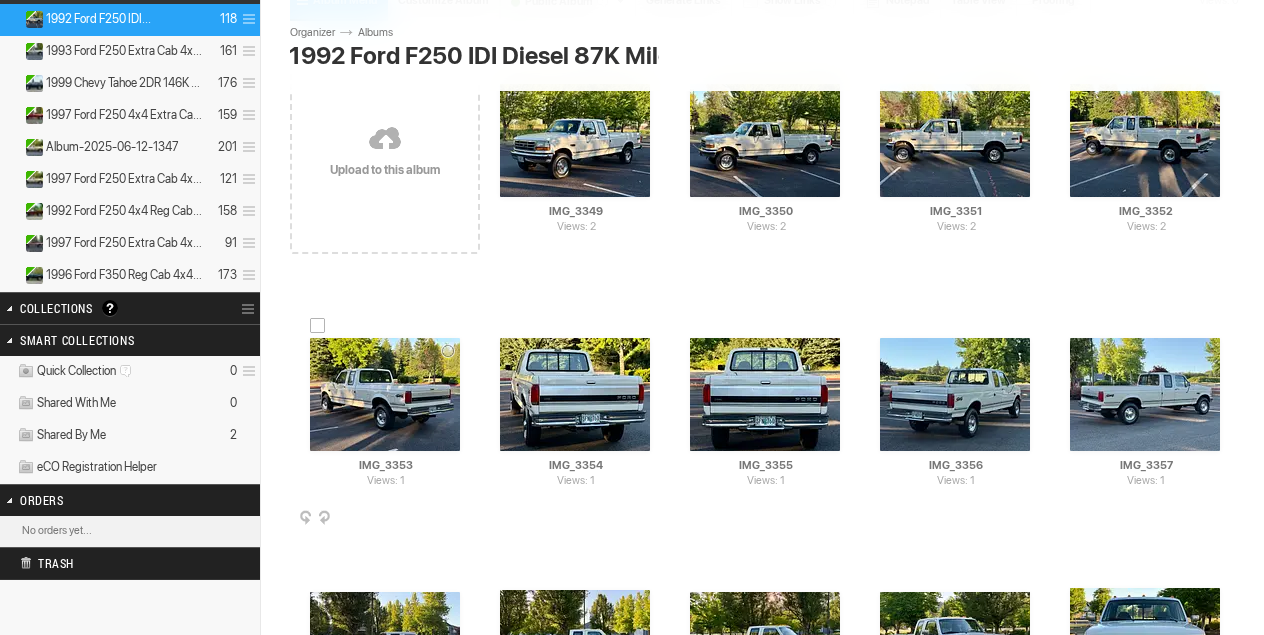 click at bounding box center (464, 519) 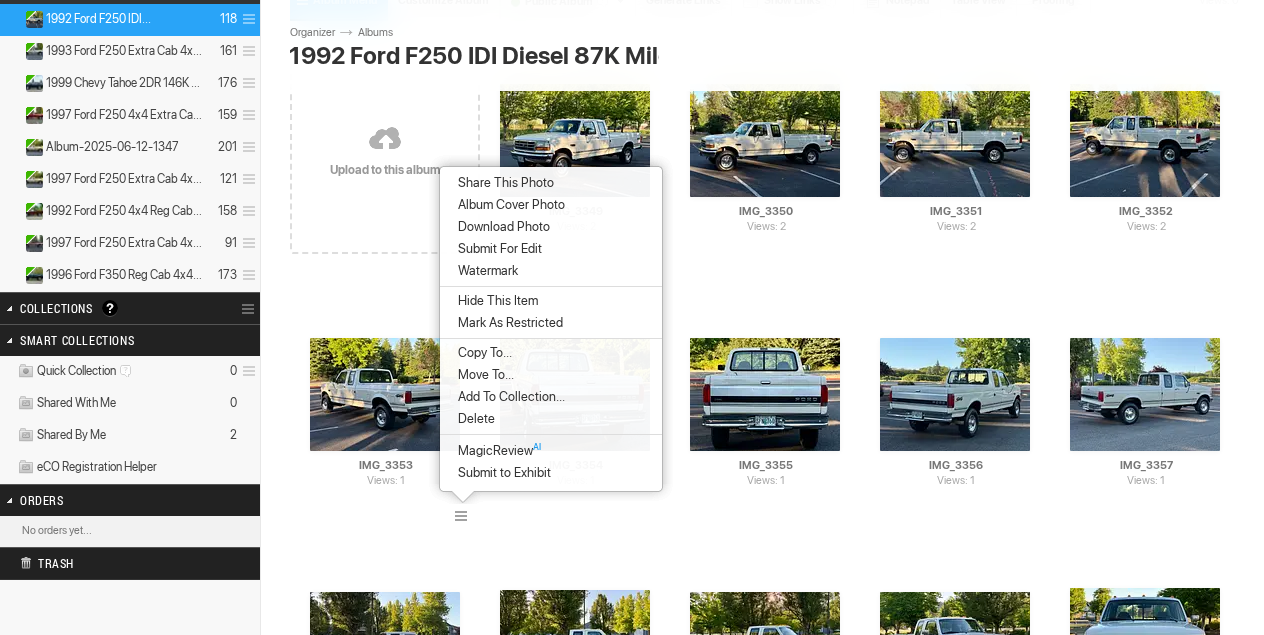 click on "Download Photo" at bounding box center [501, 227] 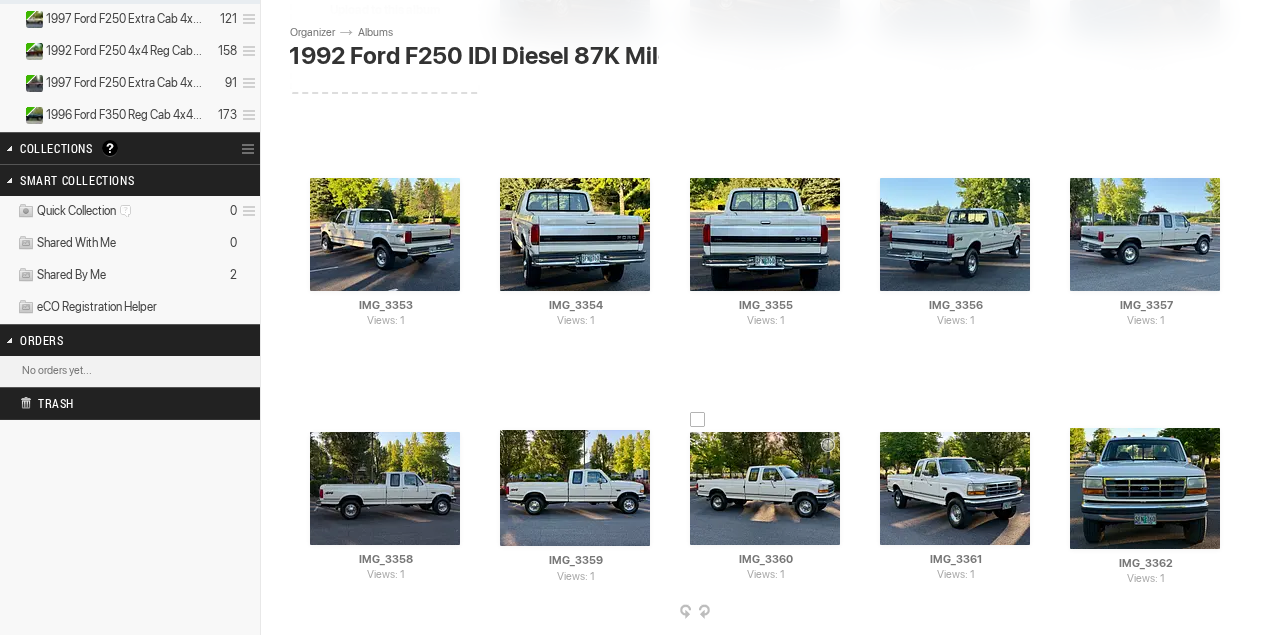 scroll, scrollTop: 367, scrollLeft: 0, axis: vertical 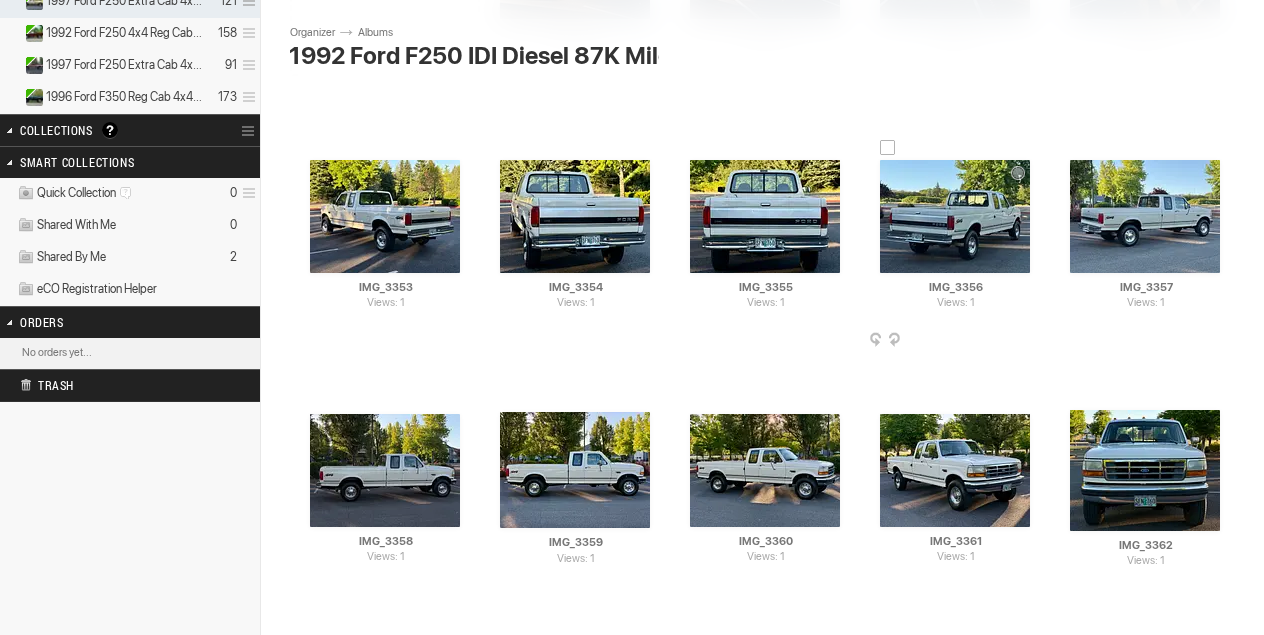 click at bounding box center [955, 216] 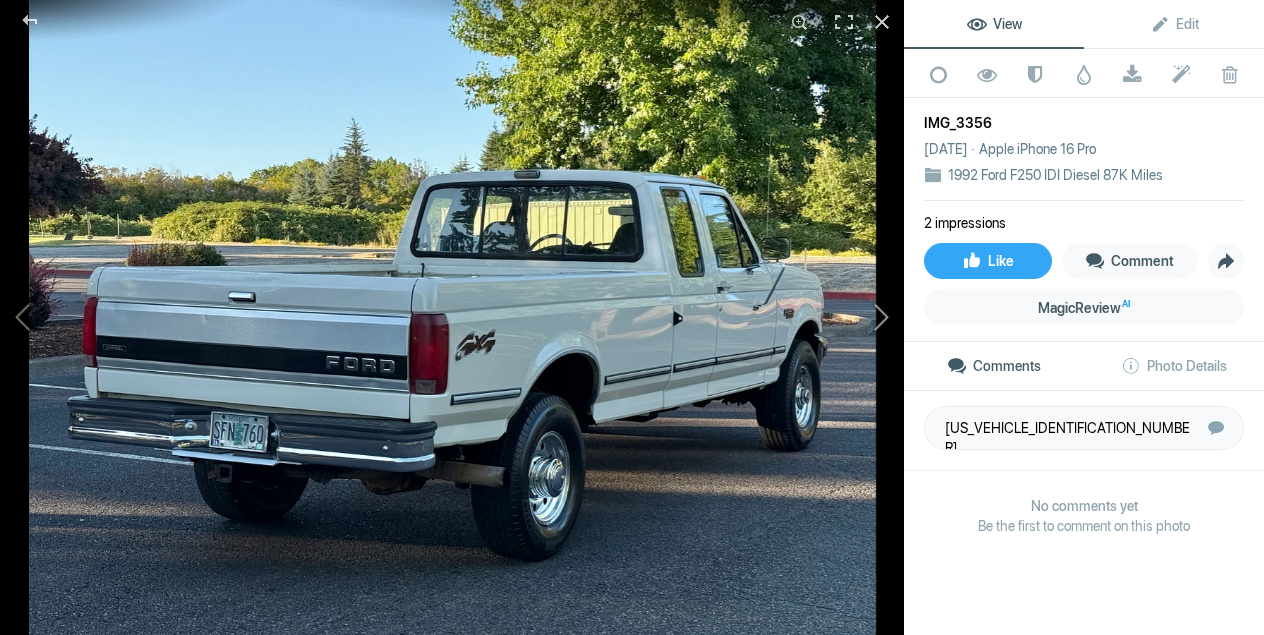 click 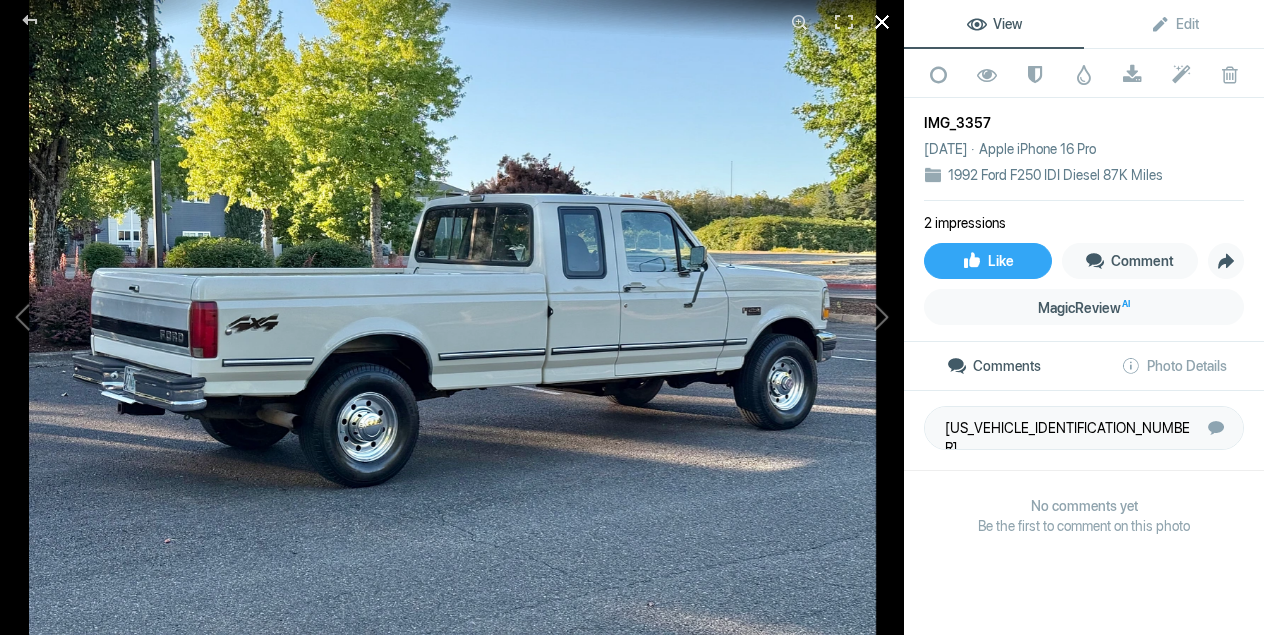 click 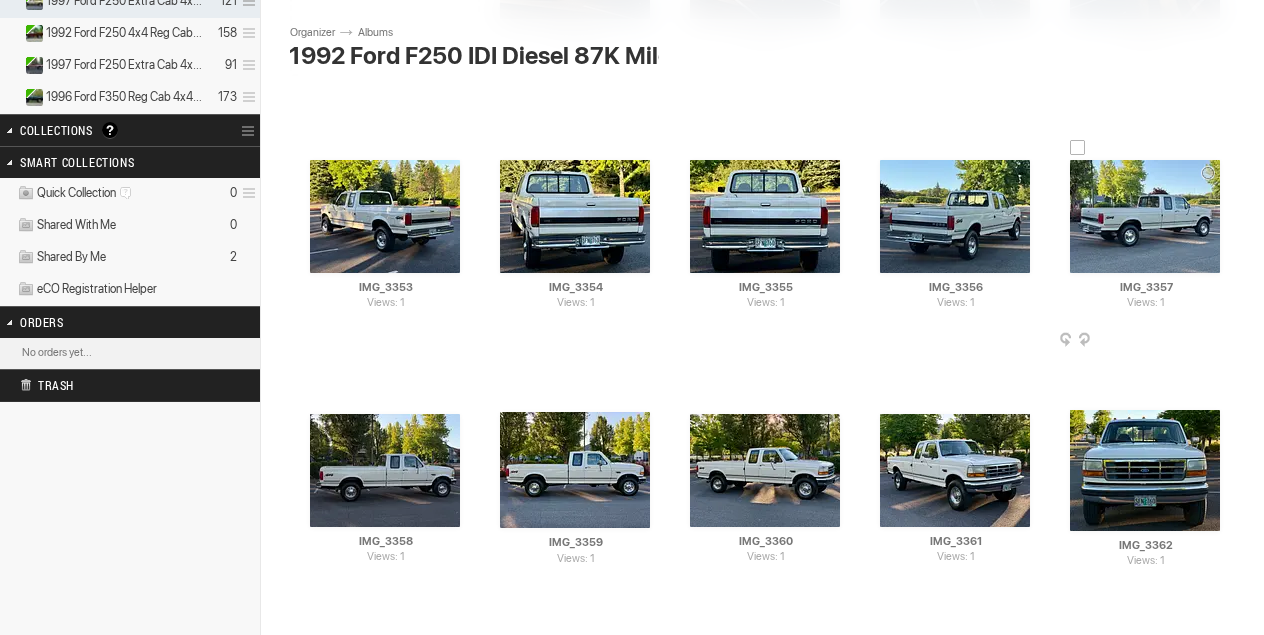 click at bounding box center [1224, 341] 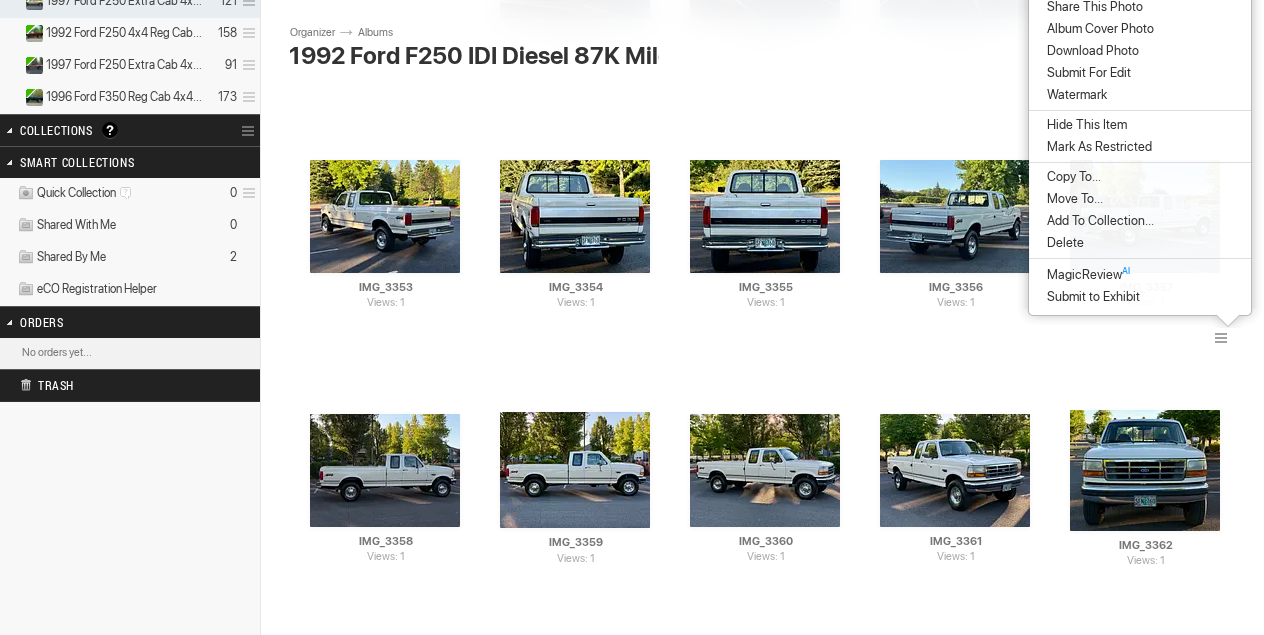 click on "Download Photo" at bounding box center (1090, 51) 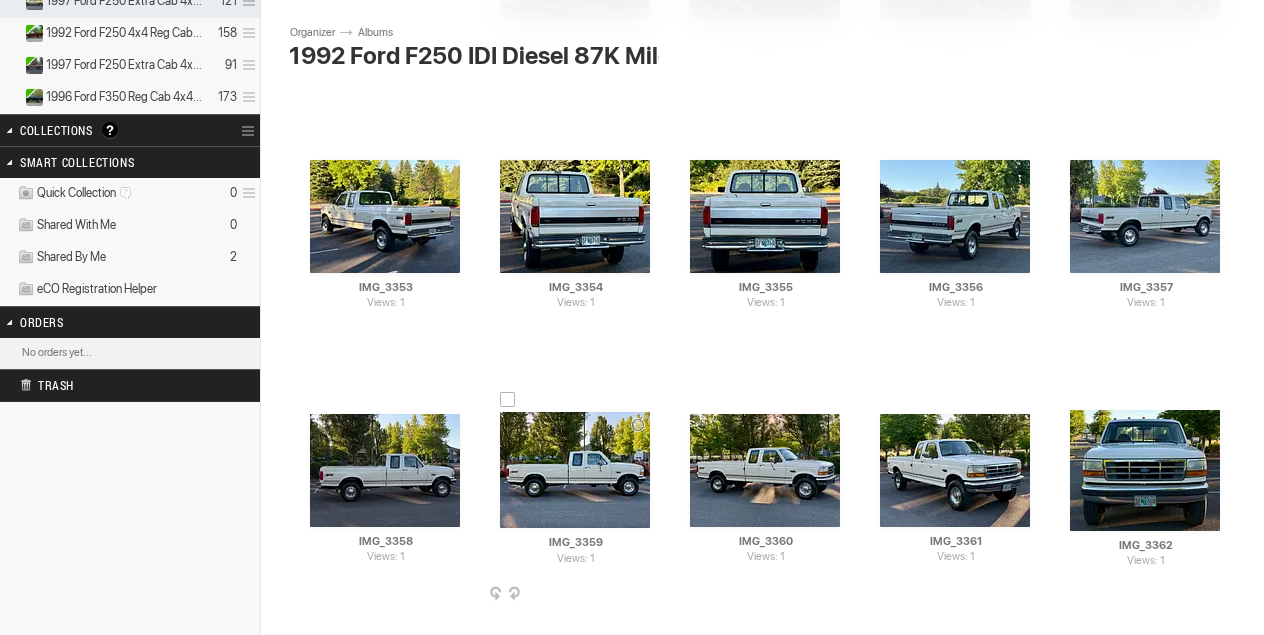 click at bounding box center [654, 595] 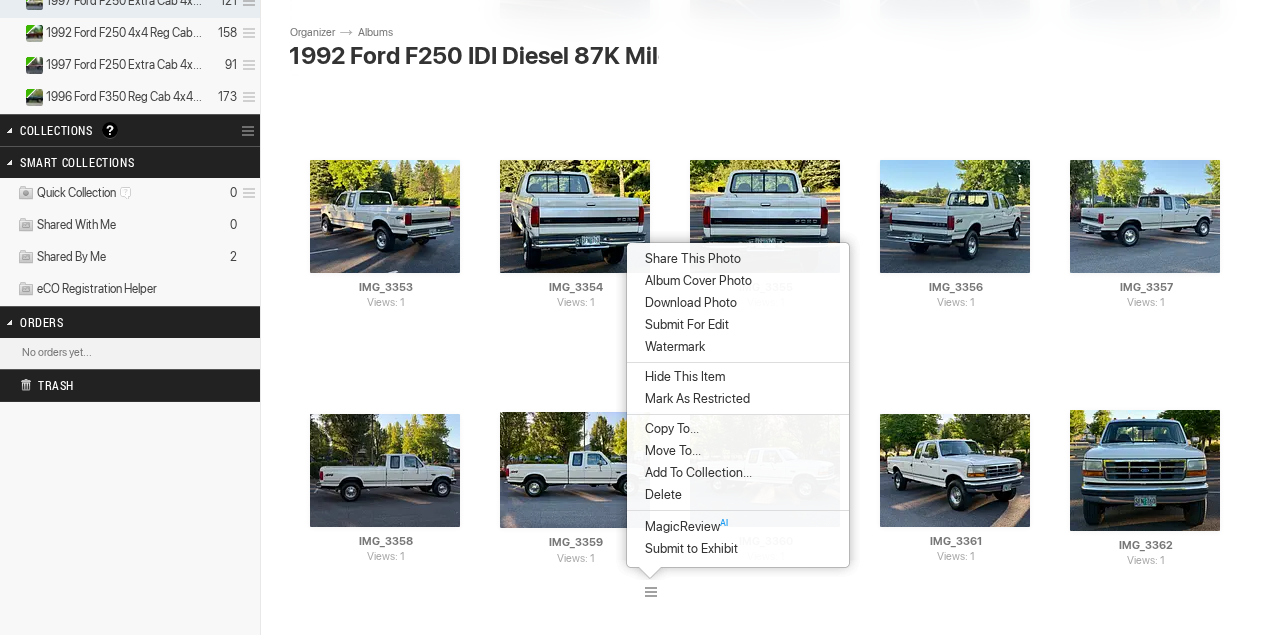 click on "Download Photo" at bounding box center (688, 303) 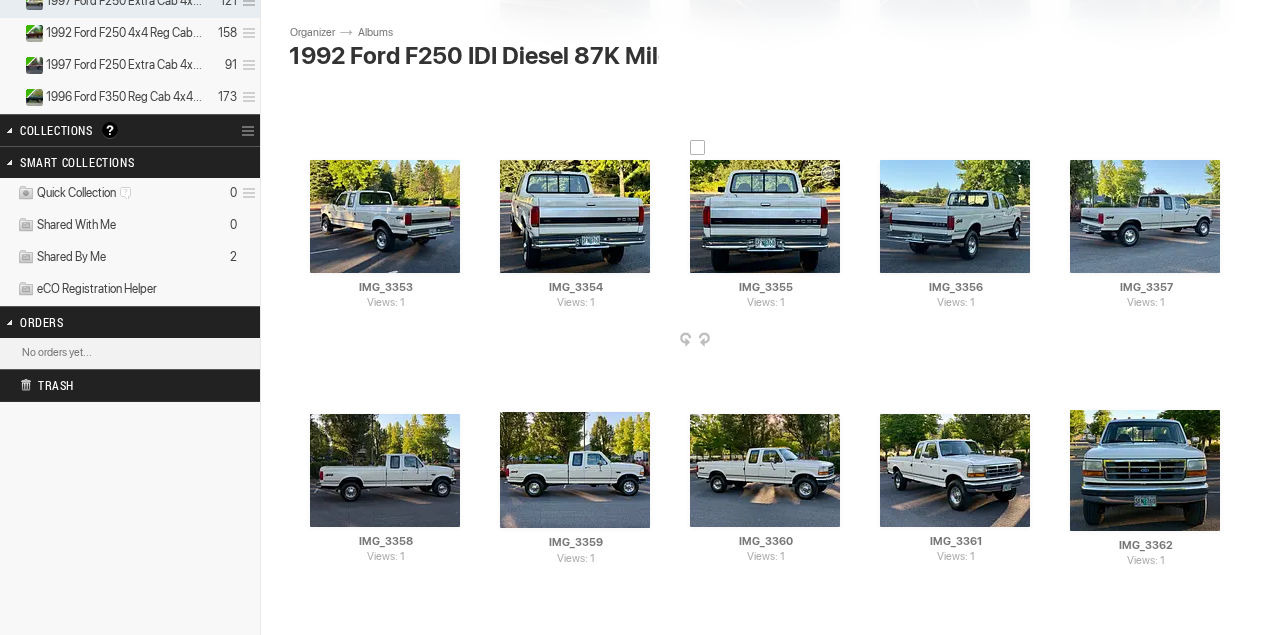scroll, scrollTop: 561, scrollLeft: 0, axis: vertical 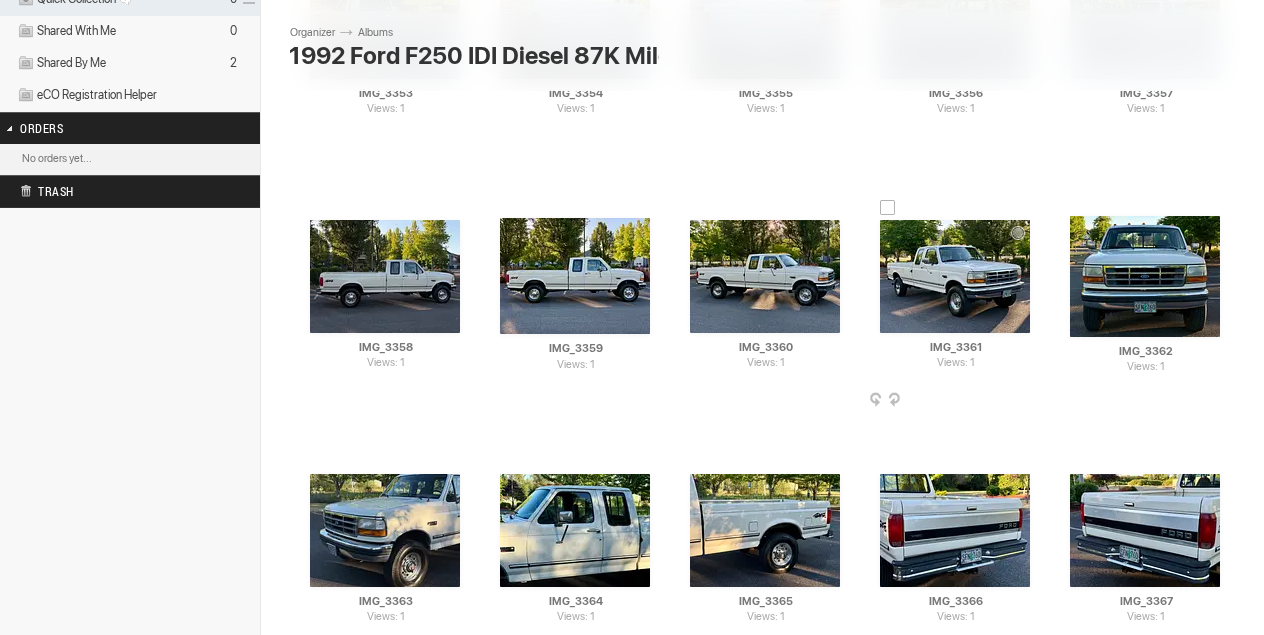 click at bounding box center [1034, 401] 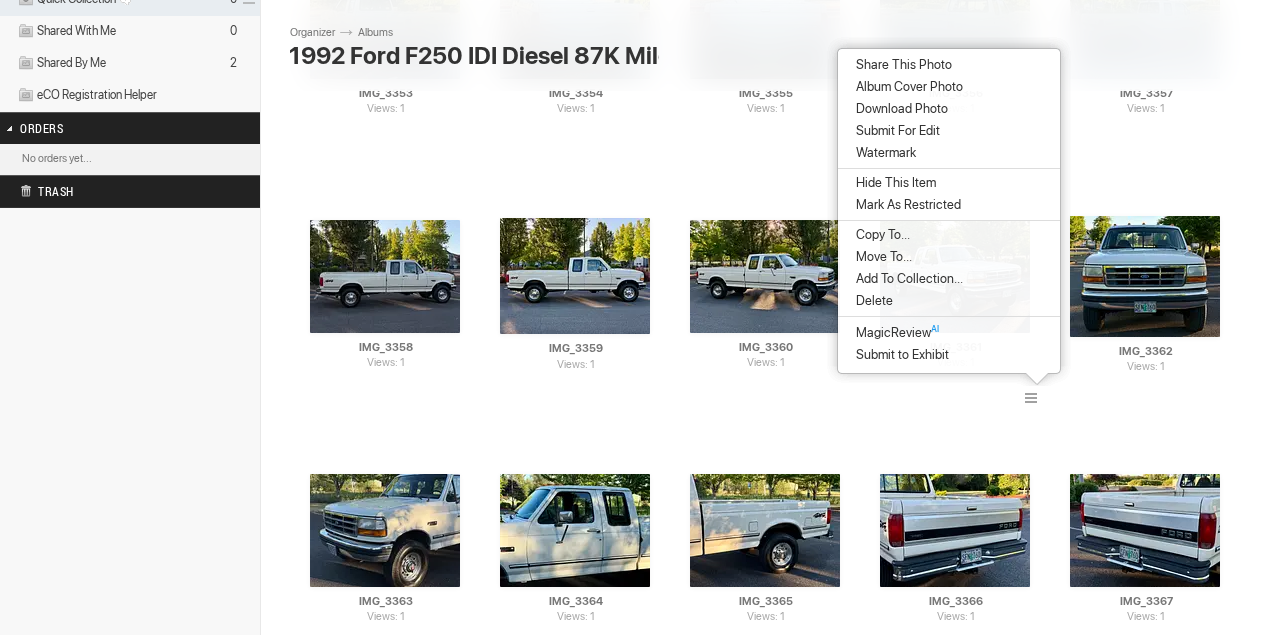 click on "Download Photo" at bounding box center [949, 109] 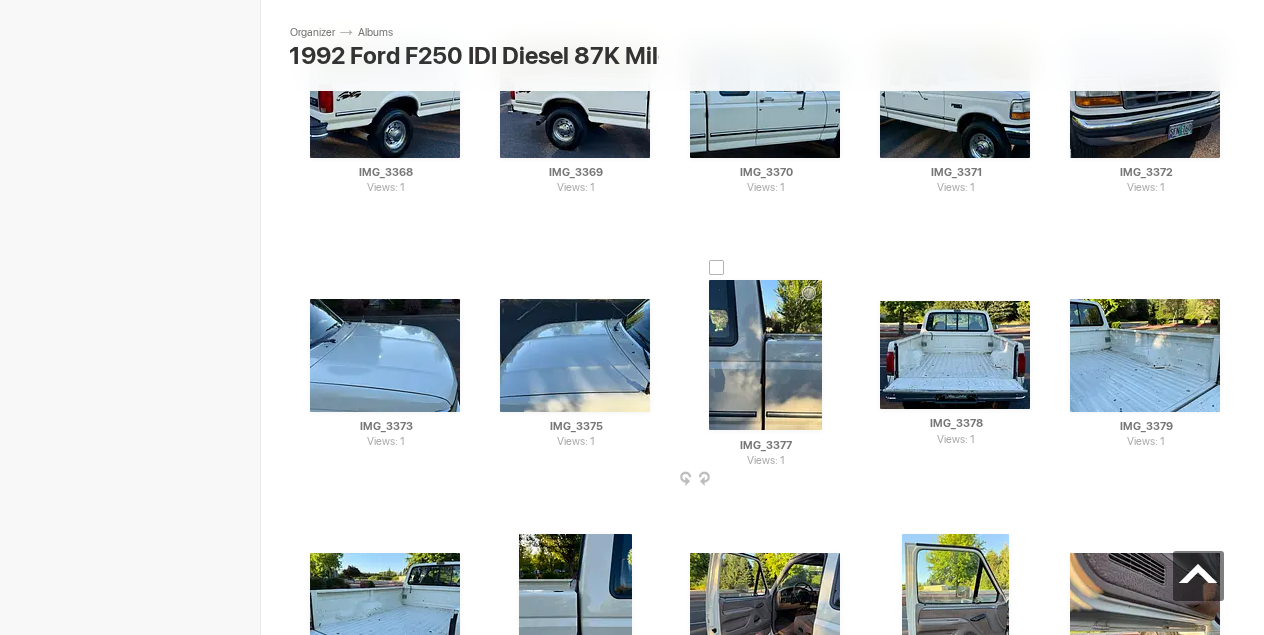 scroll, scrollTop: 1246, scrollLeft: 0, axis: vertical 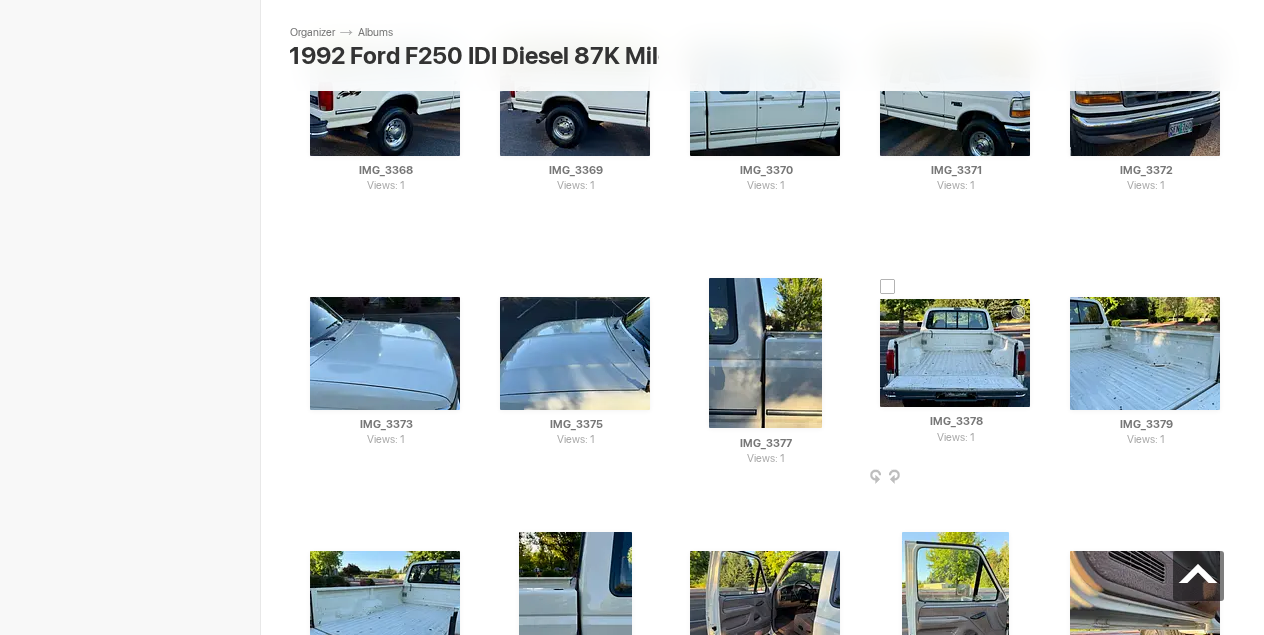 click at bounding box center [1034, 478] 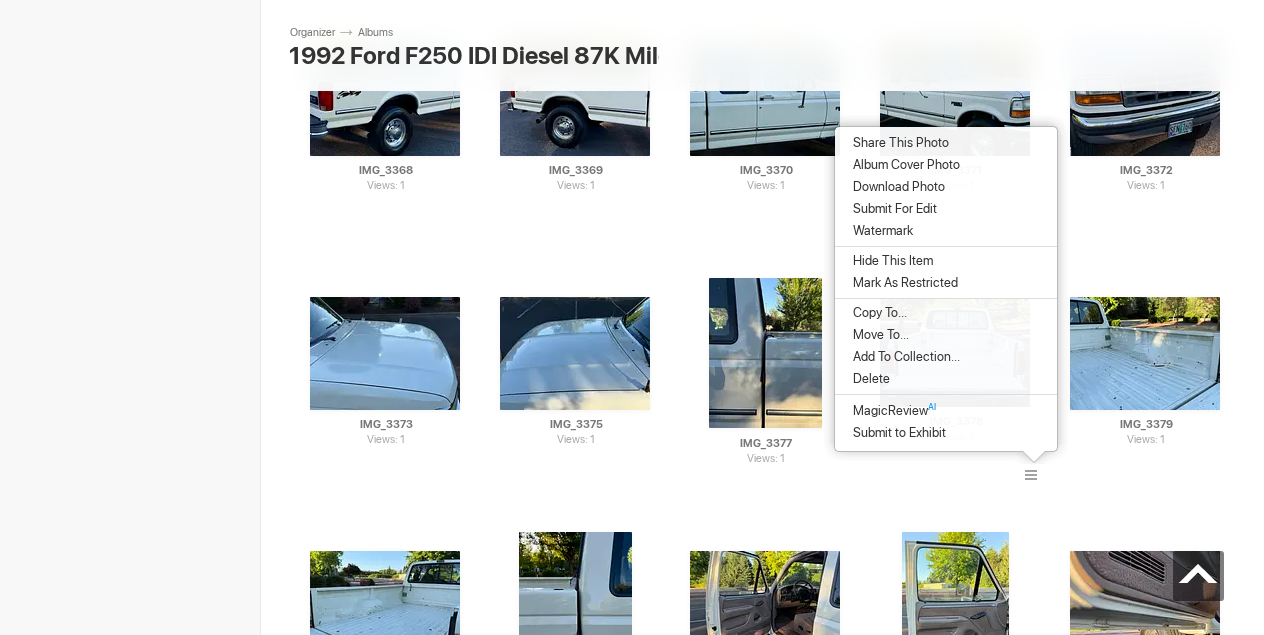 click on "Download Photo" at bounding box center (896, 187) 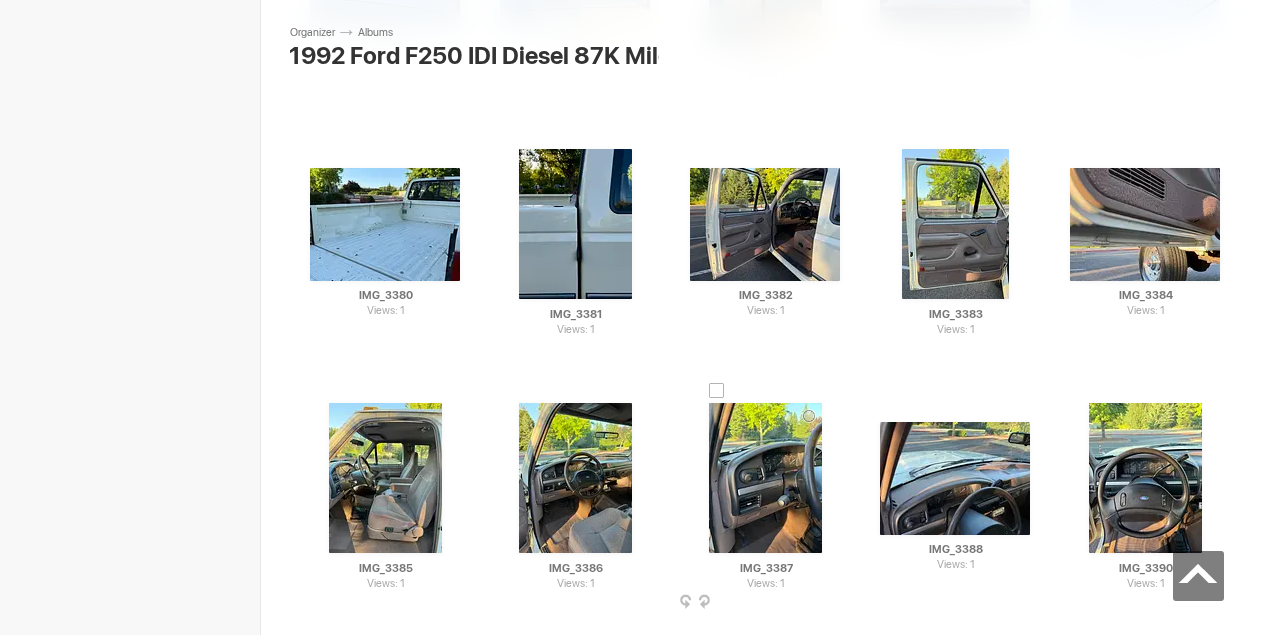 scroll, scrollTop: 1632, scrollLeft: 0, axis: vertical 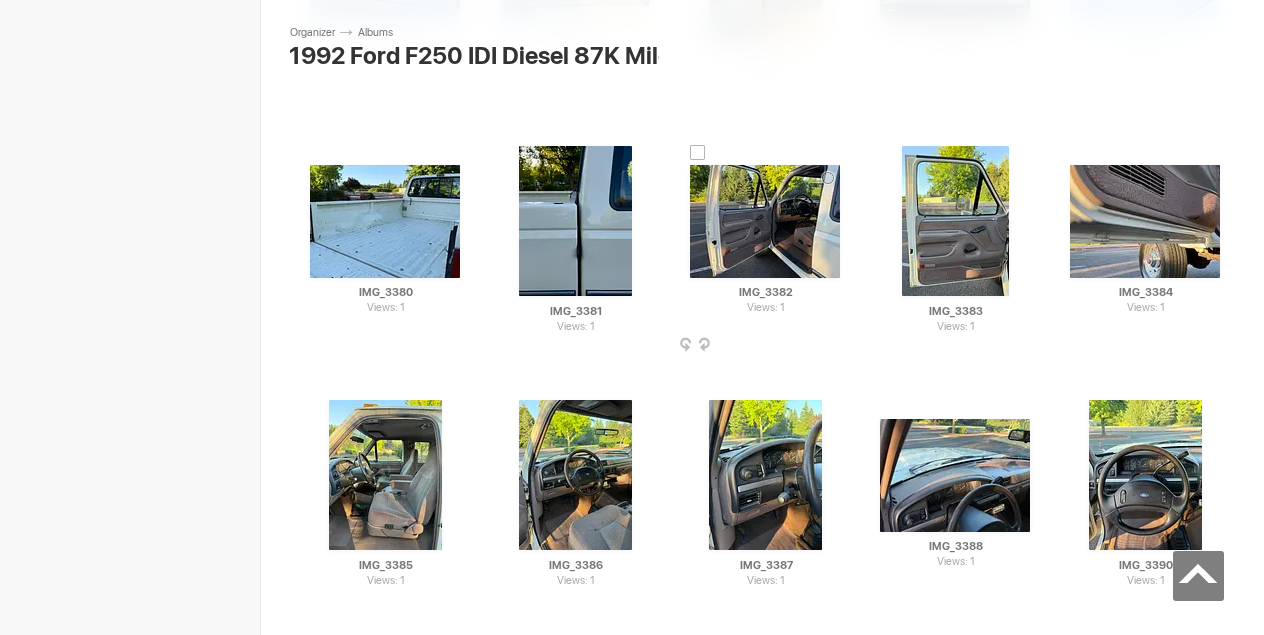 click at bounding box center (765, 221) 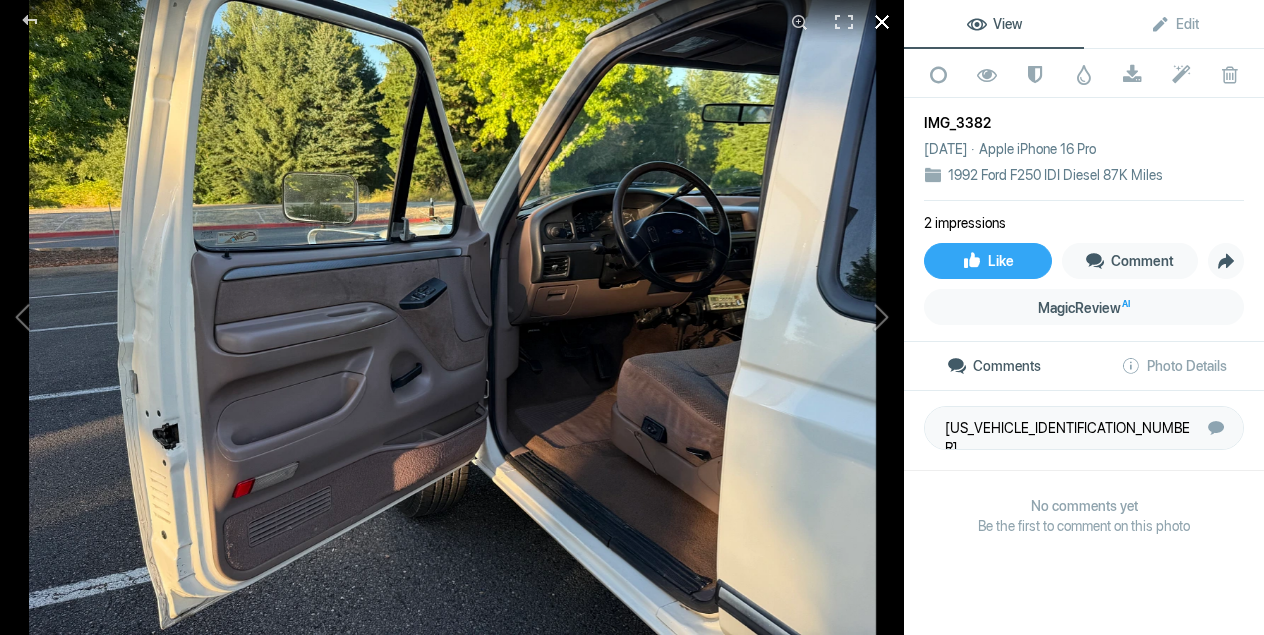click 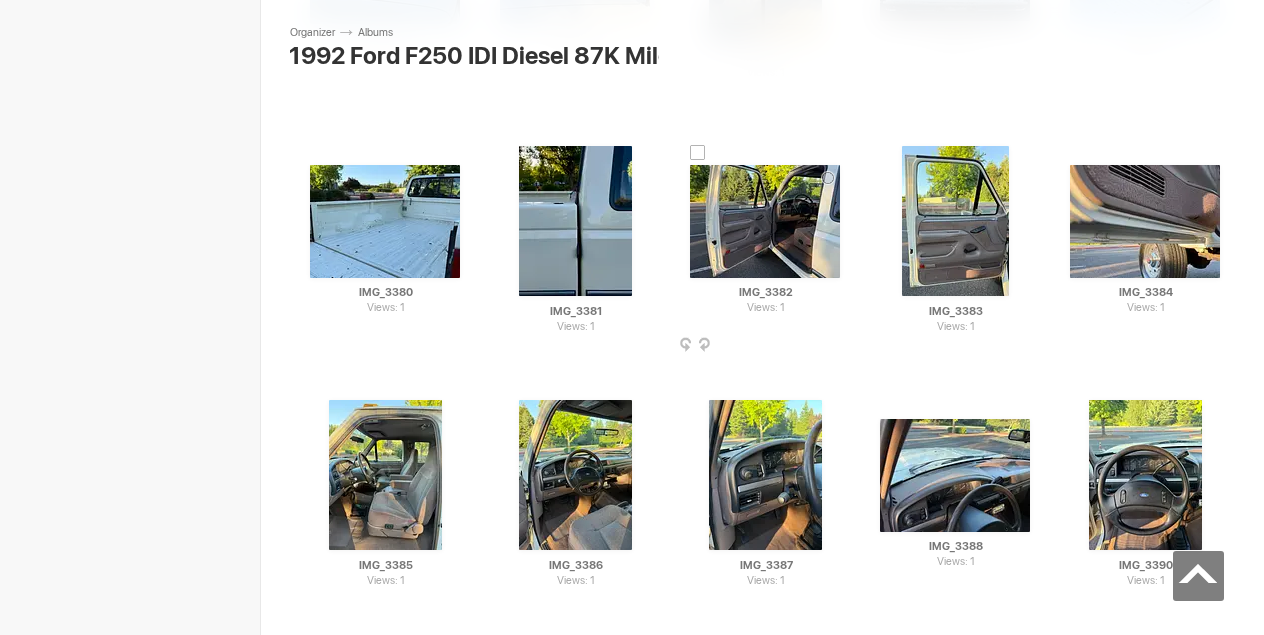 click at bounding box center [844, 346] 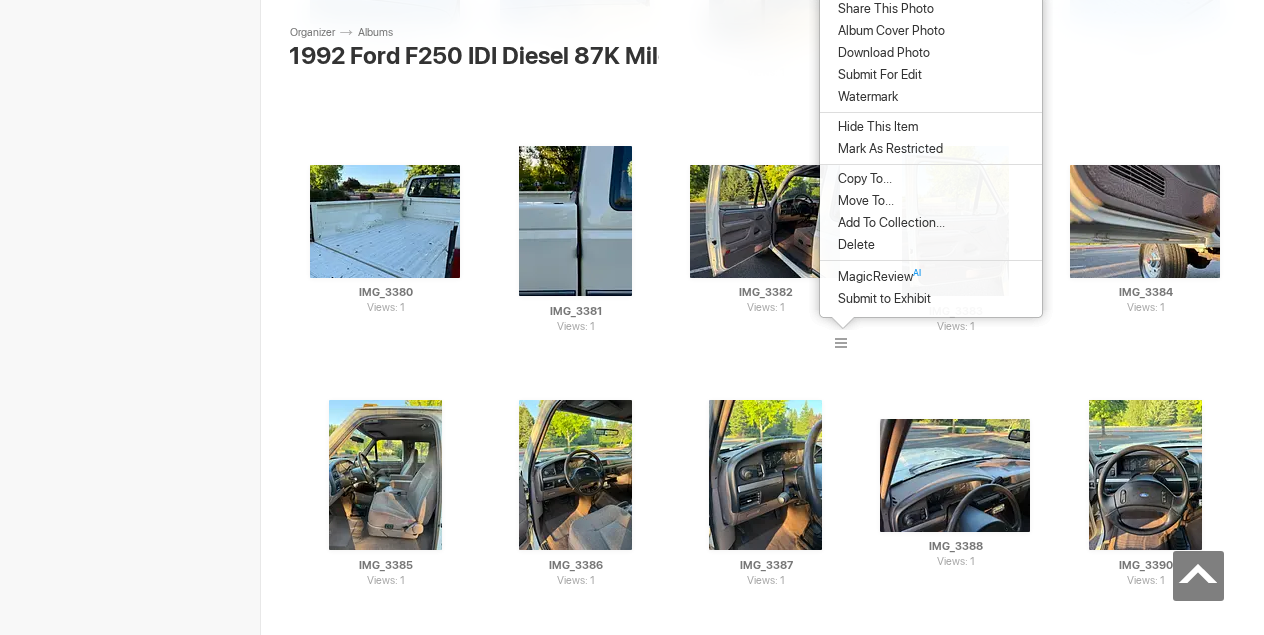 click on "Download Photo" at bounding box center (881, 53) 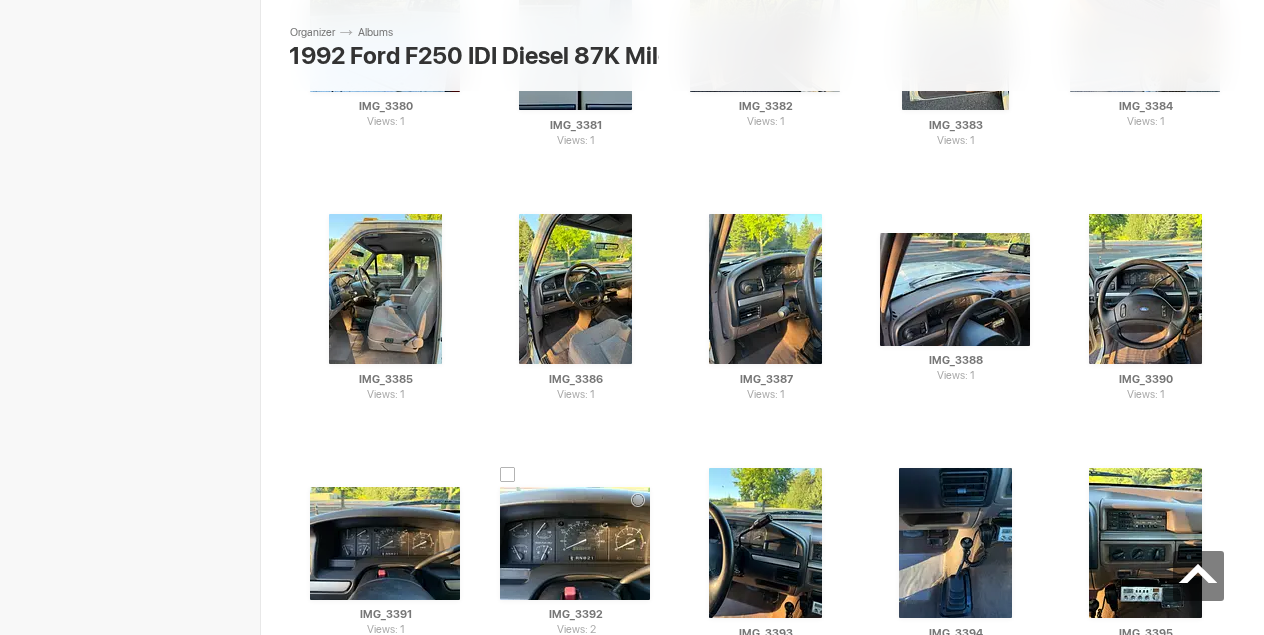 scroll, scrollTop: 1817, scrollLeft: 0, axis: vertical 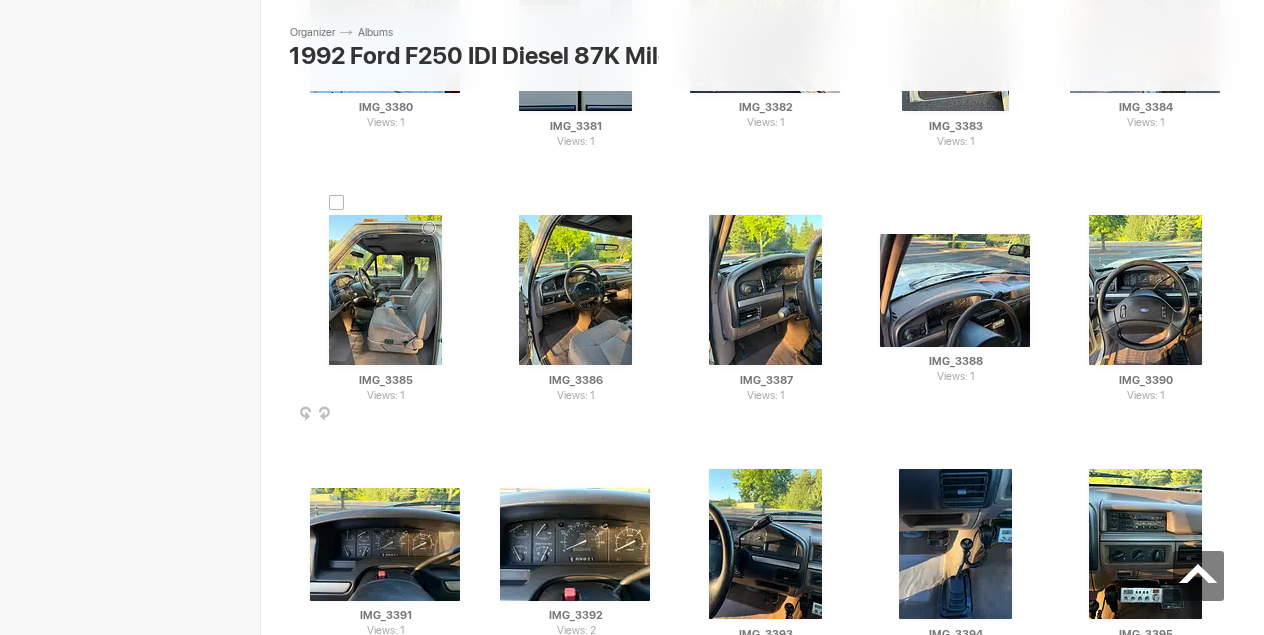 click at bounding box center (464, 415) 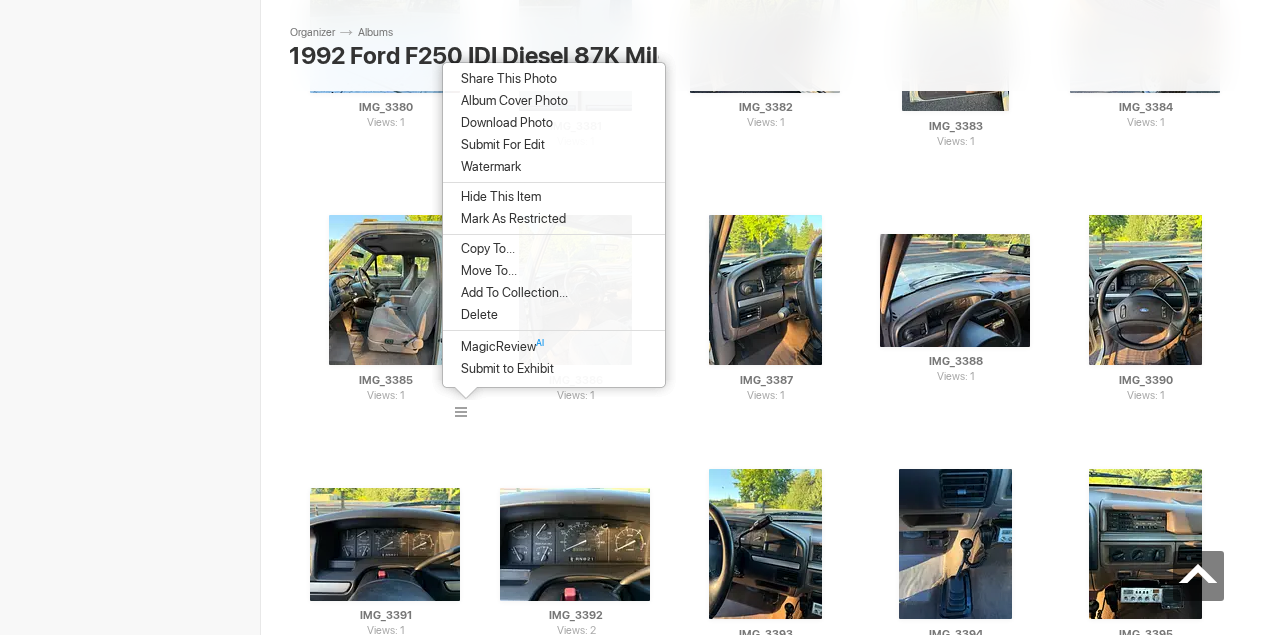click on "Download Photo" at bounding box center (504, 123) 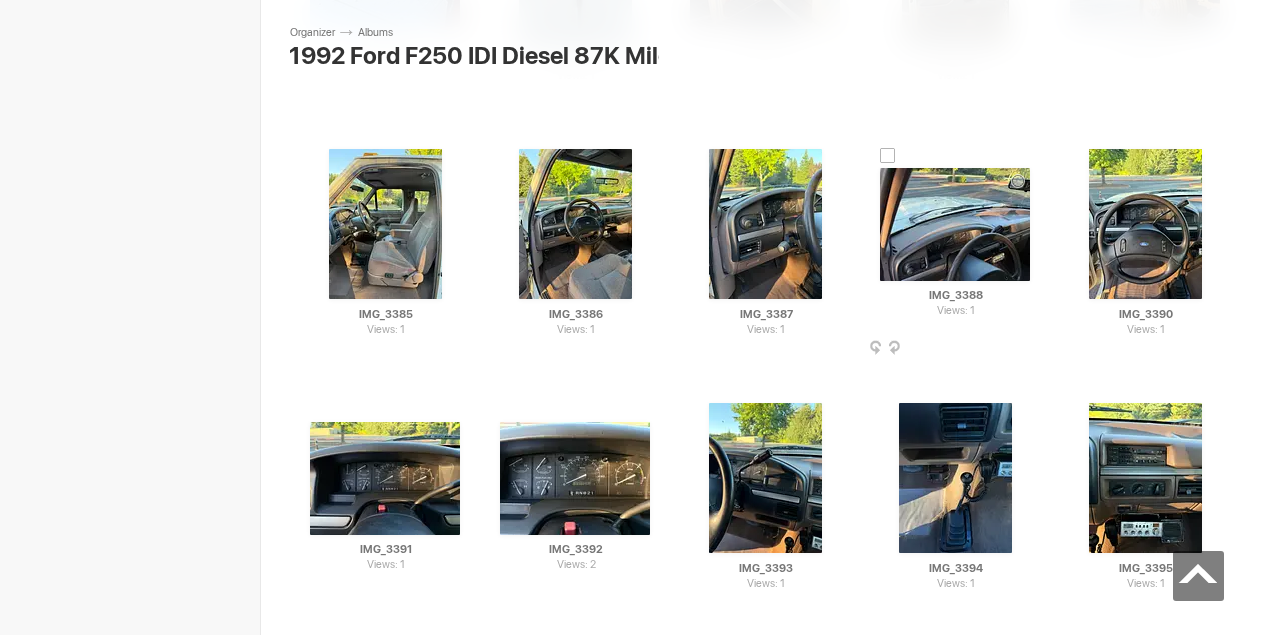 scroll, scrollTop: 1886, scrollLeft: 0, axis: vertical 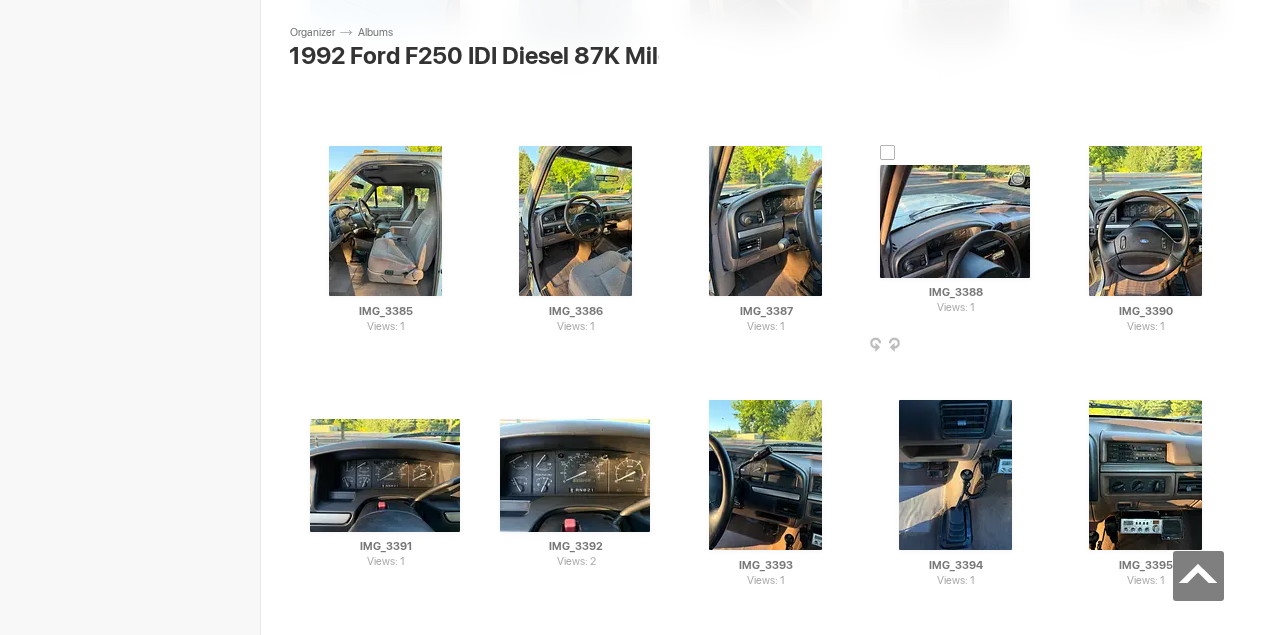 click at bounding box center (955, 221) 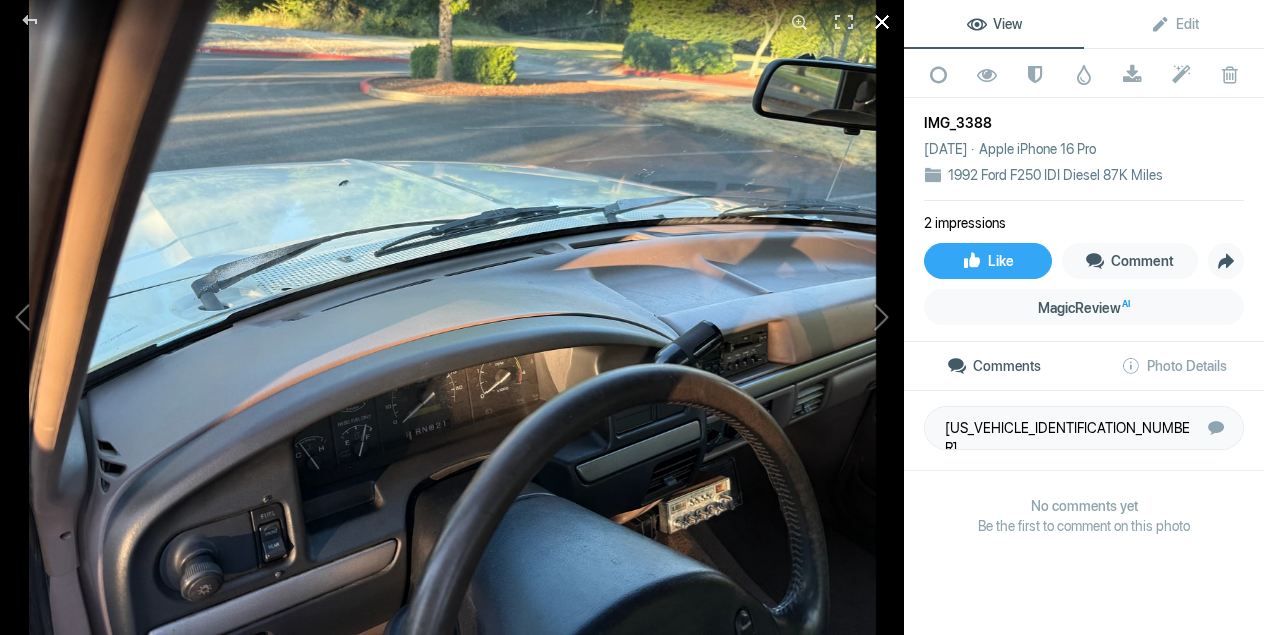 click 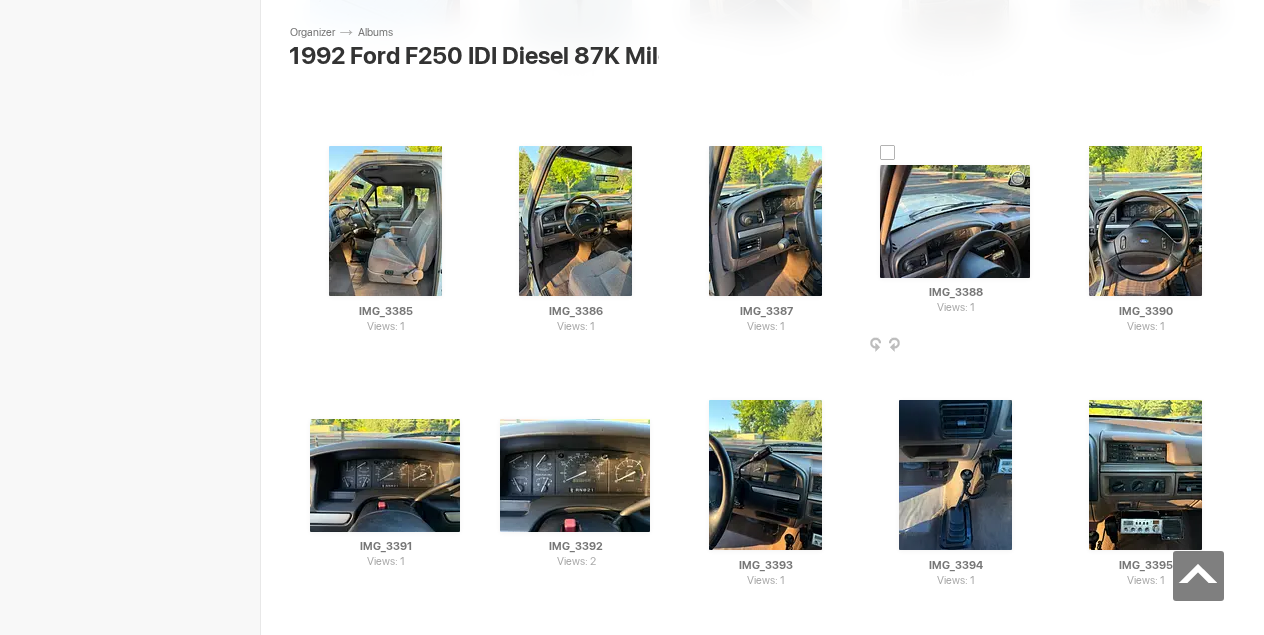 click at bounding box center (1034, 346) 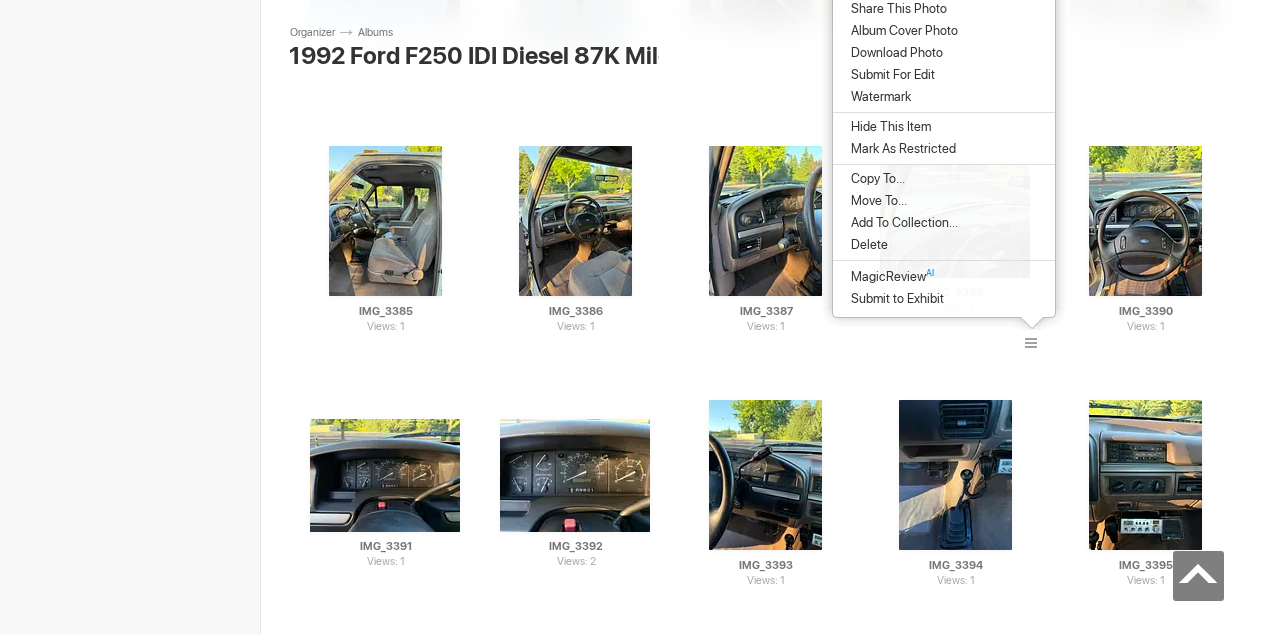 click on "Download Photo" at bounding box center [894, 53] 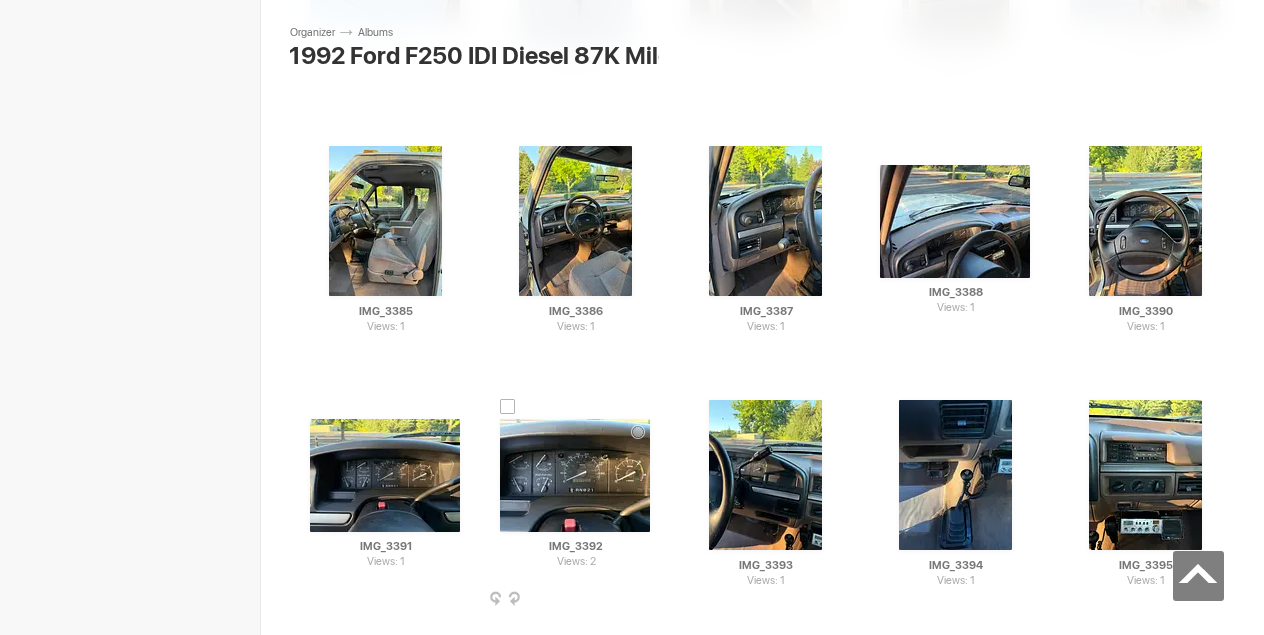 click at bounding box center [654, 600] 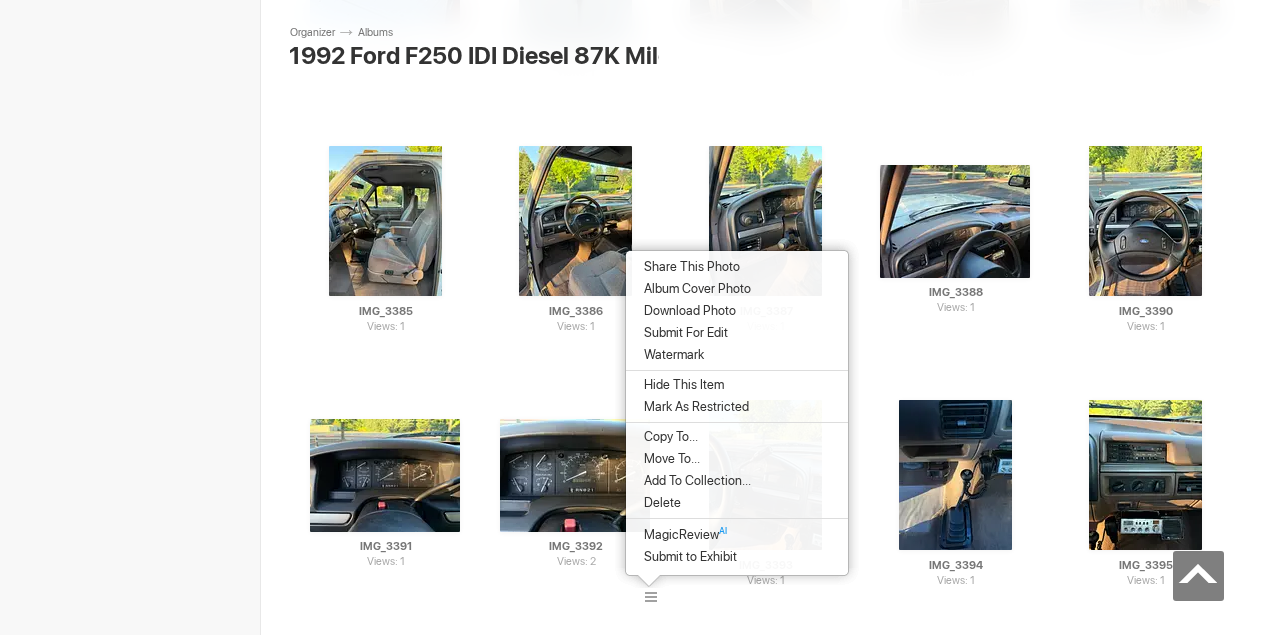 click on "Download Photo" at bounding box center (687, 311) 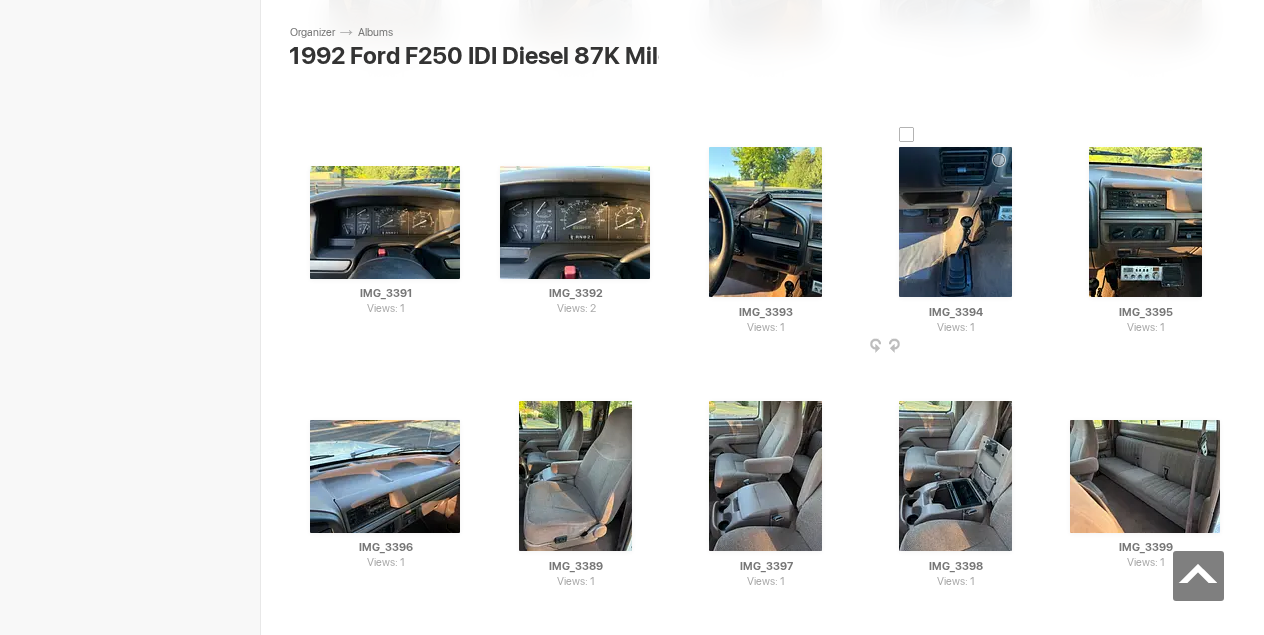 scroll, scrollTop: 2142, scrollLeft: 0, axis: vertical 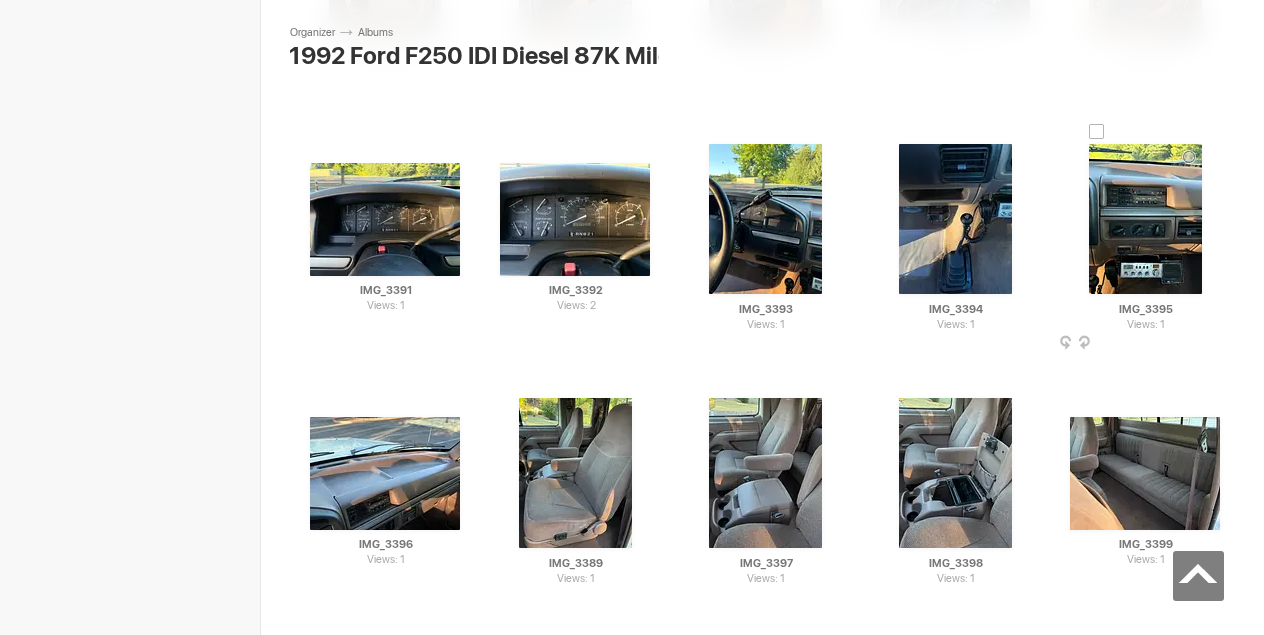 click at bounding box center (1224, 344) 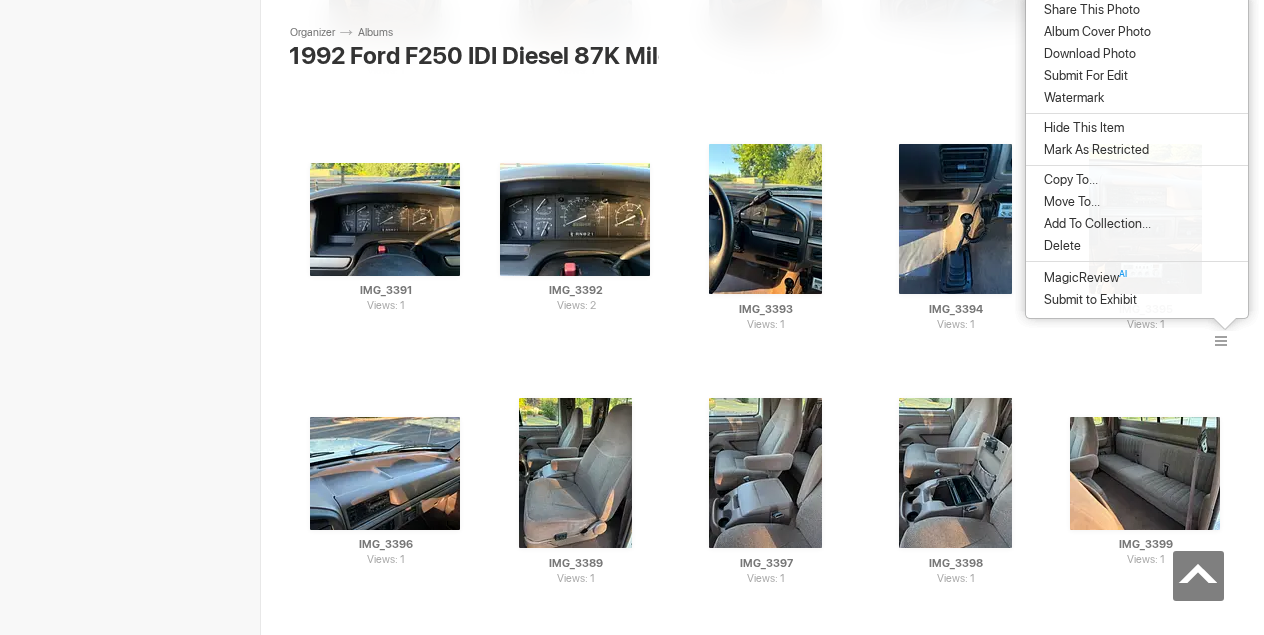 click on "Download Photo" at bounding box center [1087, 54] 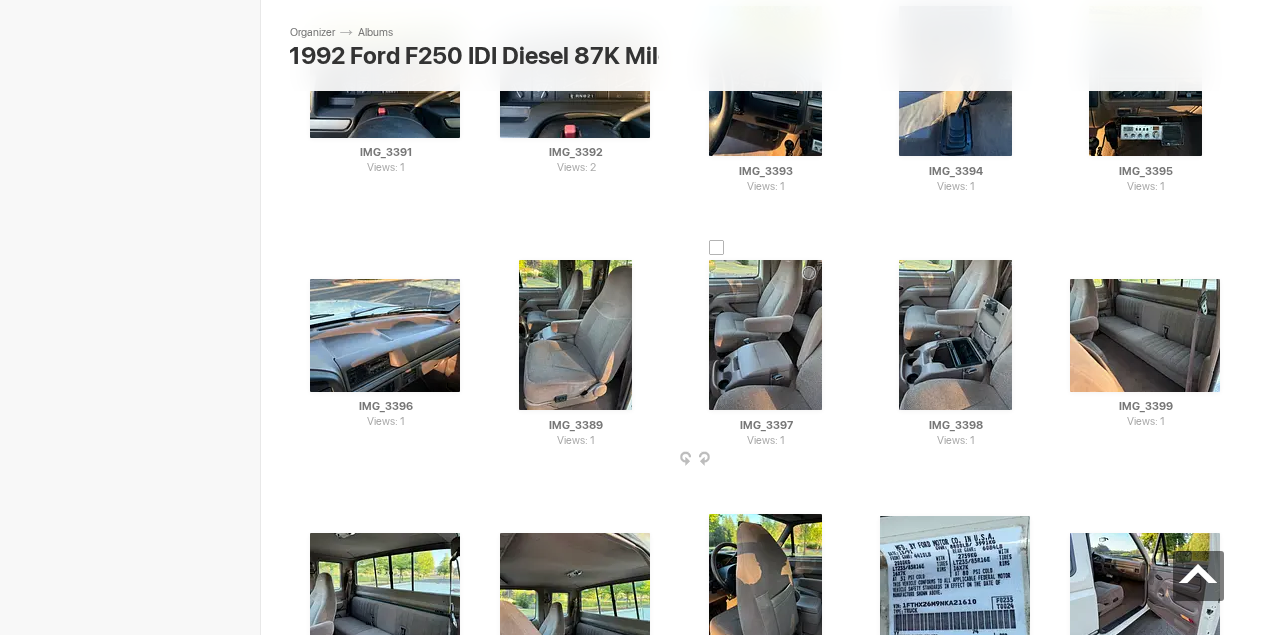scroll, scrollTop: 2288, scrollLeft: 0, axis: vertical 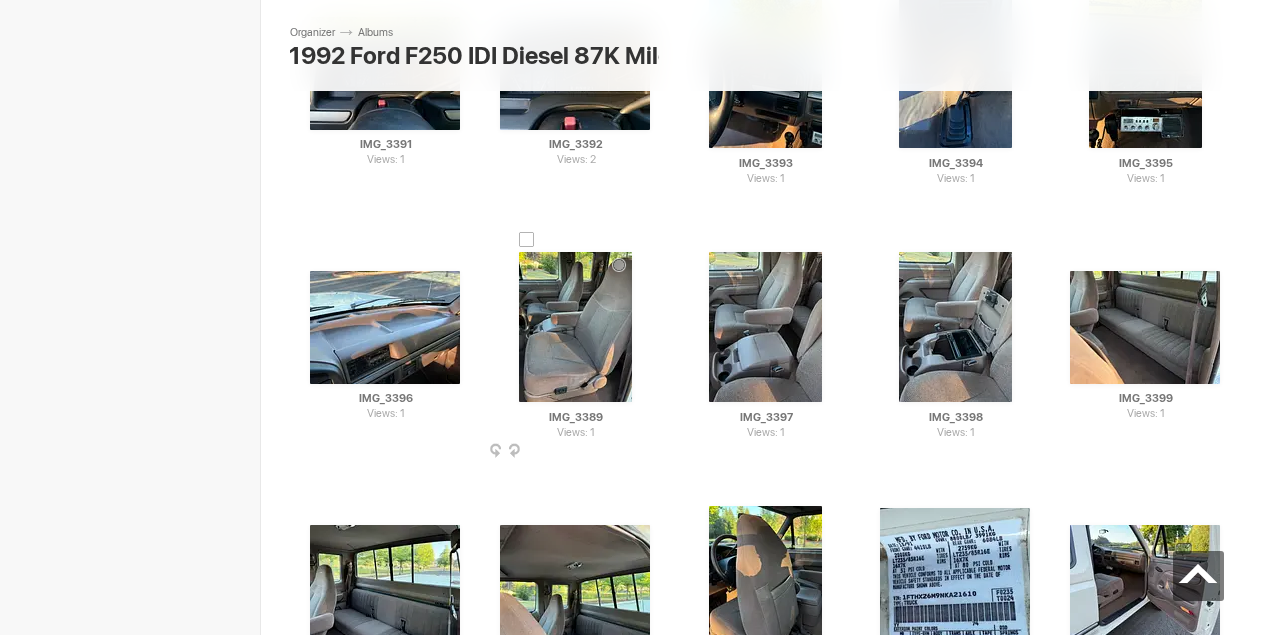 click at bounding box center [654, 452] 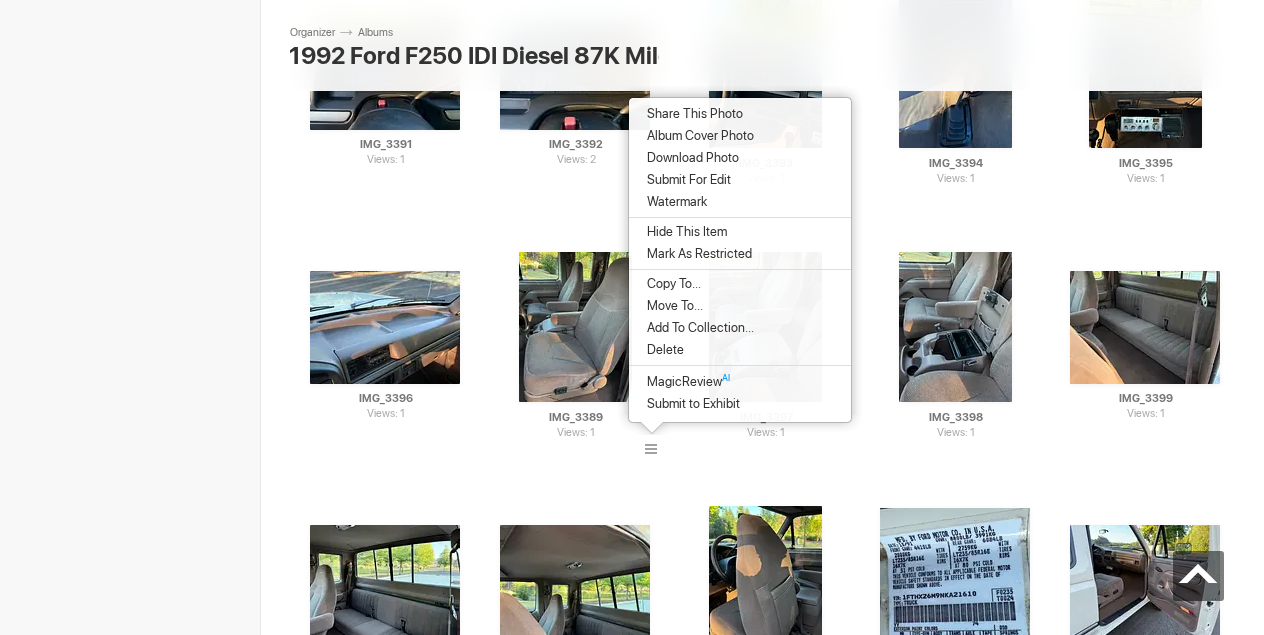 click on "Download Photo" at bounding box center [690, 158] 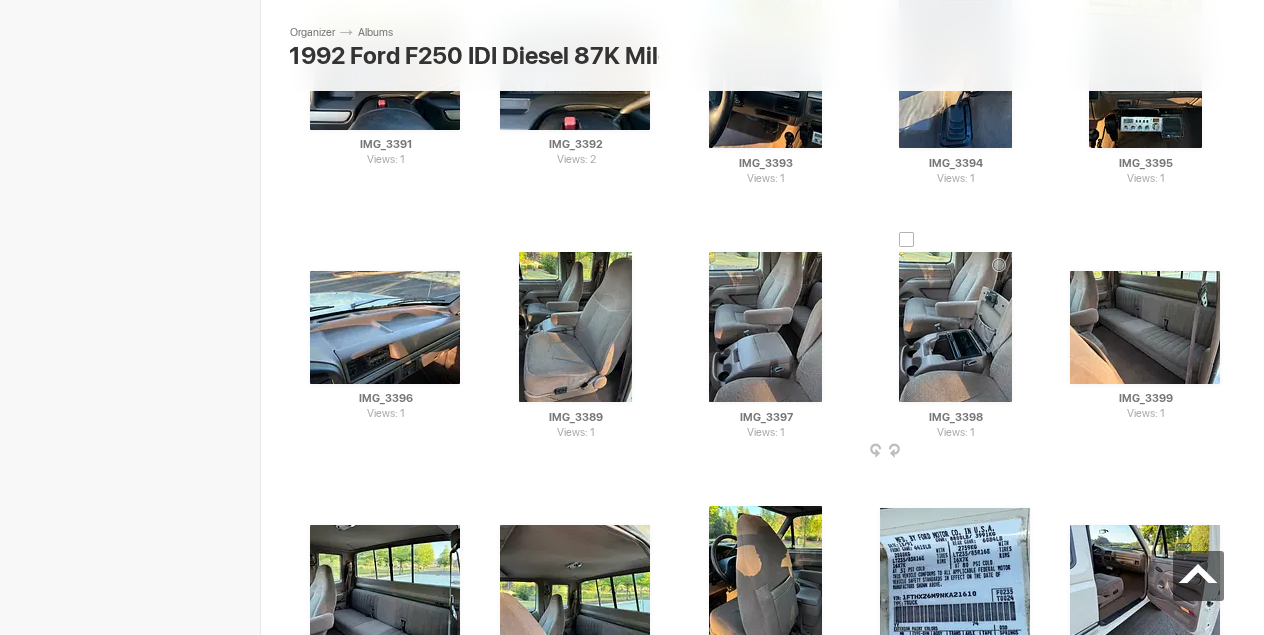 click at bounding box center (955, 327) 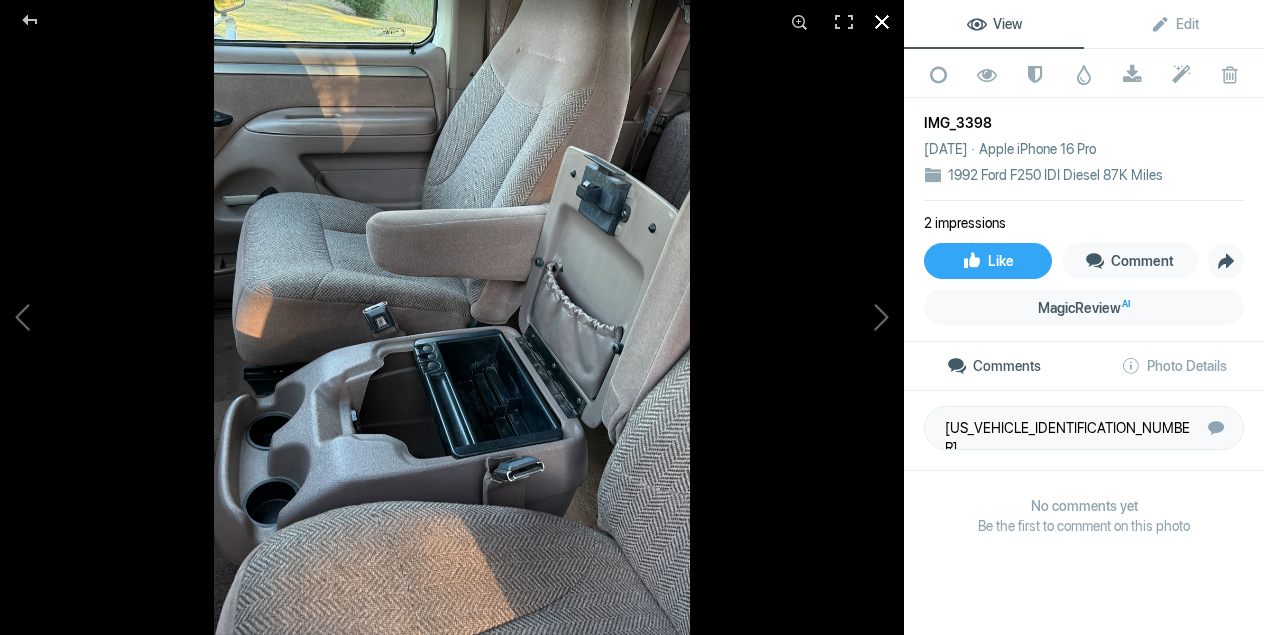 click 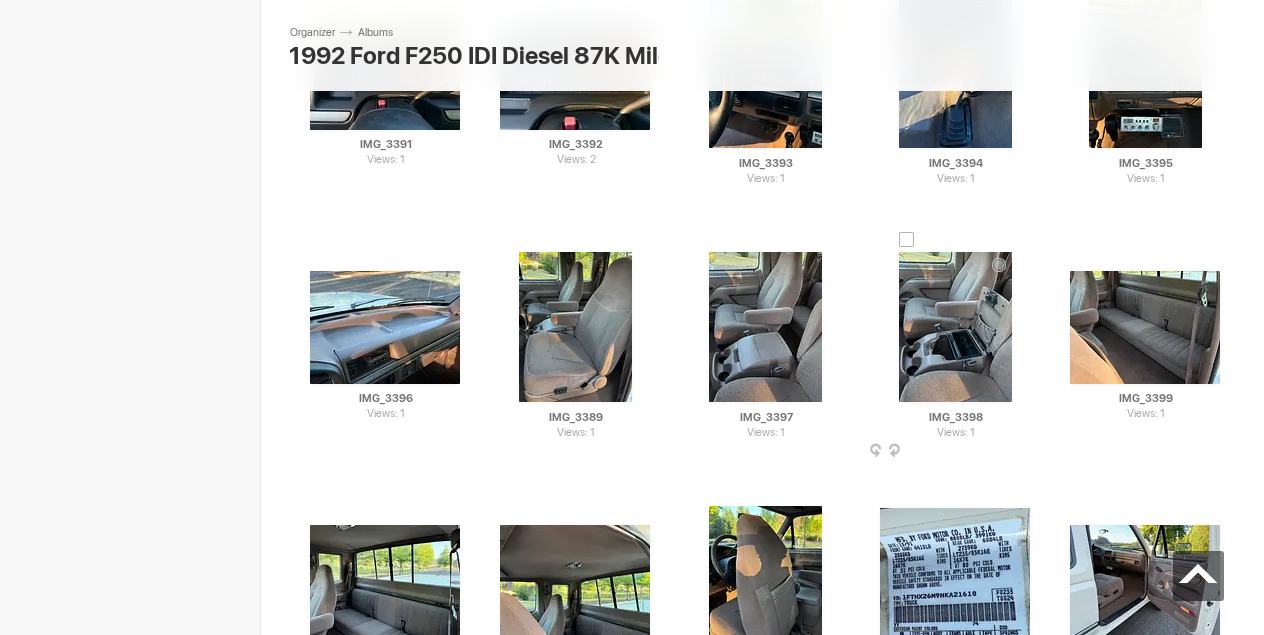 click at bounding box center (1034, 452) 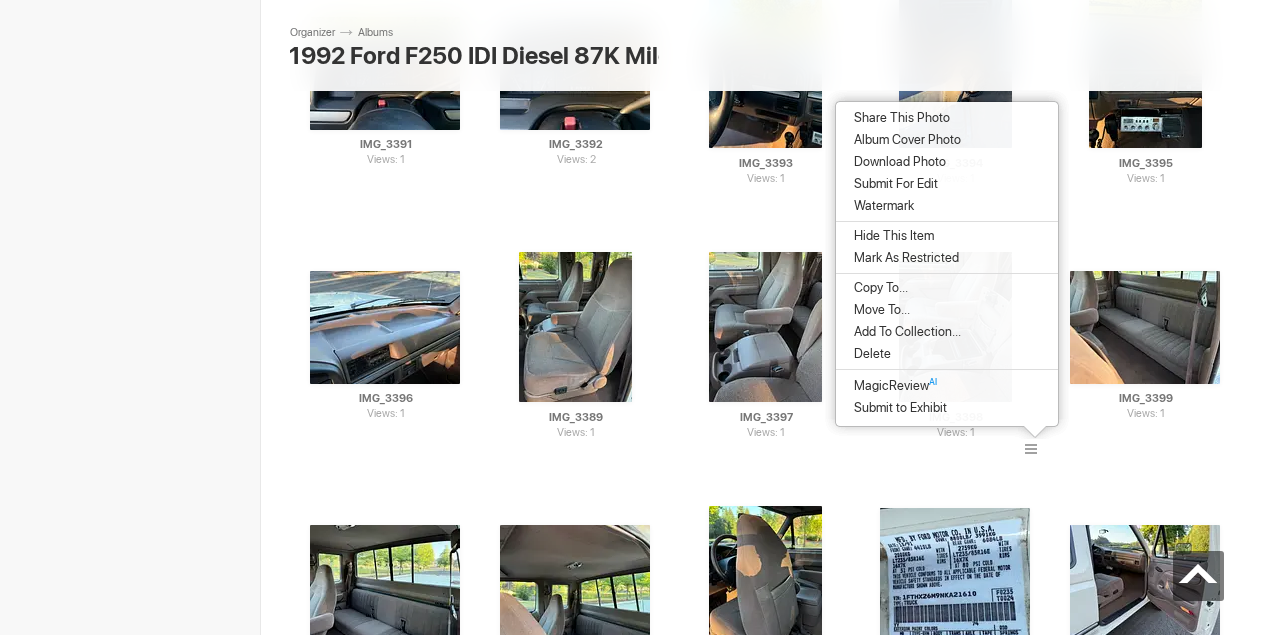 click on "Download Photo" at bounding box center (897, 162) 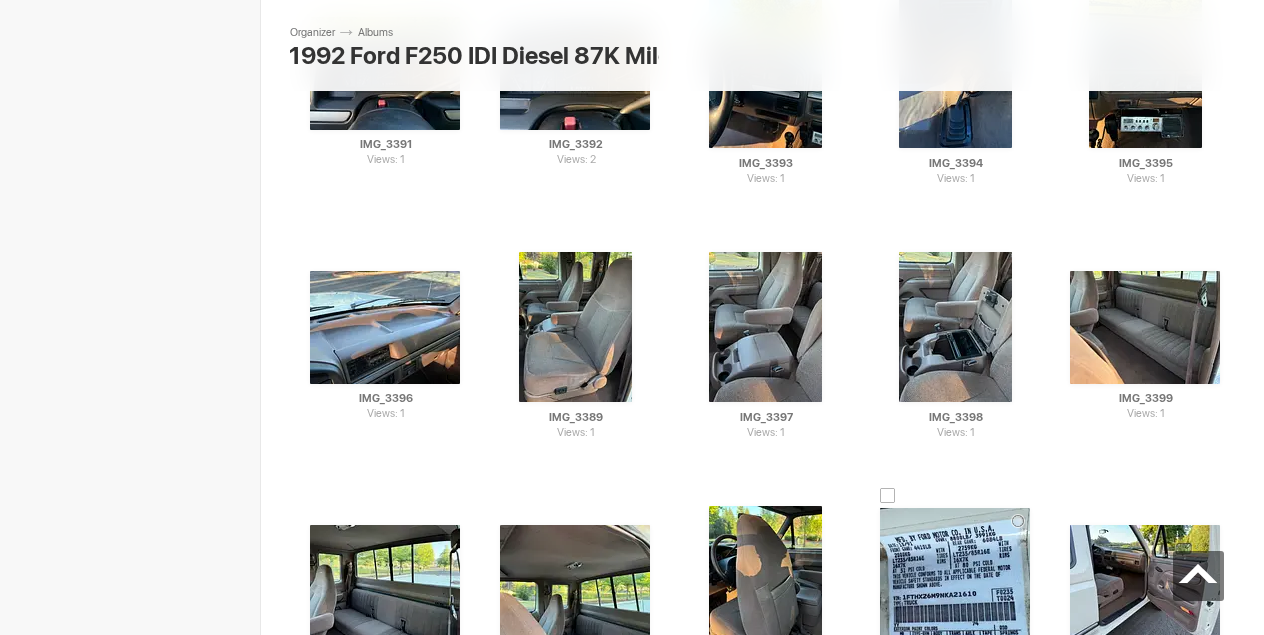 scroll, scrollTop: 2396, scrollLeft: 0, axis: vertical 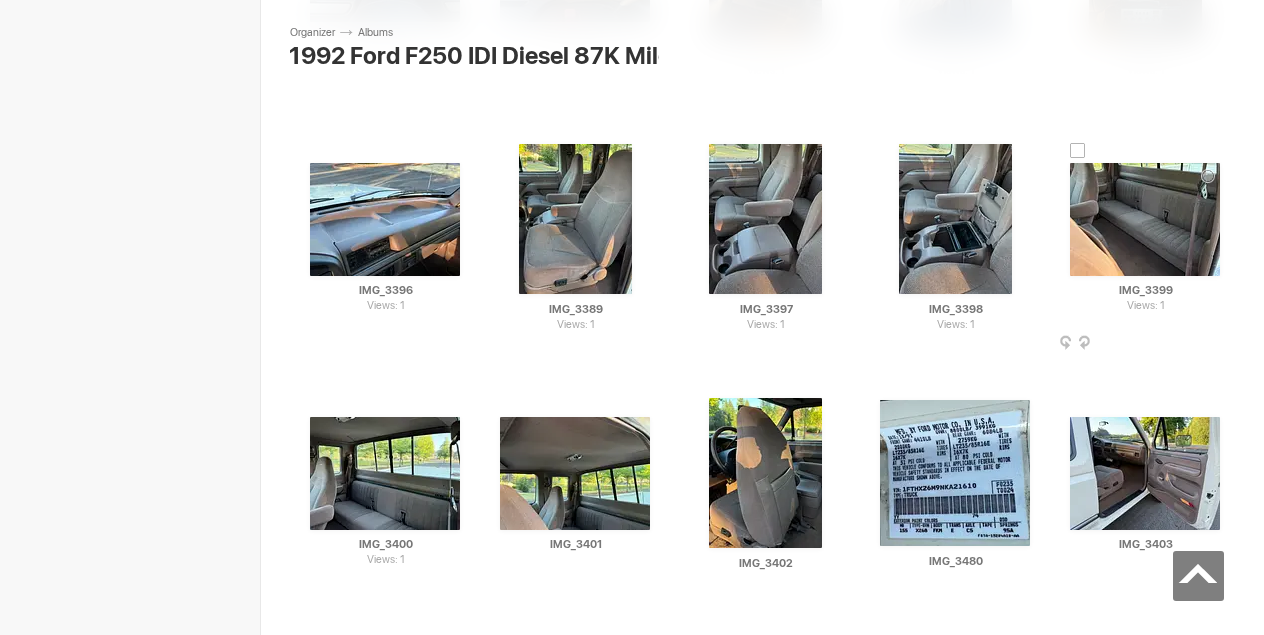 click at bounding box center (1224, 344) 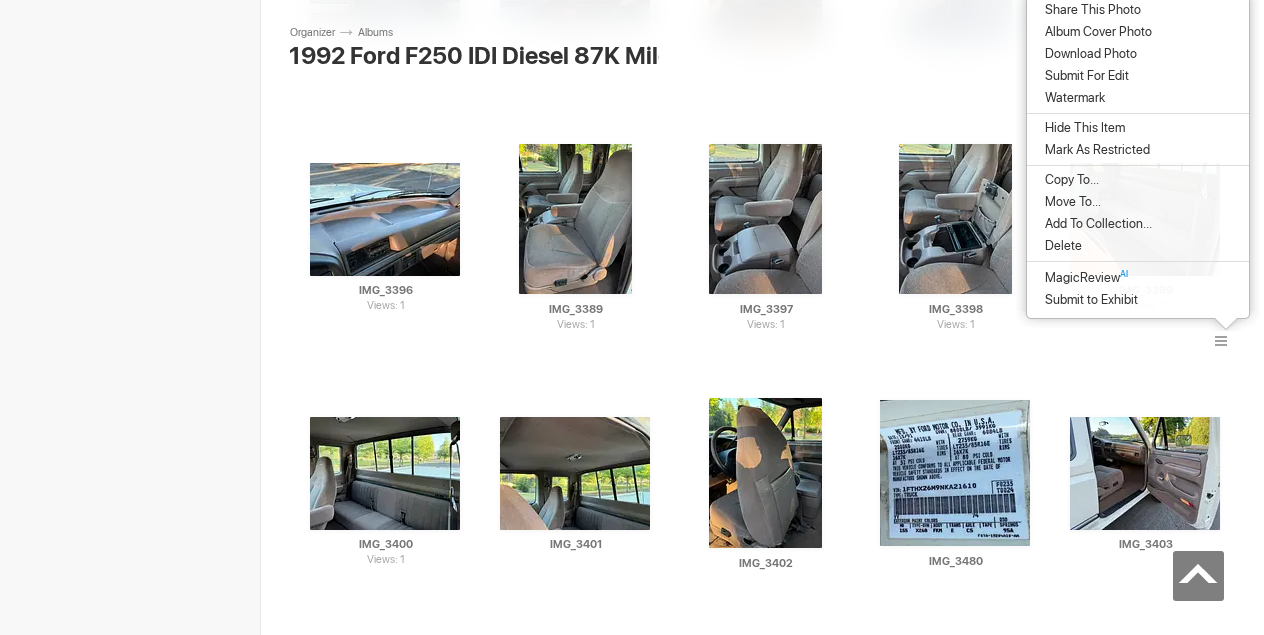 click on "Download Photo" at bounding box center [1088, 54] 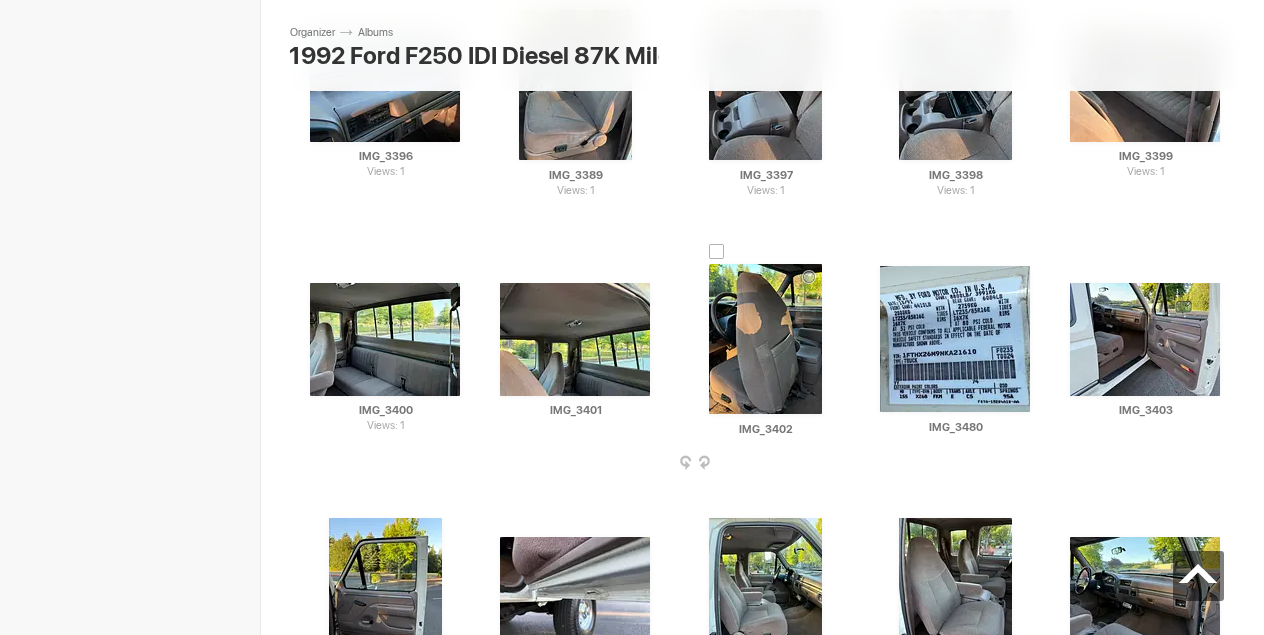 scroll, scrollTop: 2524, scrollLeft: 0, axis: vertical 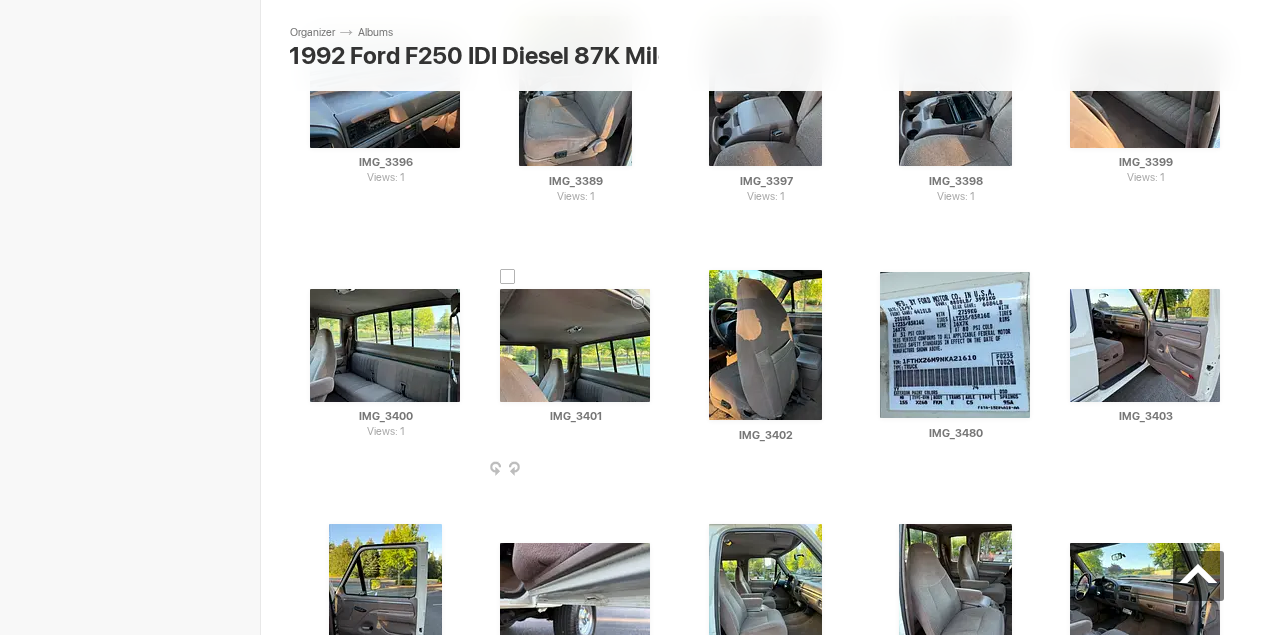 click at bounding box center [654, 470] 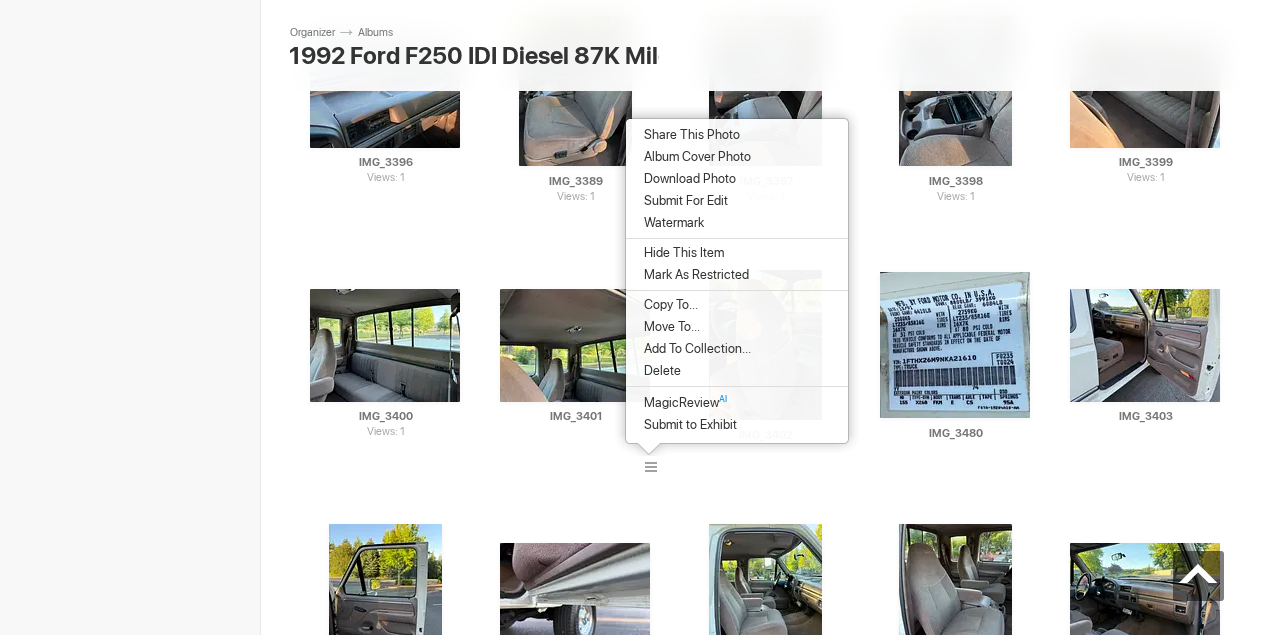 click on "Download Photo" at bounding box center [687, 179] 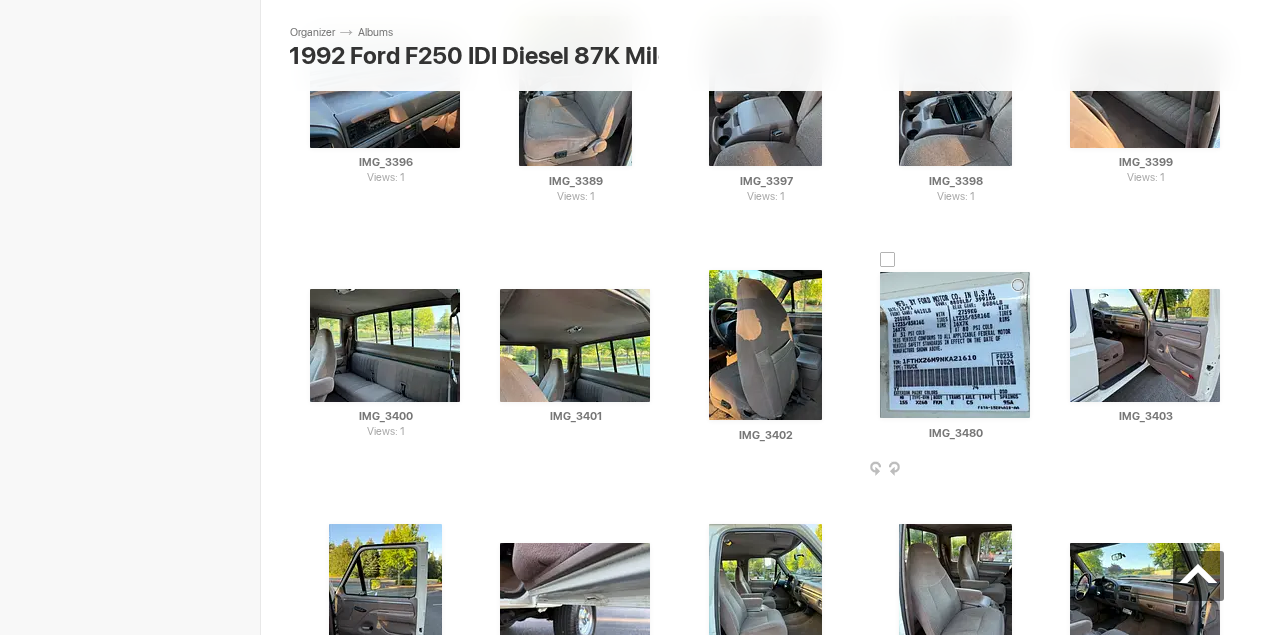 click at bounding box center [1034, 470] 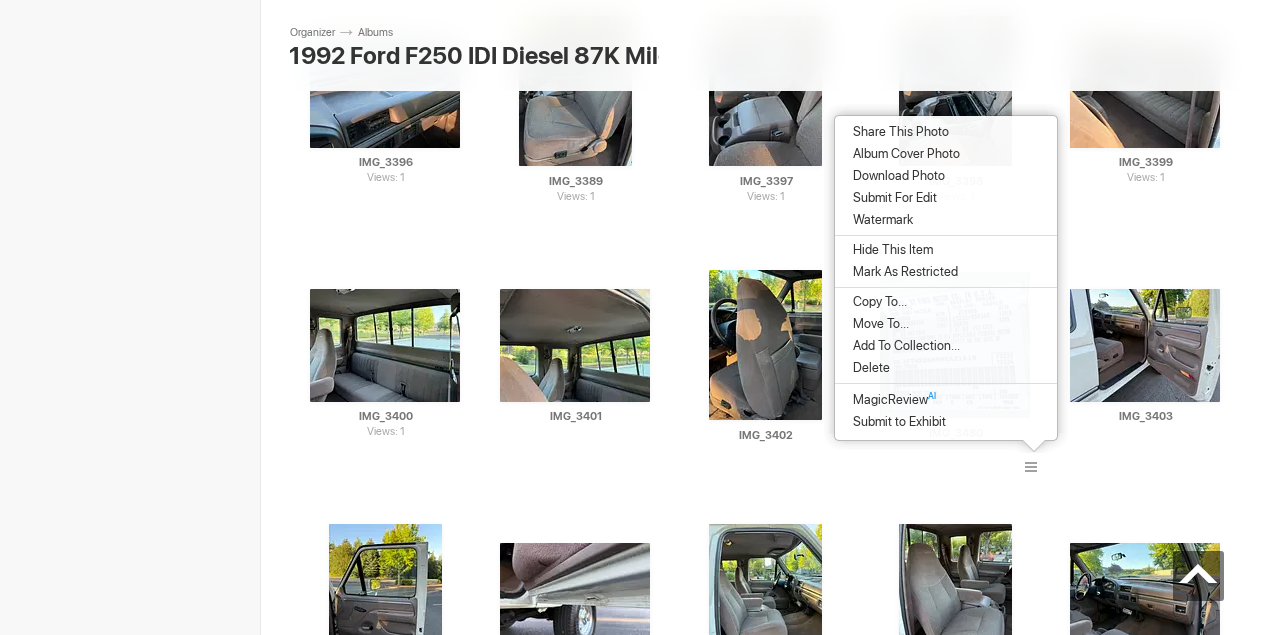 click on "Download Photo" at bounding box center (946, 176) 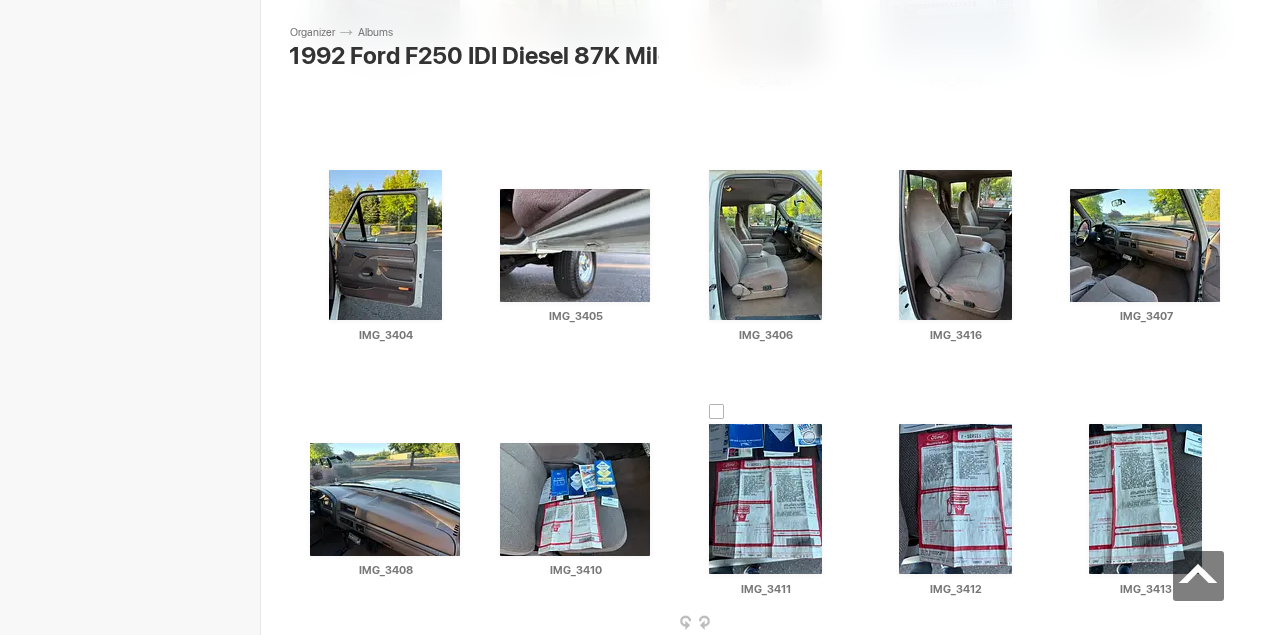 scroll, scrollTop: 2892, scrollLeft: 0, axis: vertical 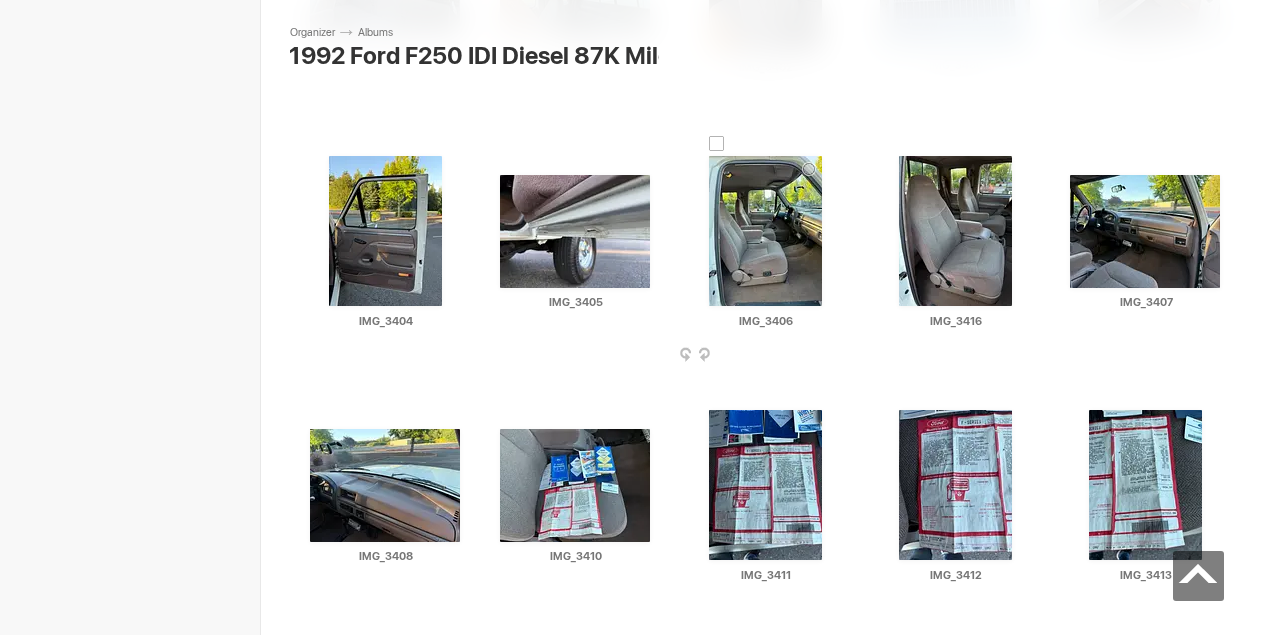 click at bounding box center [844, 356] 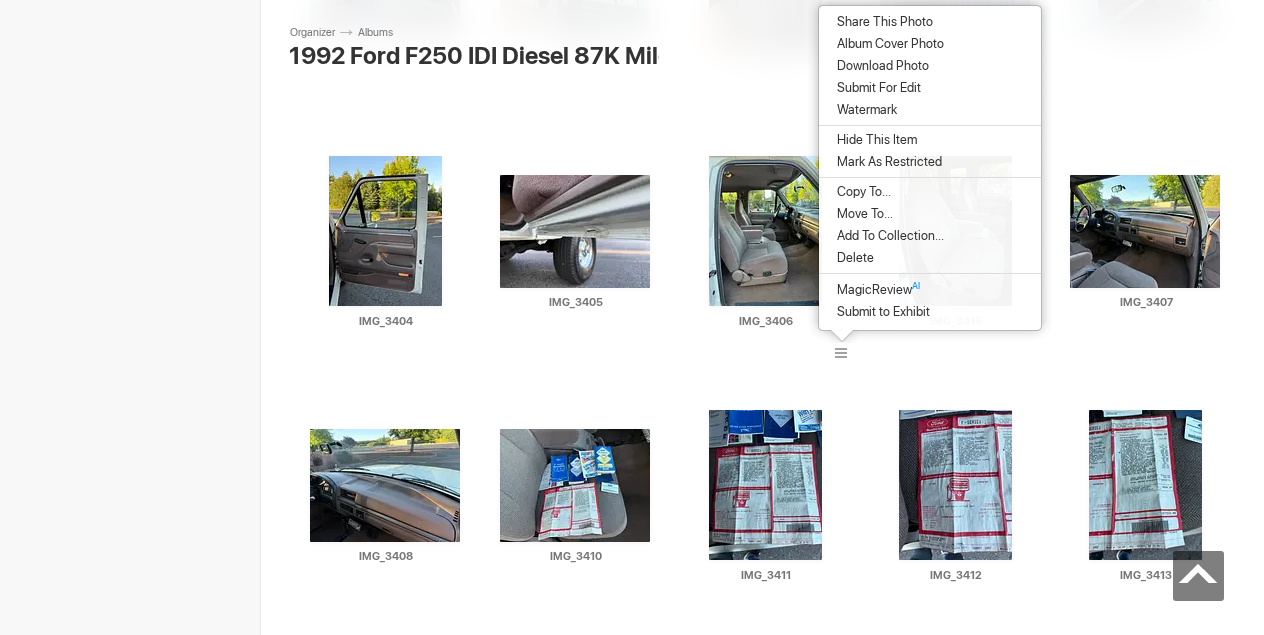 click on "Download Photo" at bounding box center (880, 66) 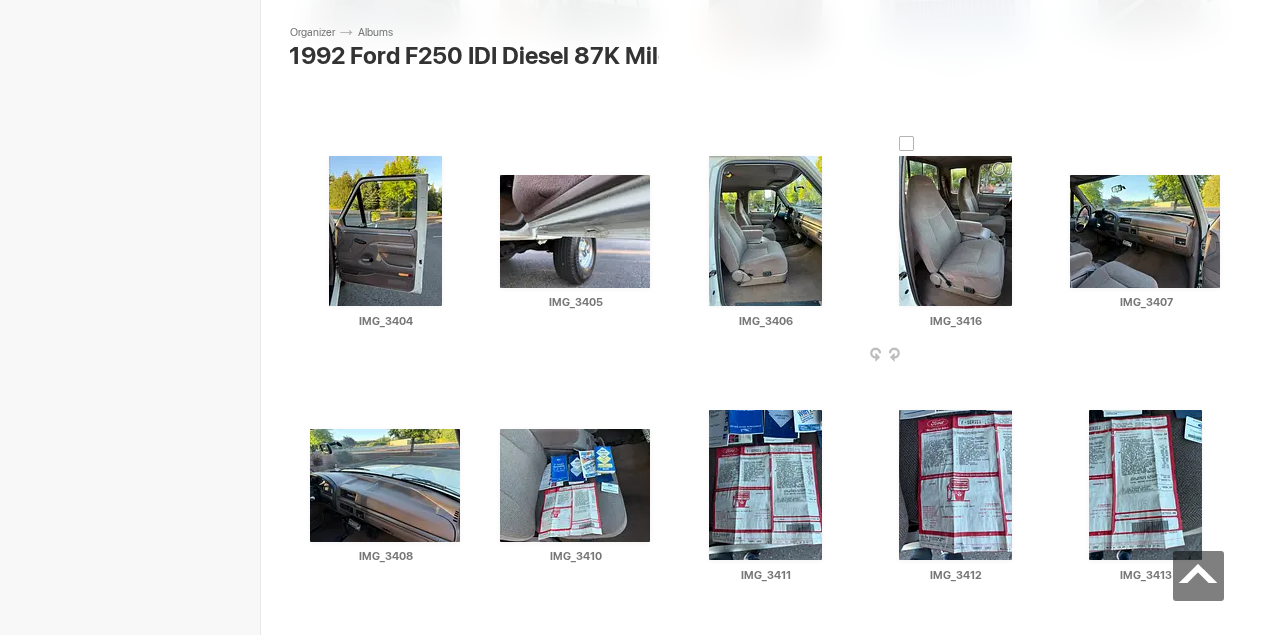 click at bounding box center [1034, 356] 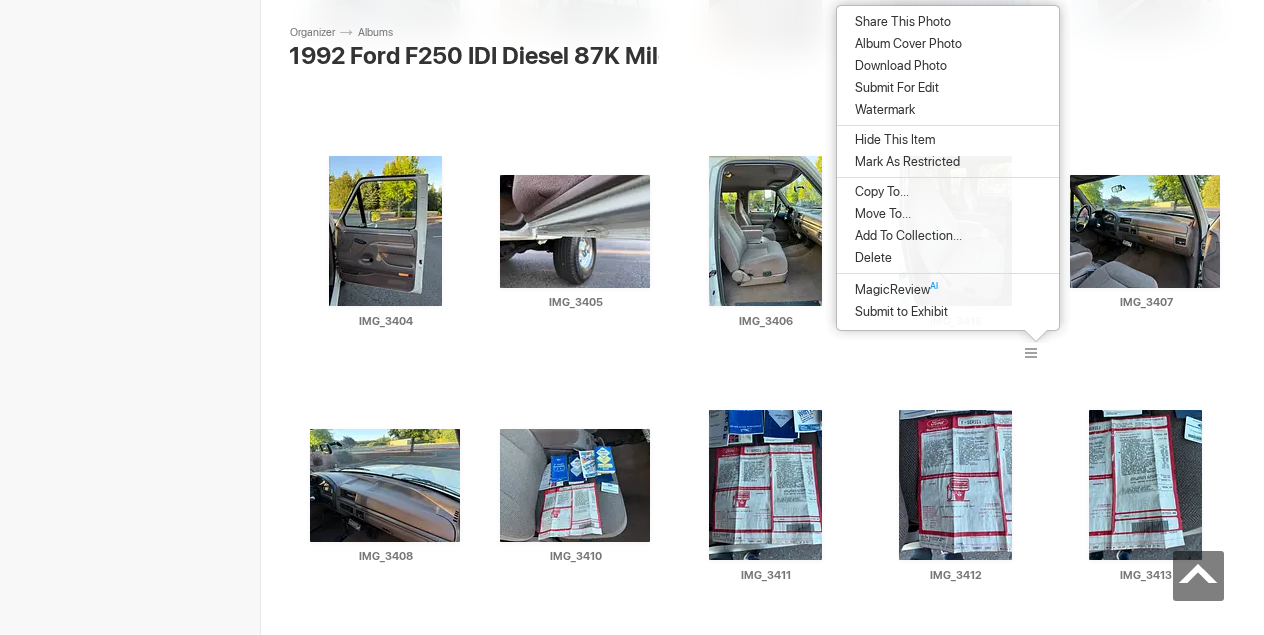 click on "Download Photo" at bounding box center (898, 66) 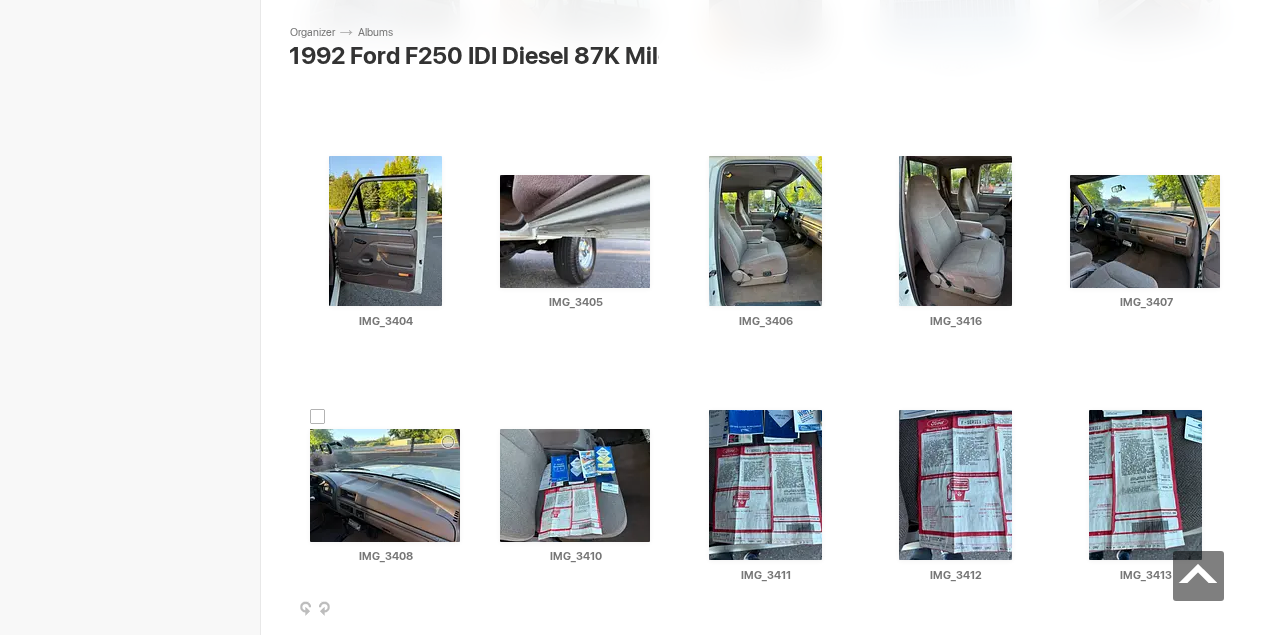 click at bounding box center [464, 610] 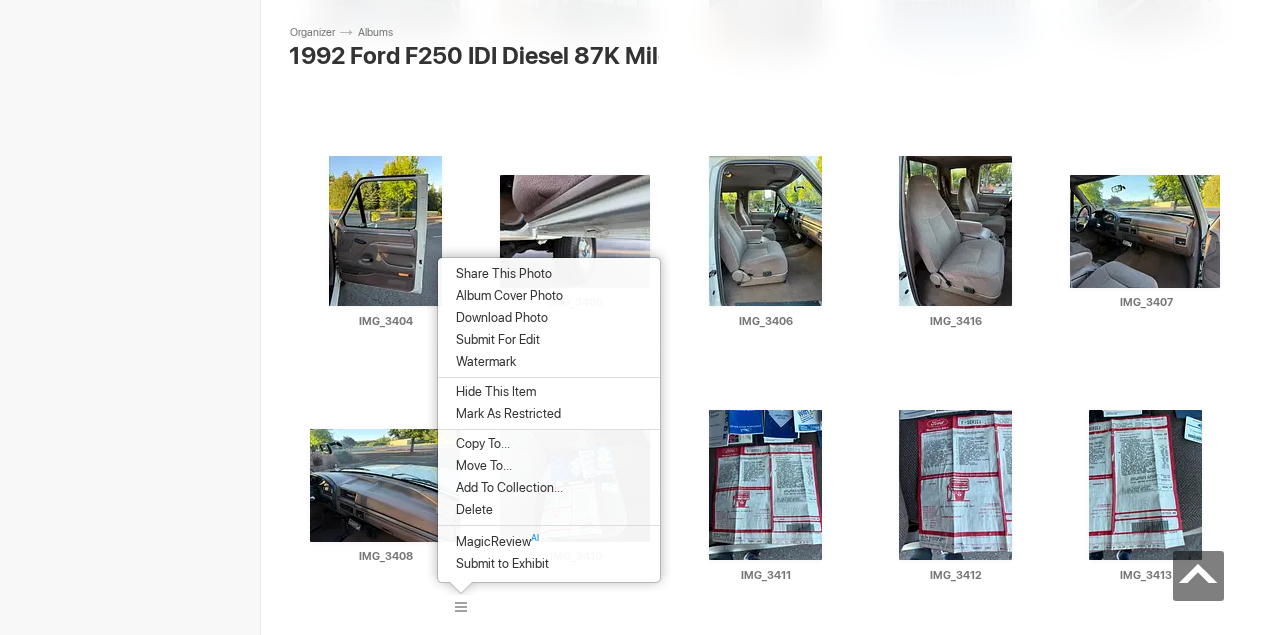 click on "Download Photo" at bounding box center [499, 318] 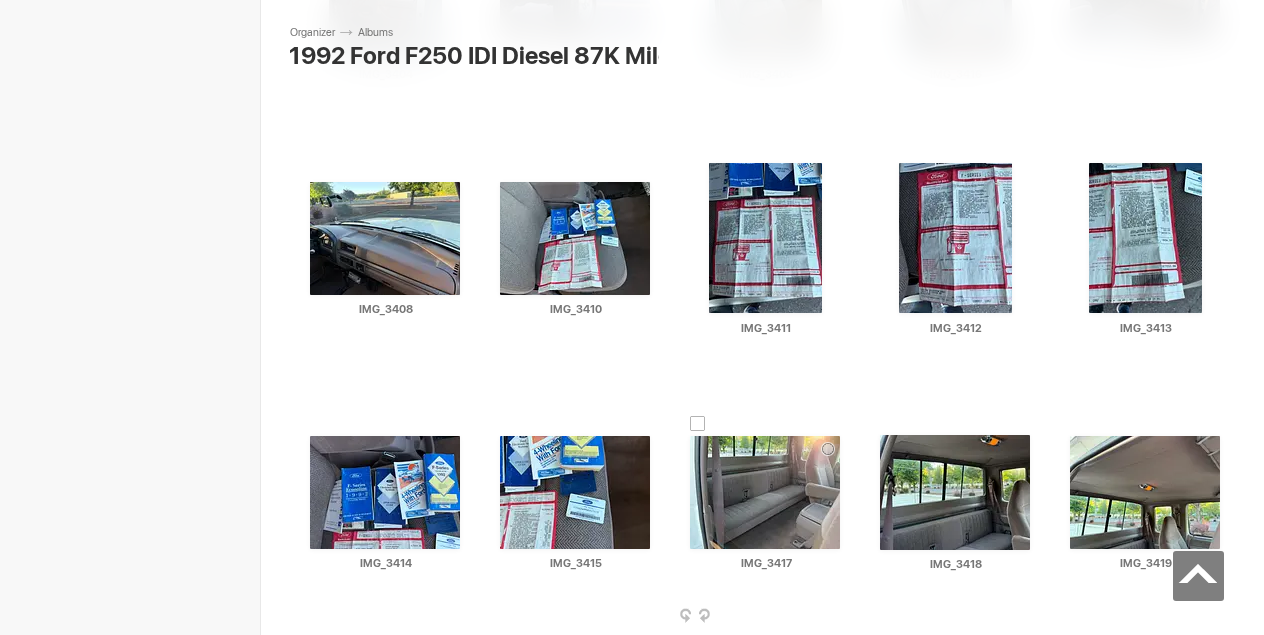 scroll, scrollTop: 3134, scrollLeft: 0, axis: vertical 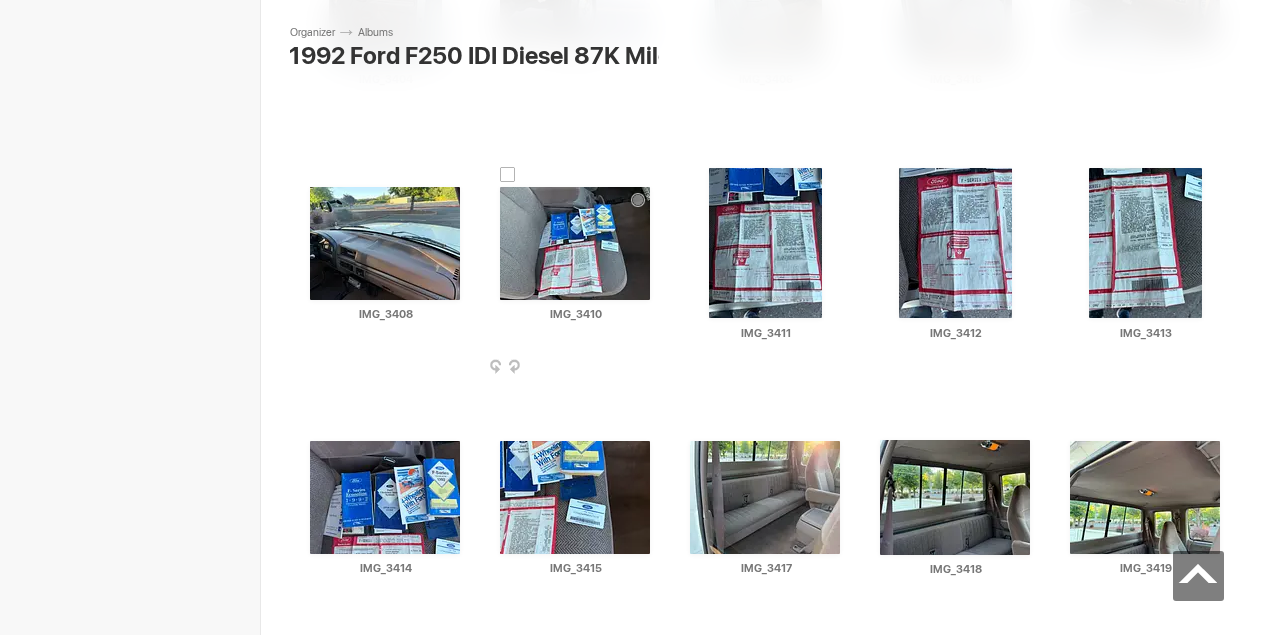 click at bounding box center [654, 368] 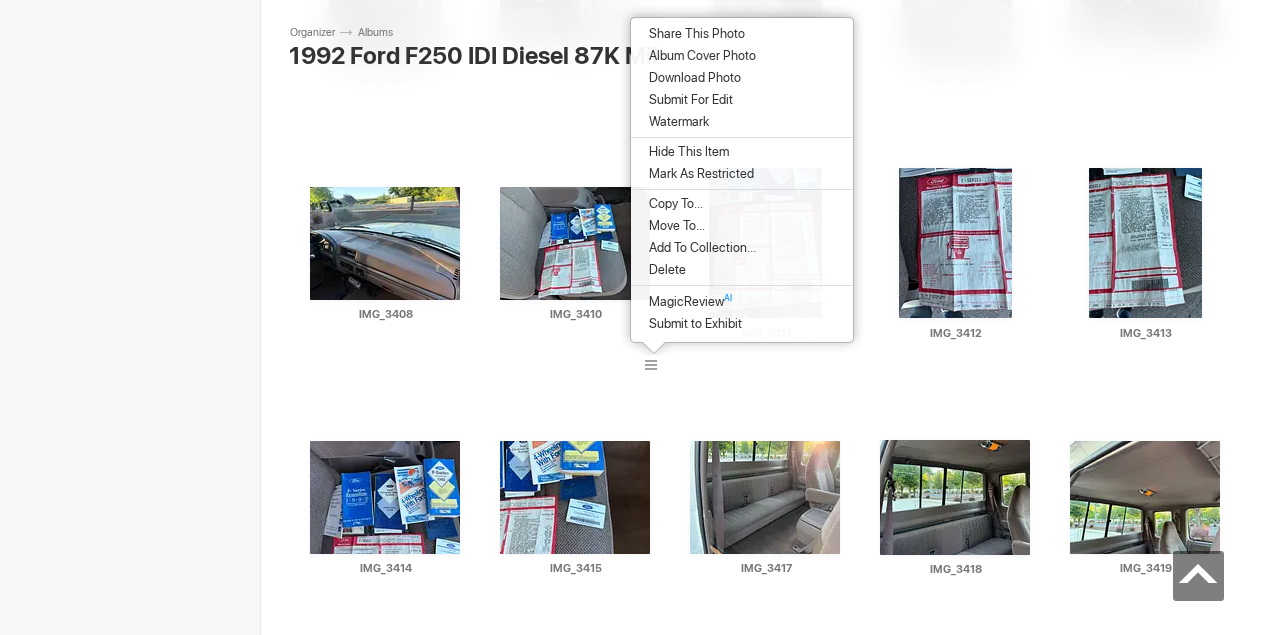 click on "Download Photo" at bounding box center (692, 78) 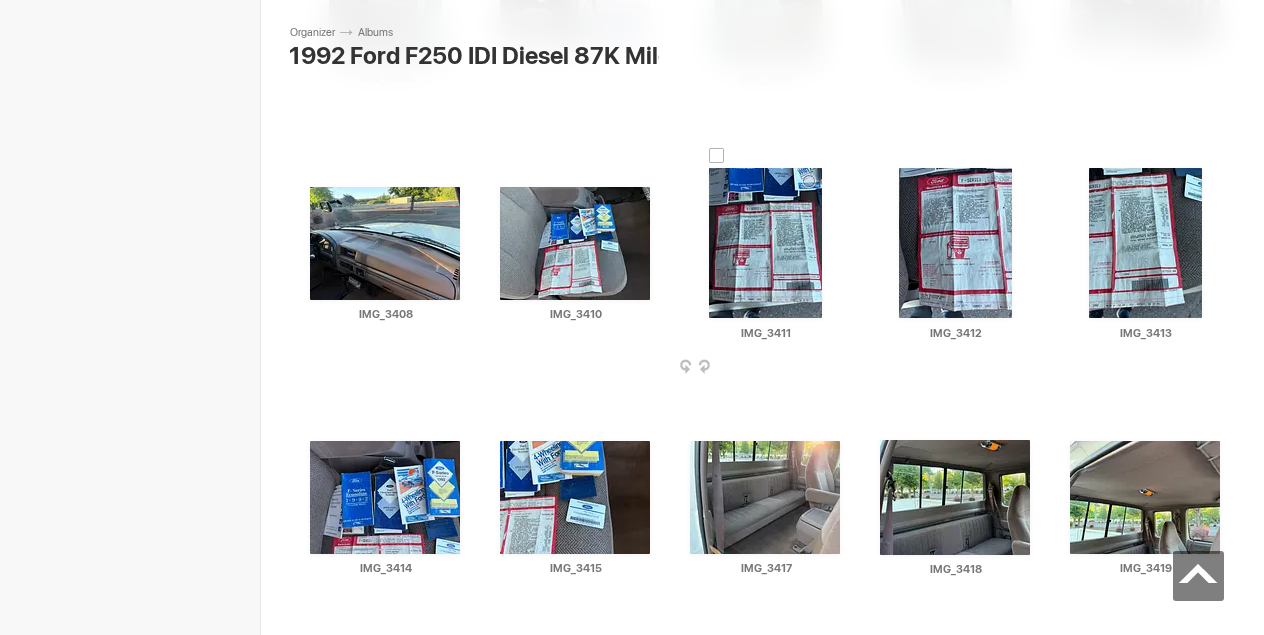 click at bounding box center [844, 368] 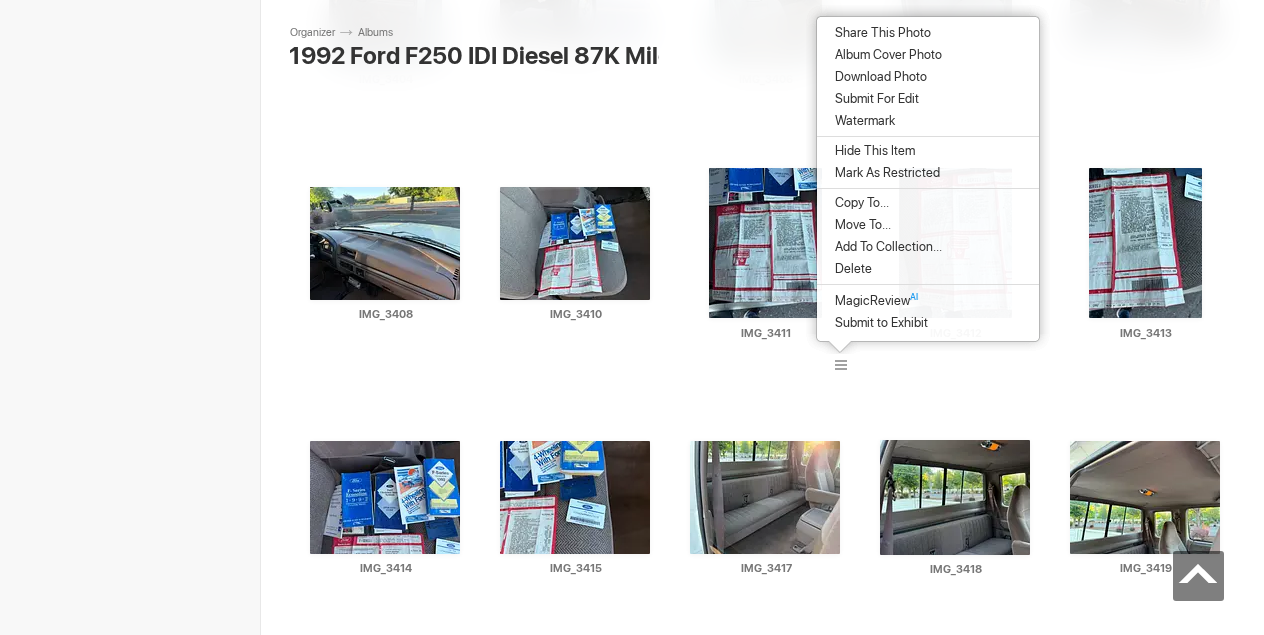 click on "Download Photo" at bounding box center [878, 77] 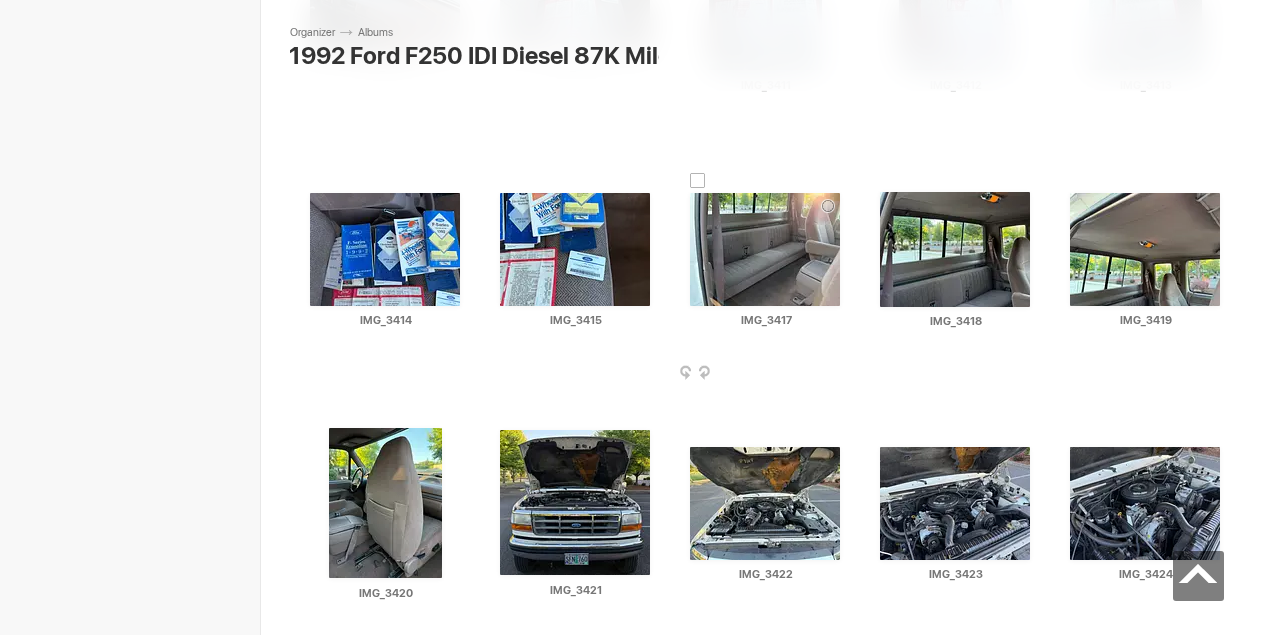 scroll, scrollTop: 3384, scrollLeft: 0, axis: vertical 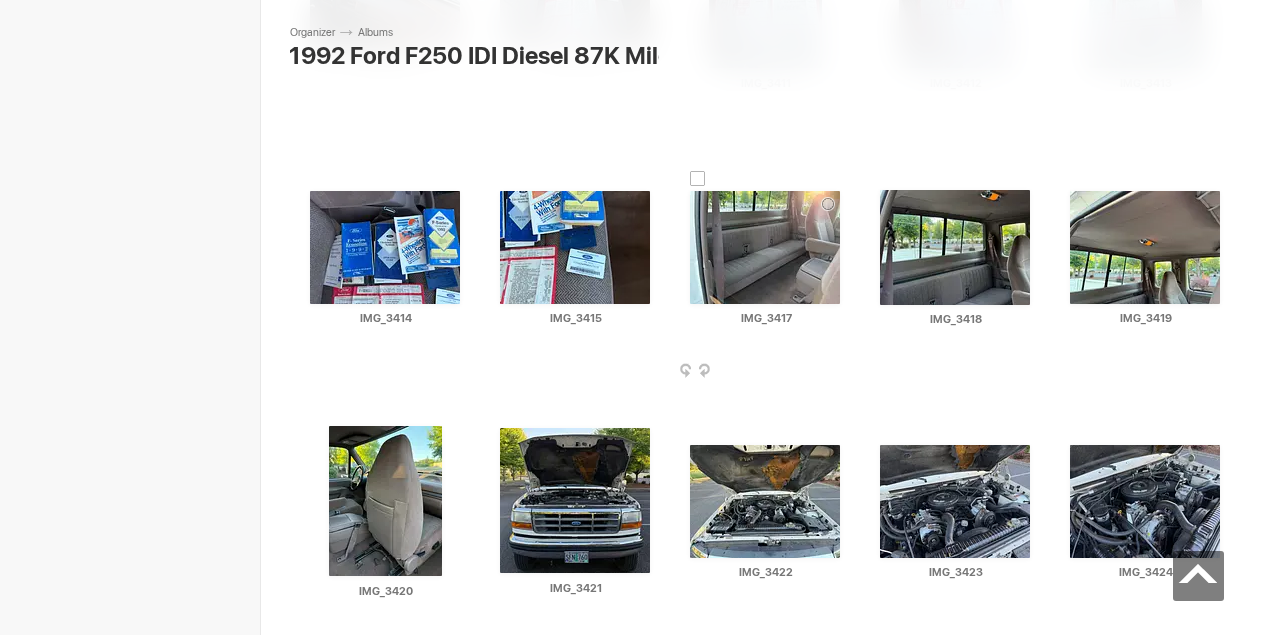 click at bounding box center [844, 372] 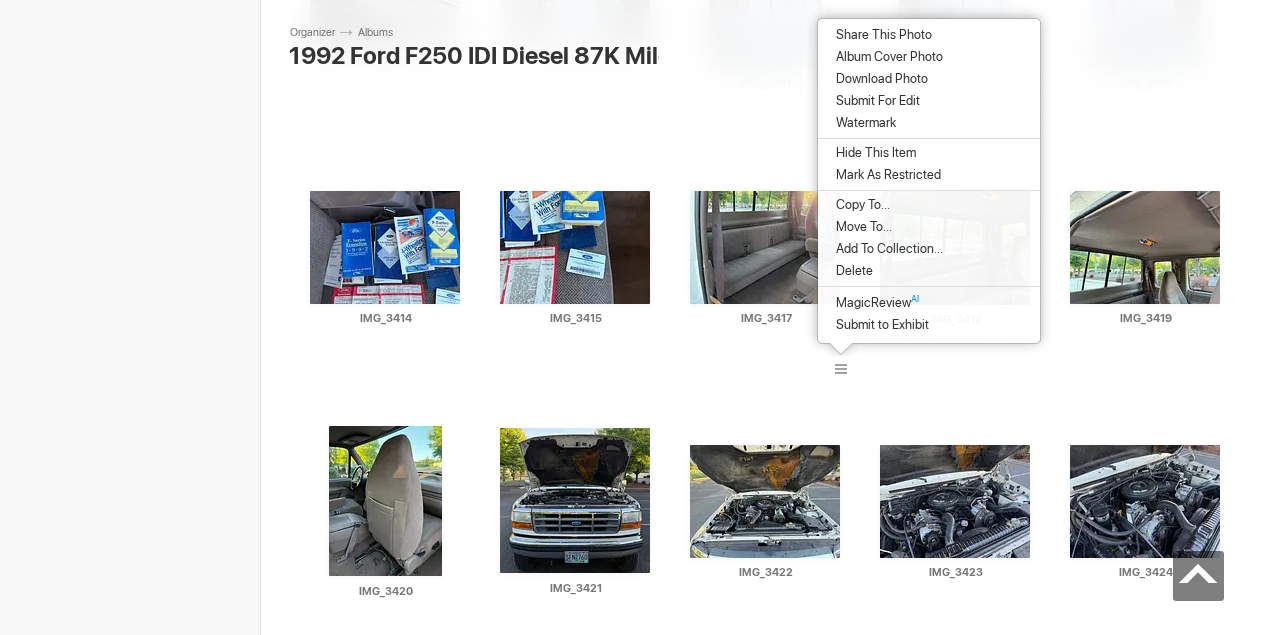 click on "Download Photo" at bounding box center [879, 79] 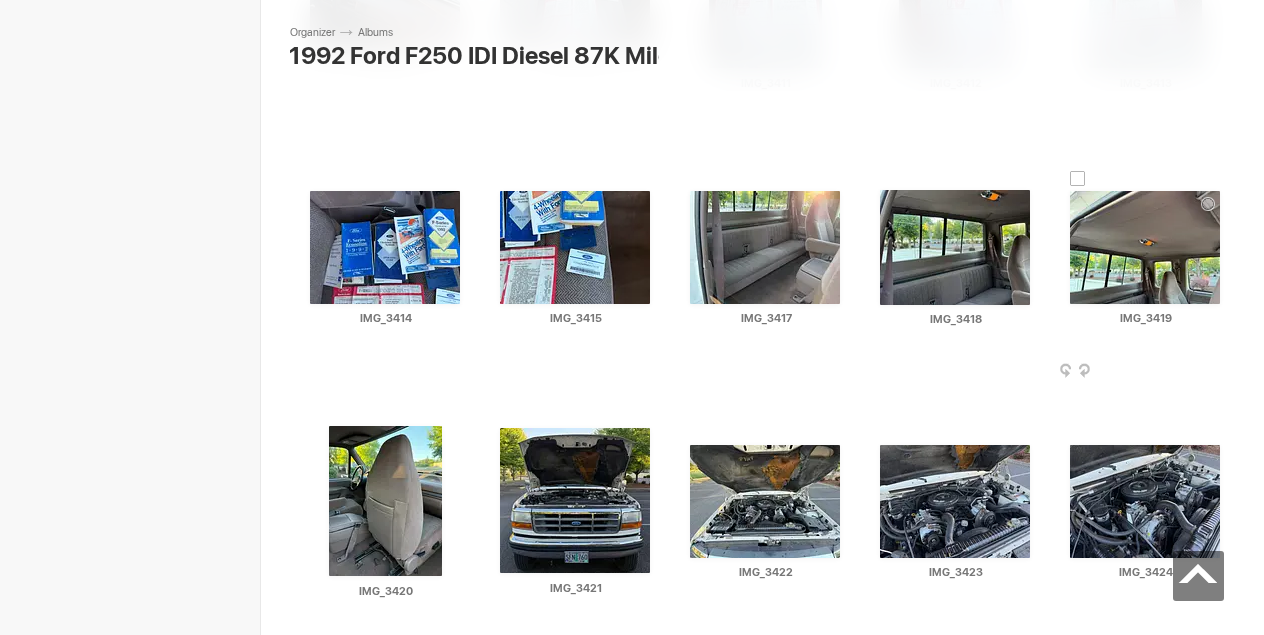 click at bounding box center (1224, 372) 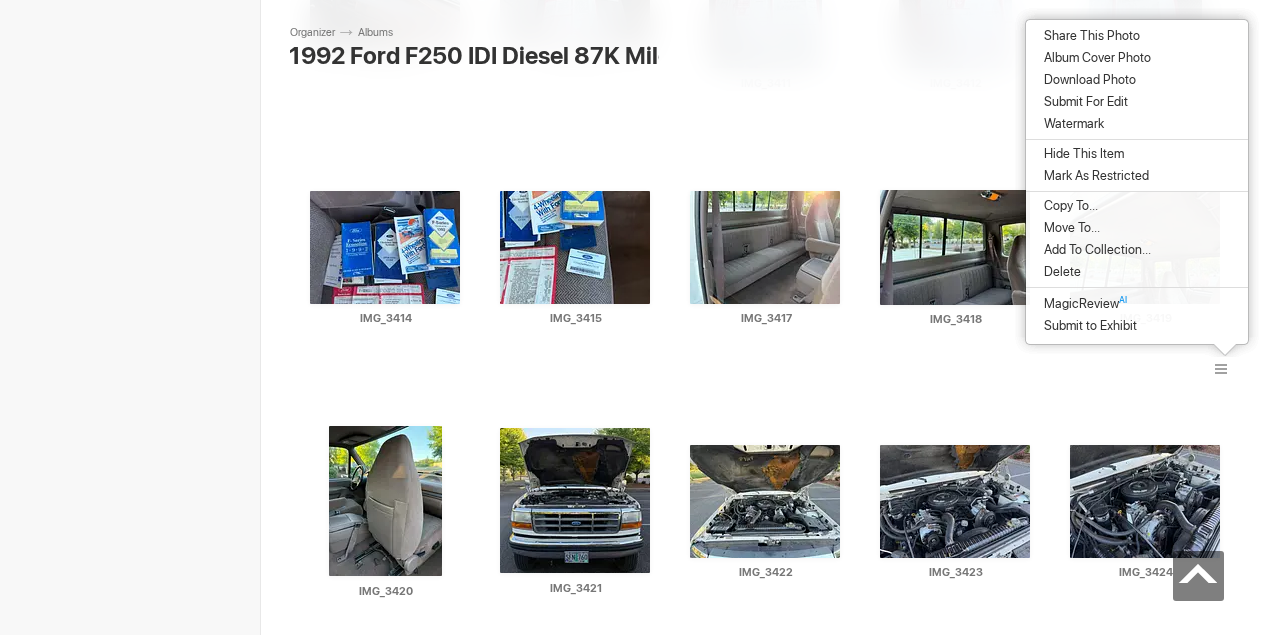click on "Download Photo" at bounding box center [1087, 80] 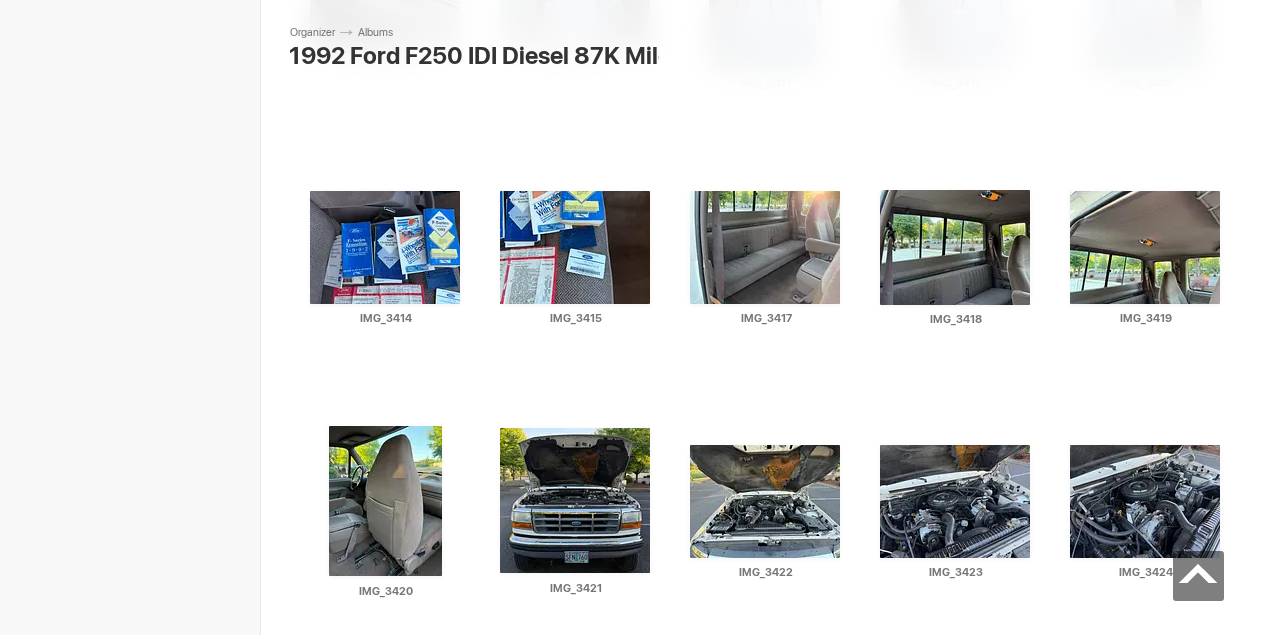 scroll, scrollTop: 3608, scrollLeft: 0, axis: vertical 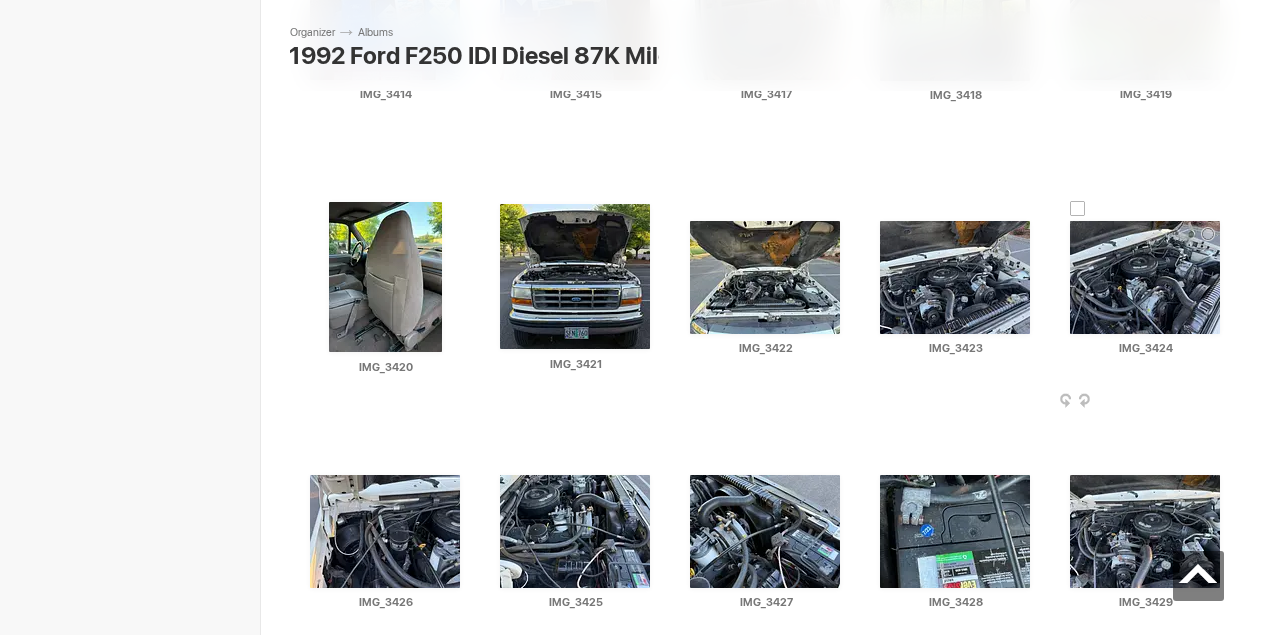 click at bounding box center (1145, 277) 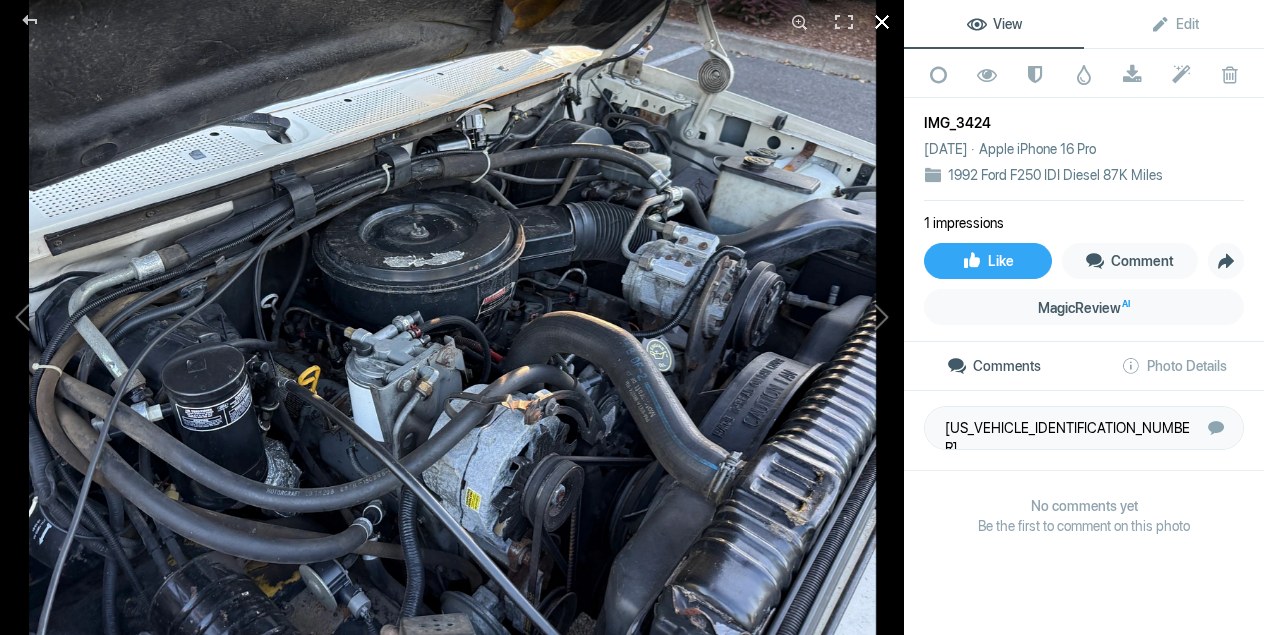 click 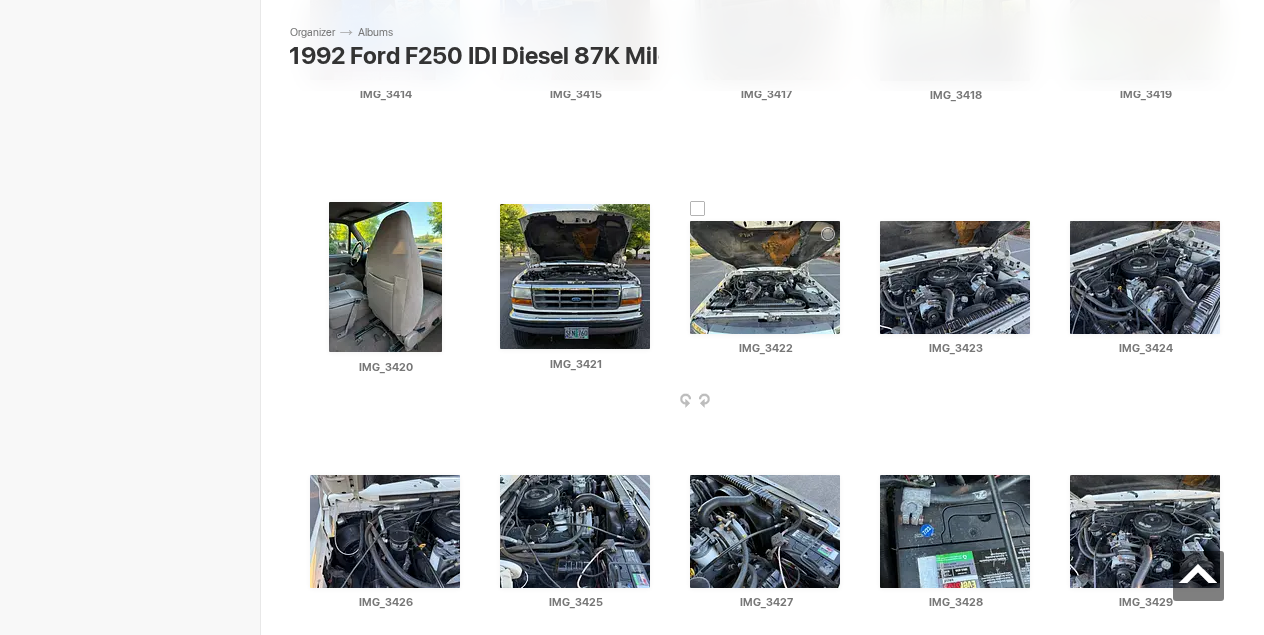 click at bounding box center (765, 277) 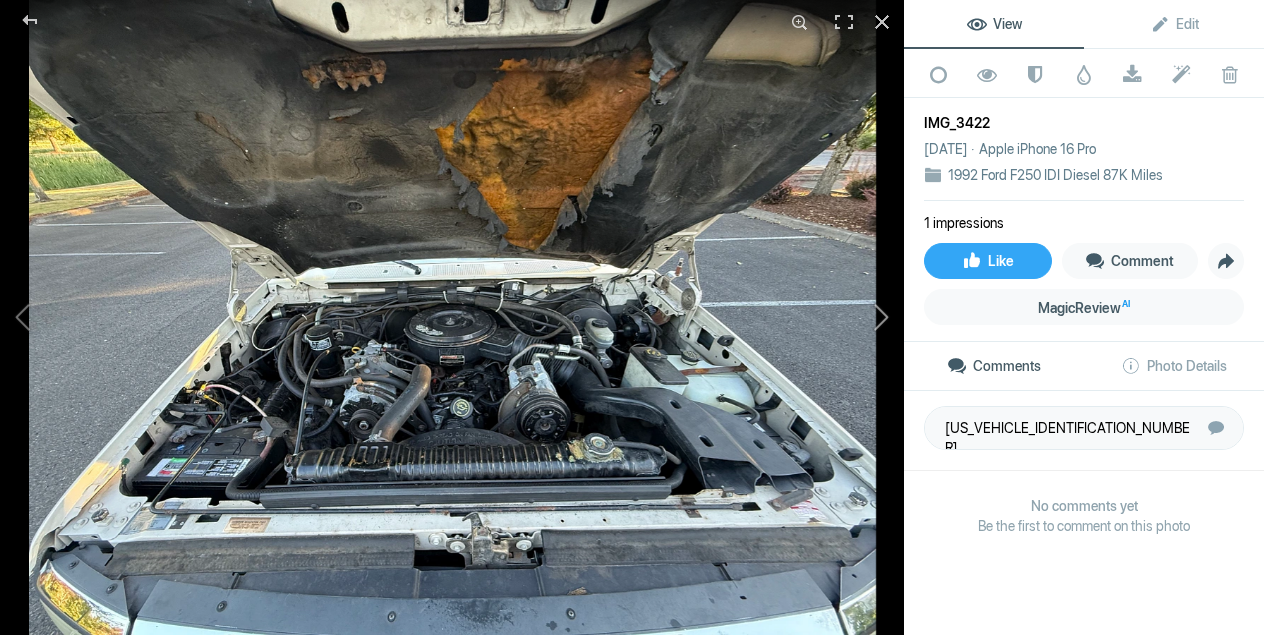 click 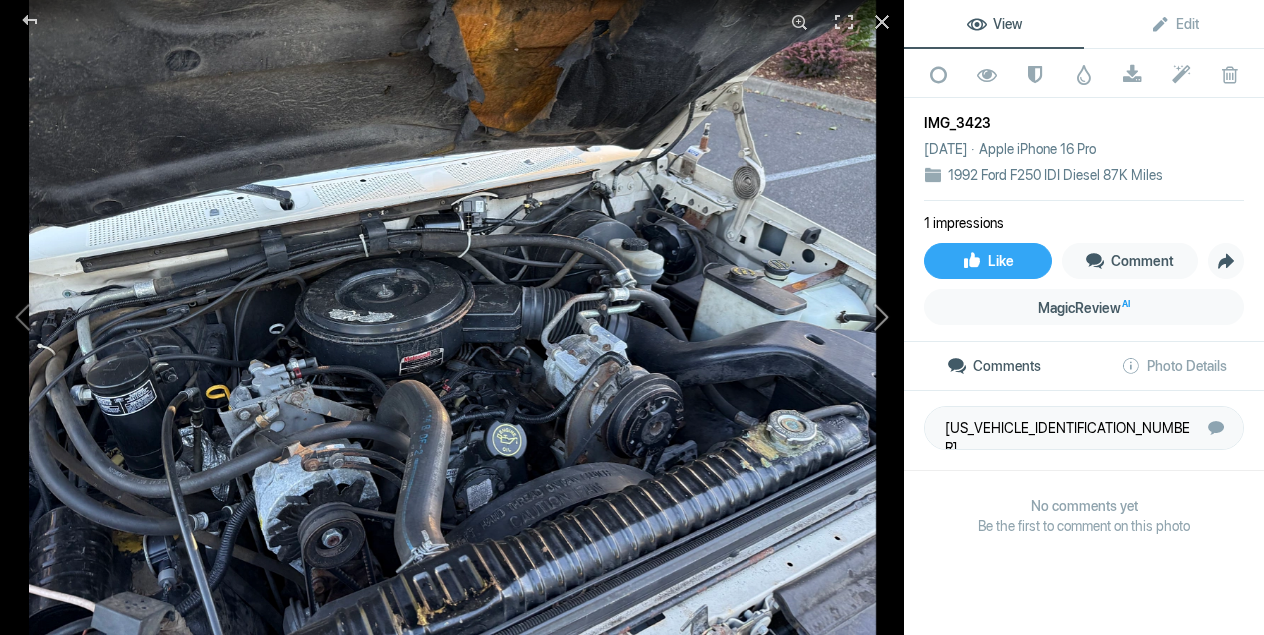click 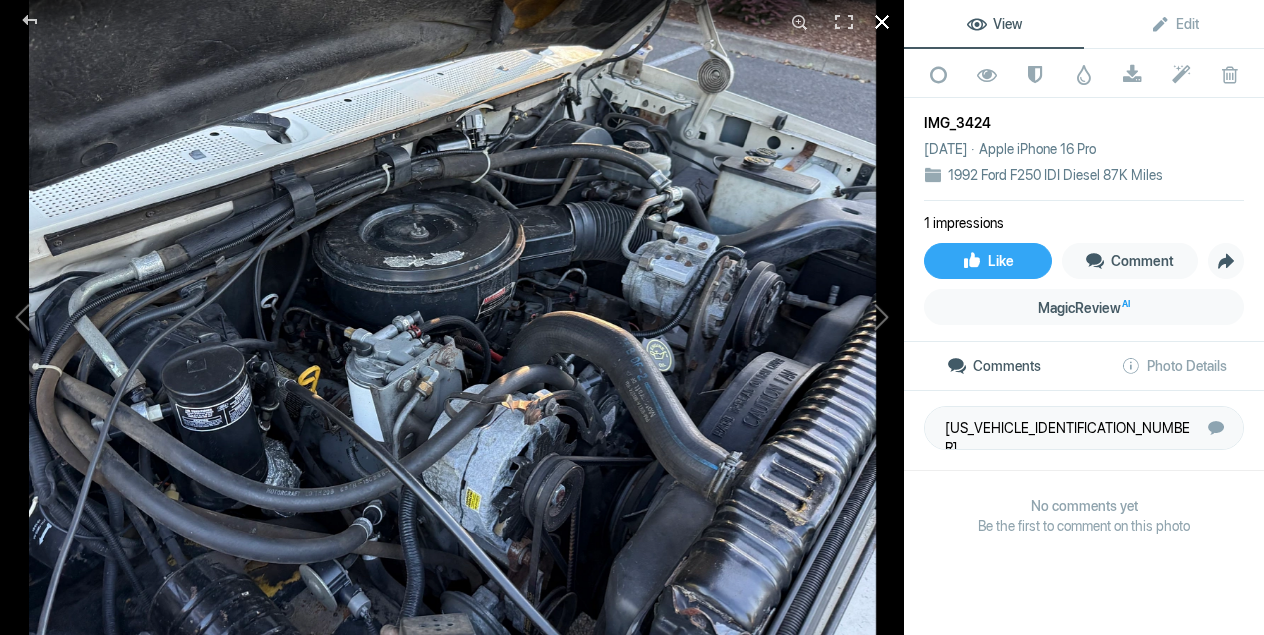 click 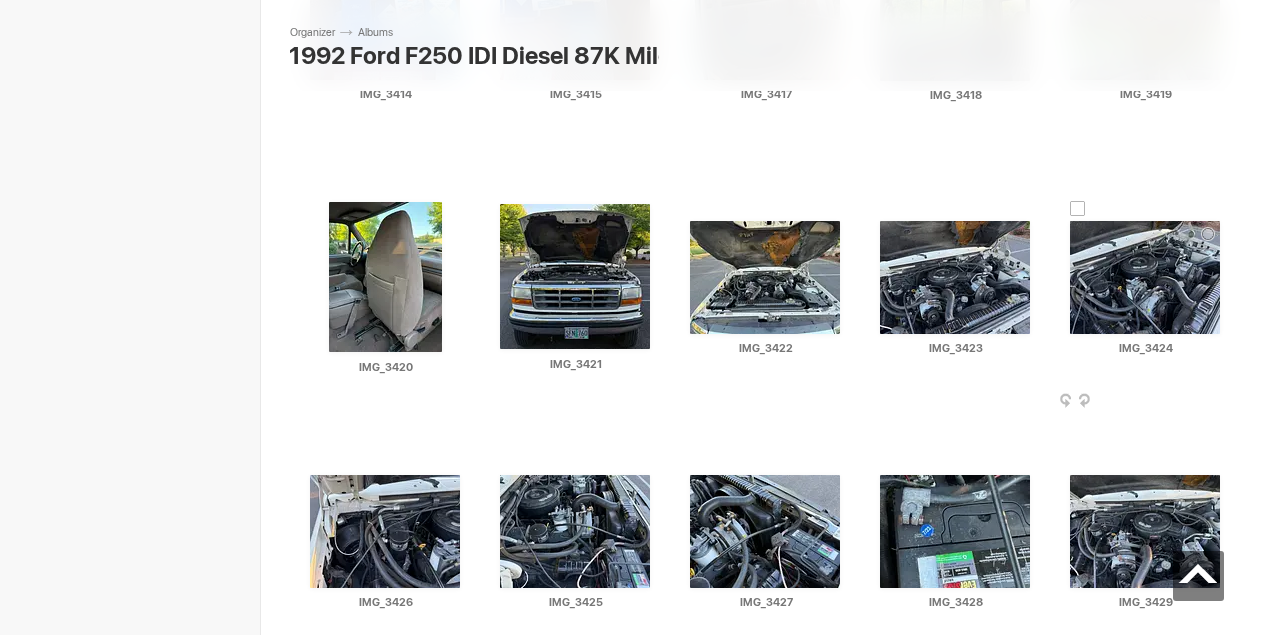 click at bounding box center (1224, 402) 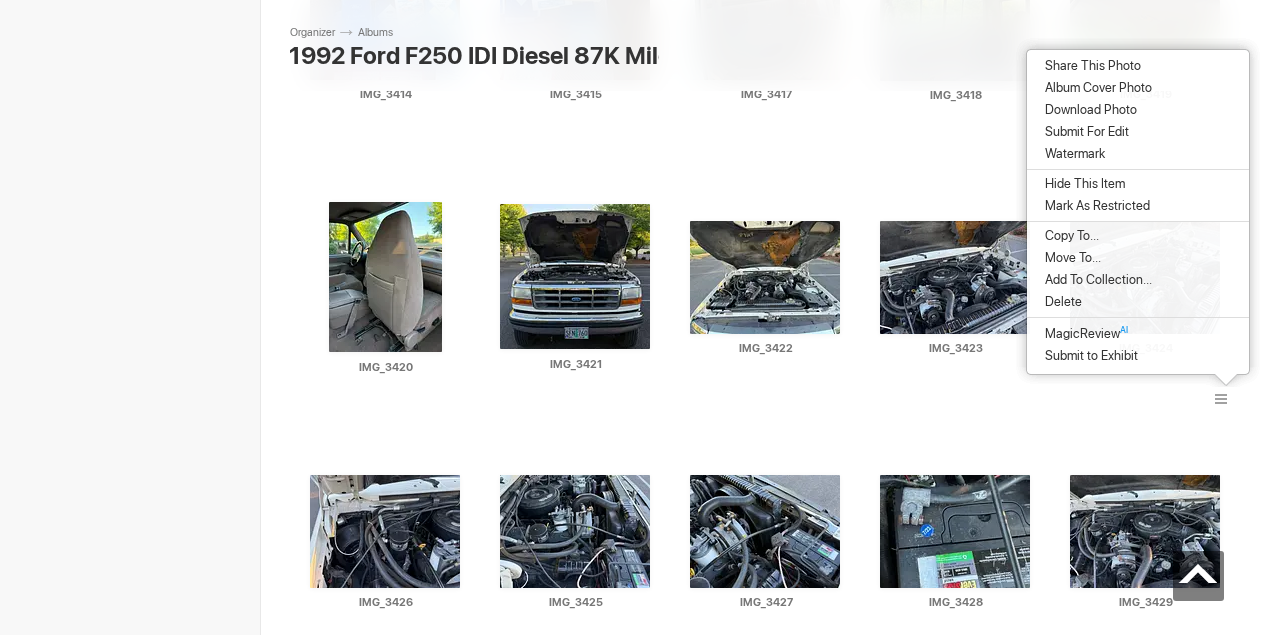 click on "Download Photo" at bounding box center (1088, 110) 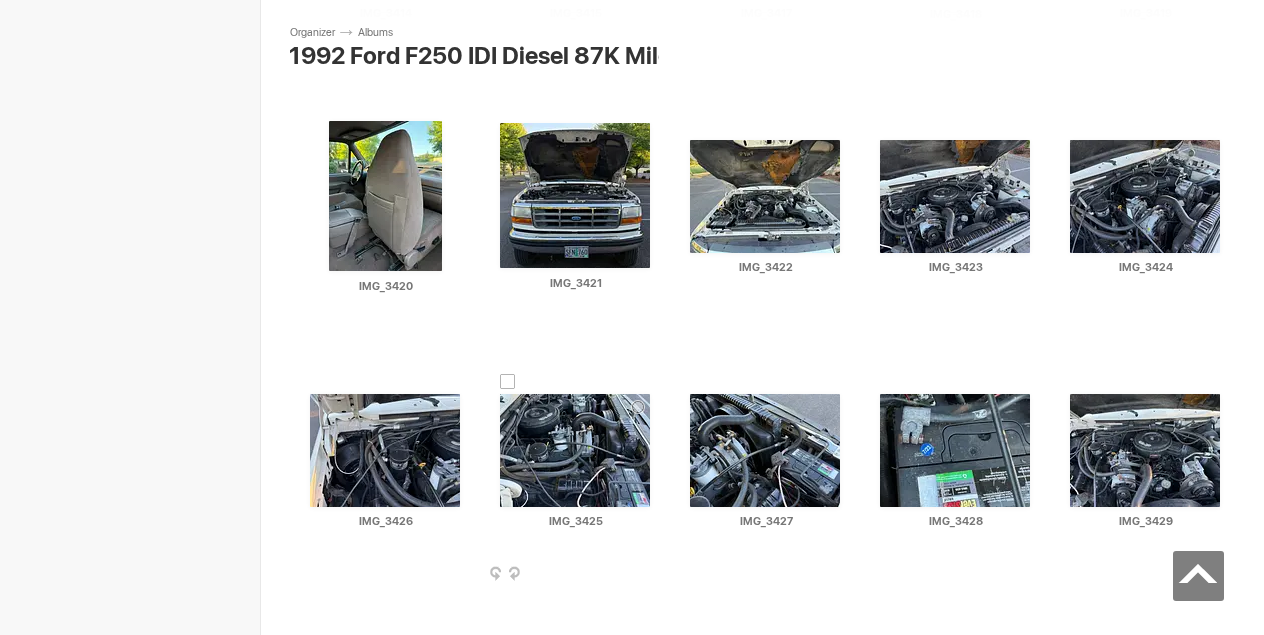 scroll, scrollTop: 3693, scrollLeft: 0, axis: vertical 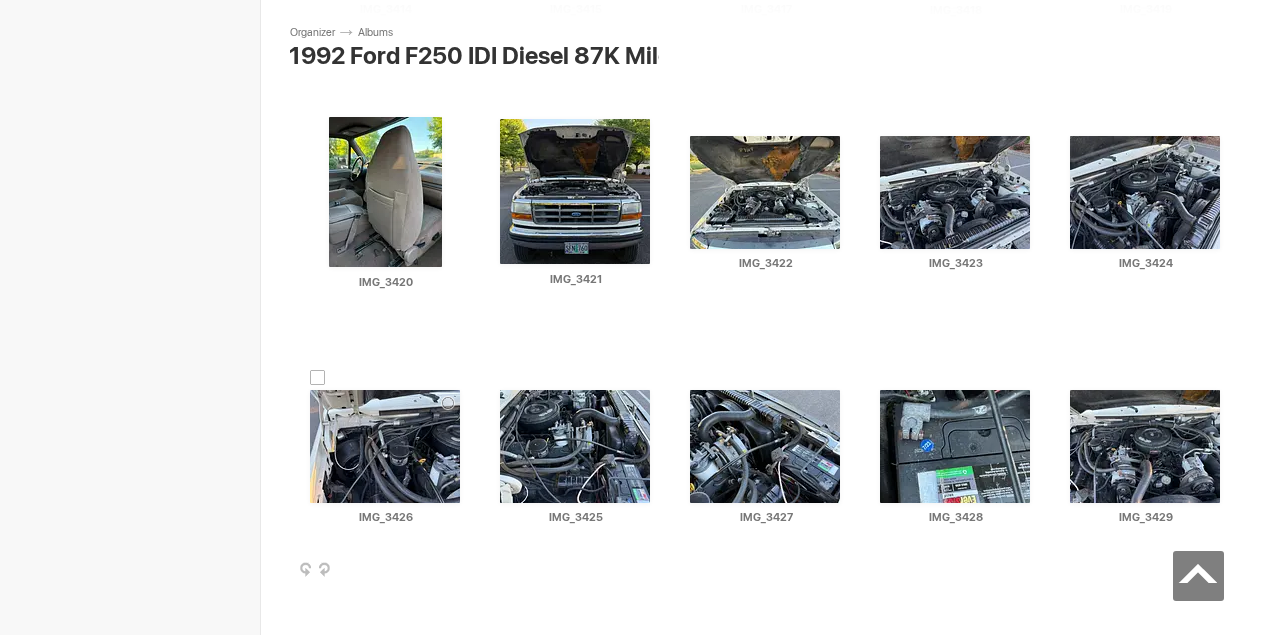 click at bounding box center (385, 446) 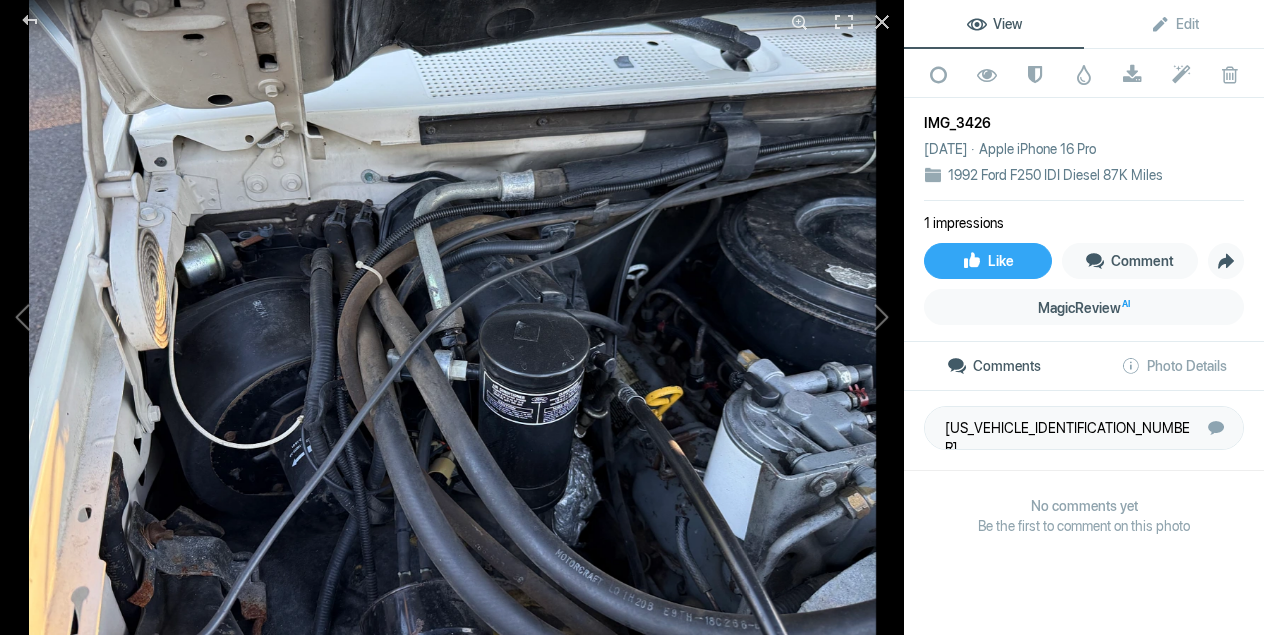 click 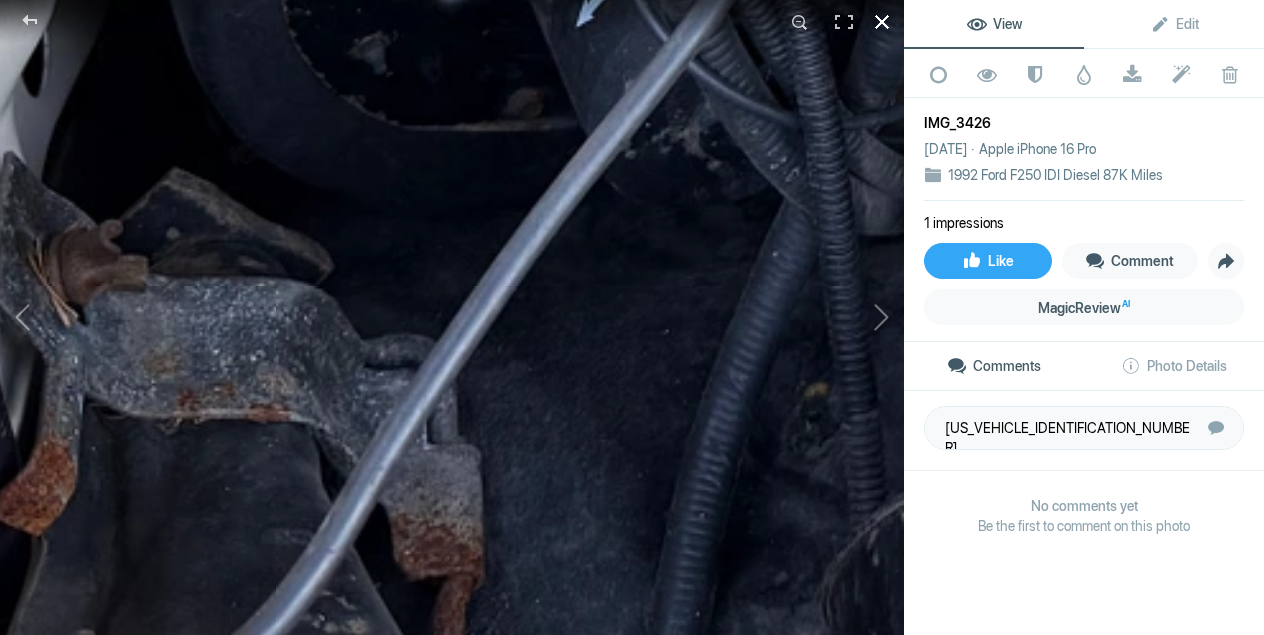 click 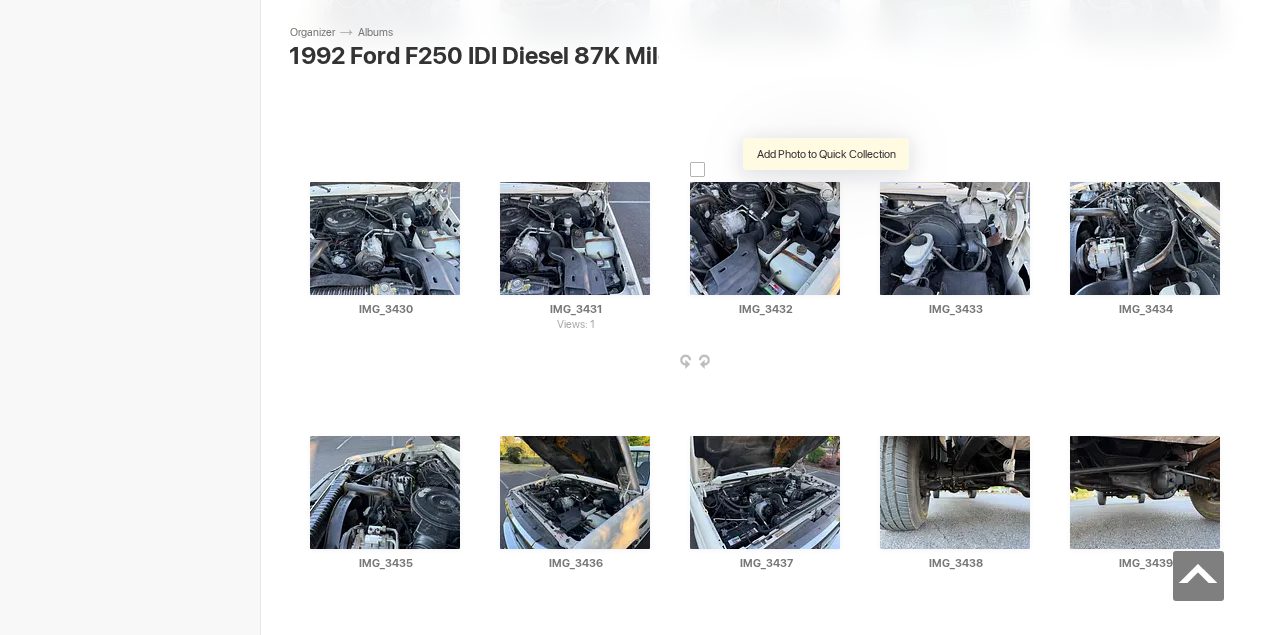 scroll, scrollTop: 4157, scrollLeft: 0, axis: vertical 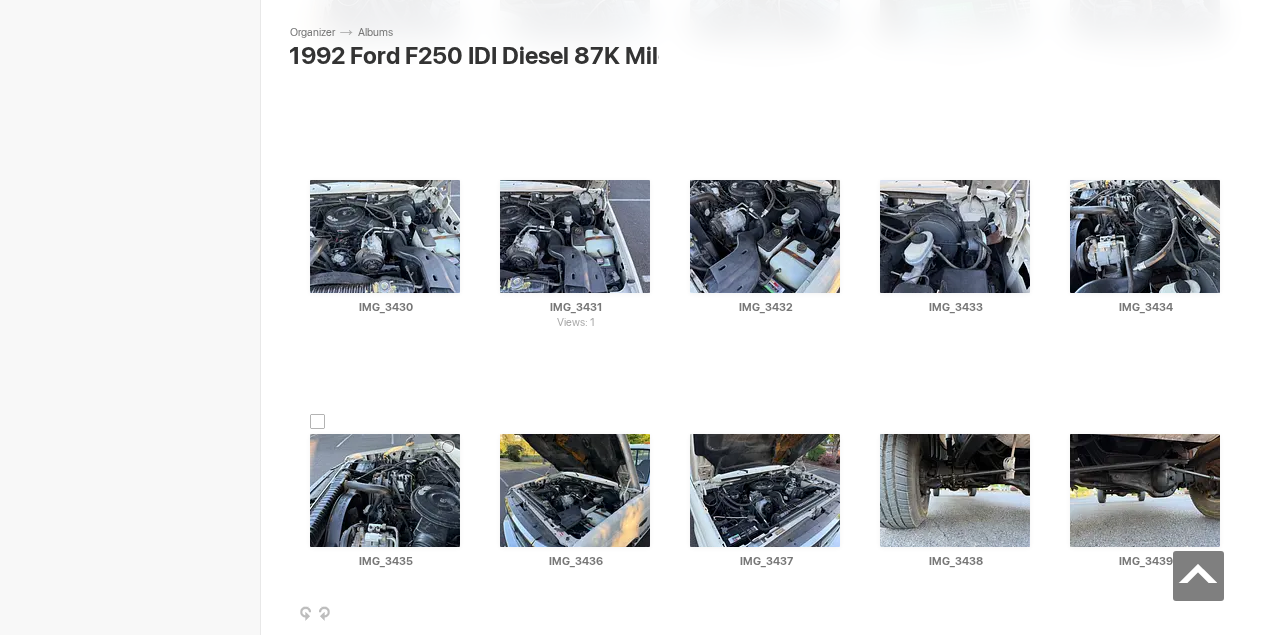 click at bounding box center (385, 490) 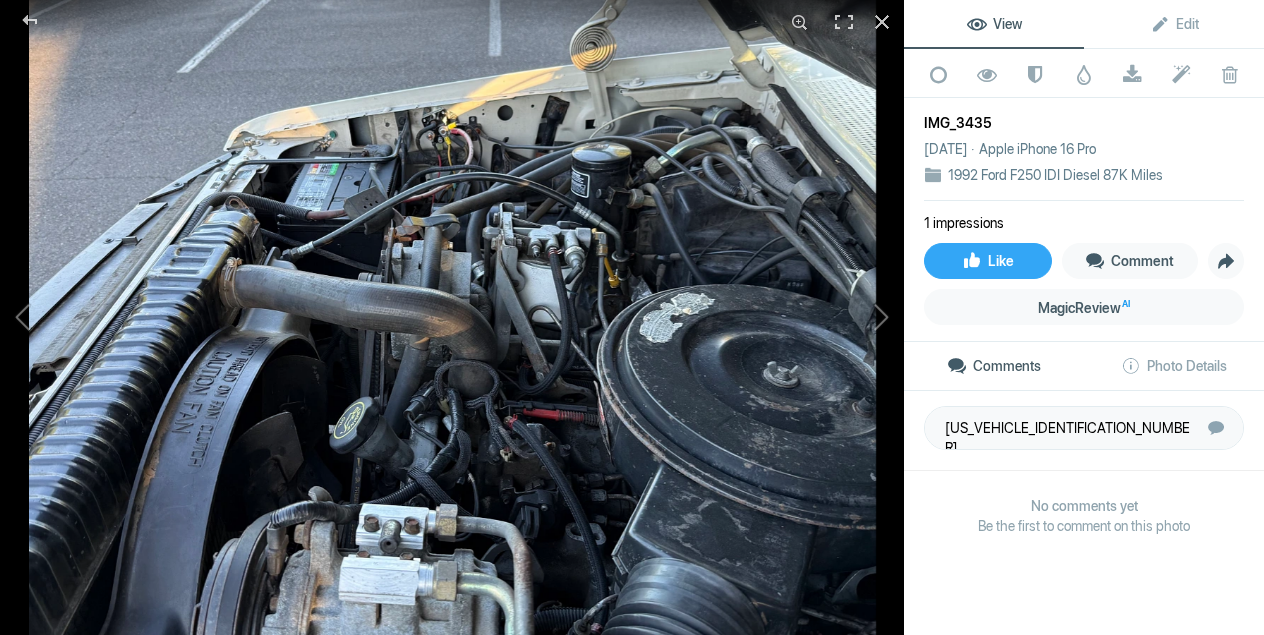 click 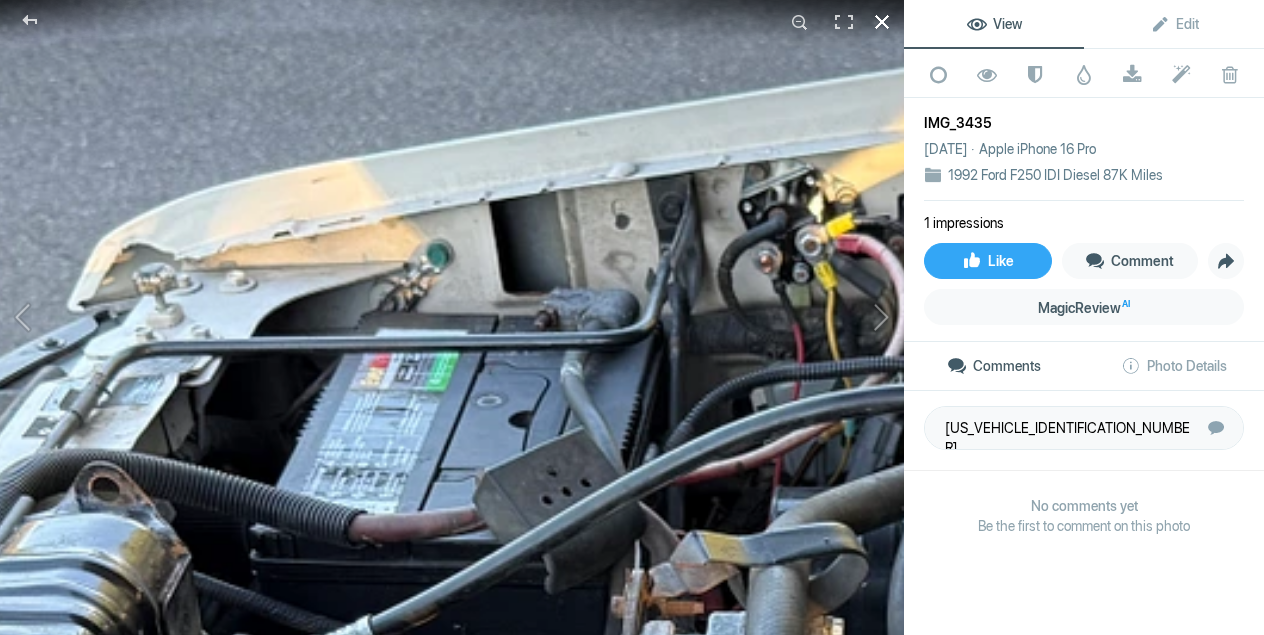 click 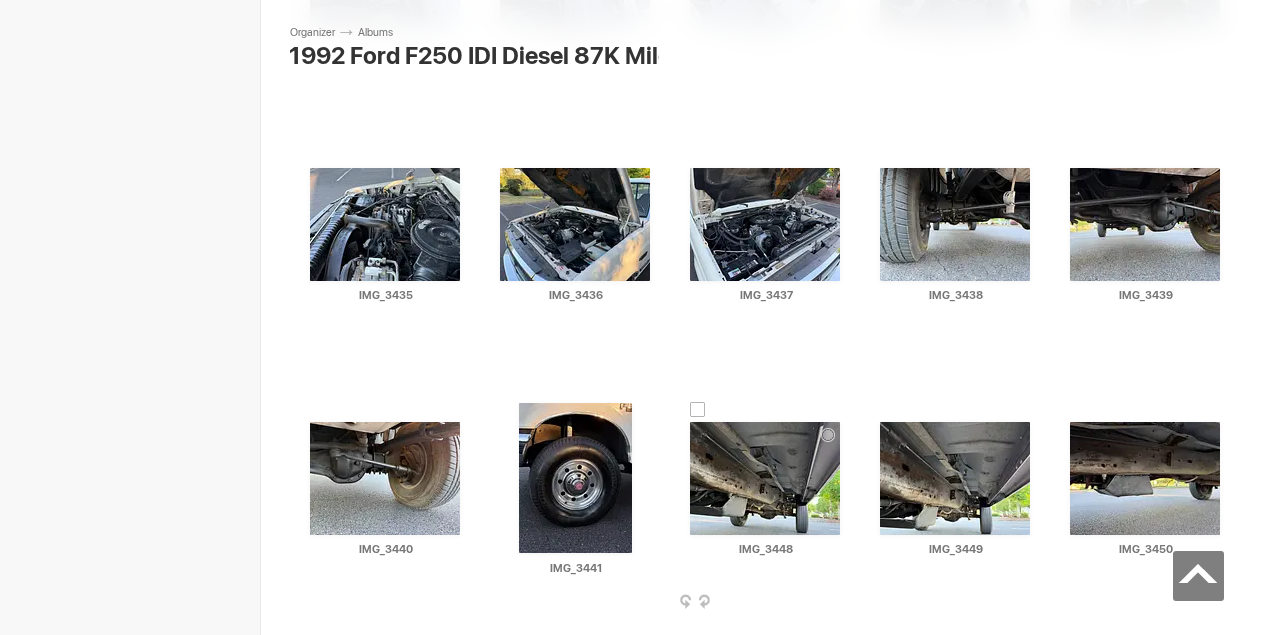 scroll, scrollTop: 4382, scrollLeft: 0, axis: vertical 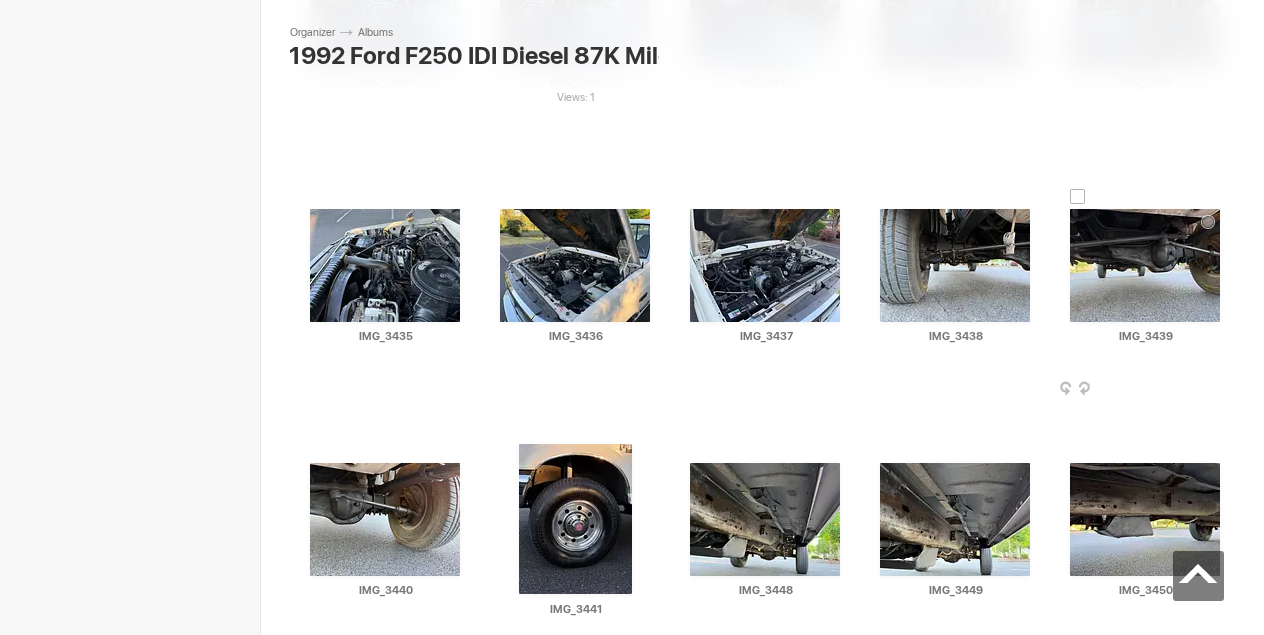 click at bounding box center [1145, 265] 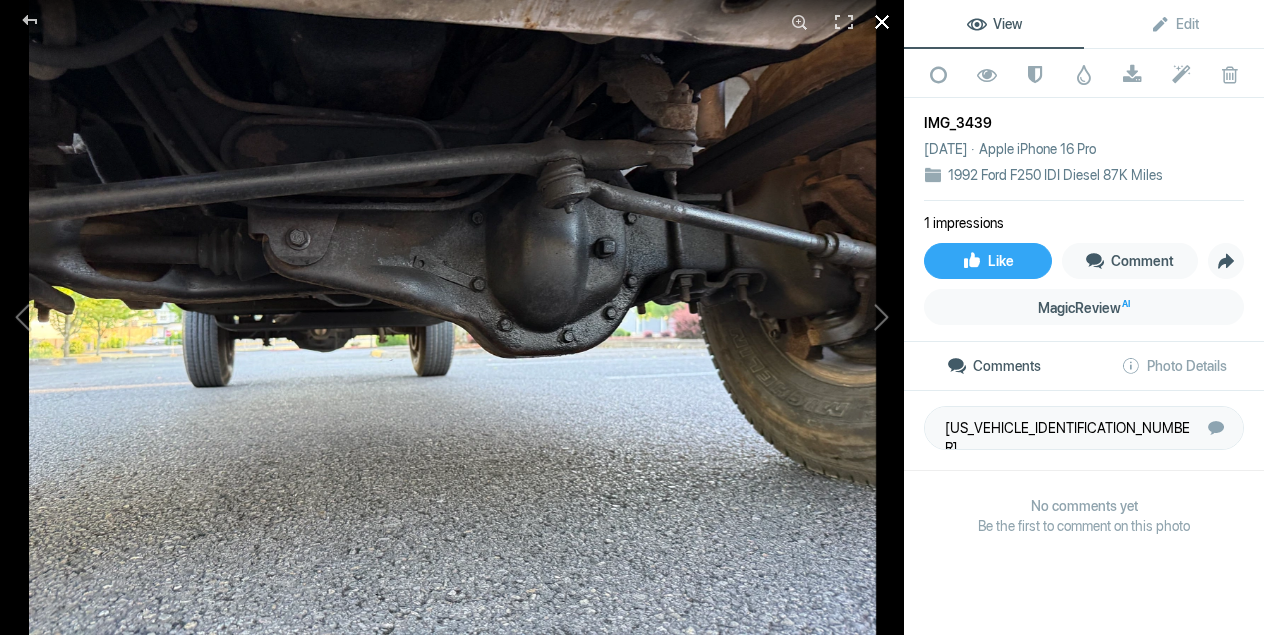 click 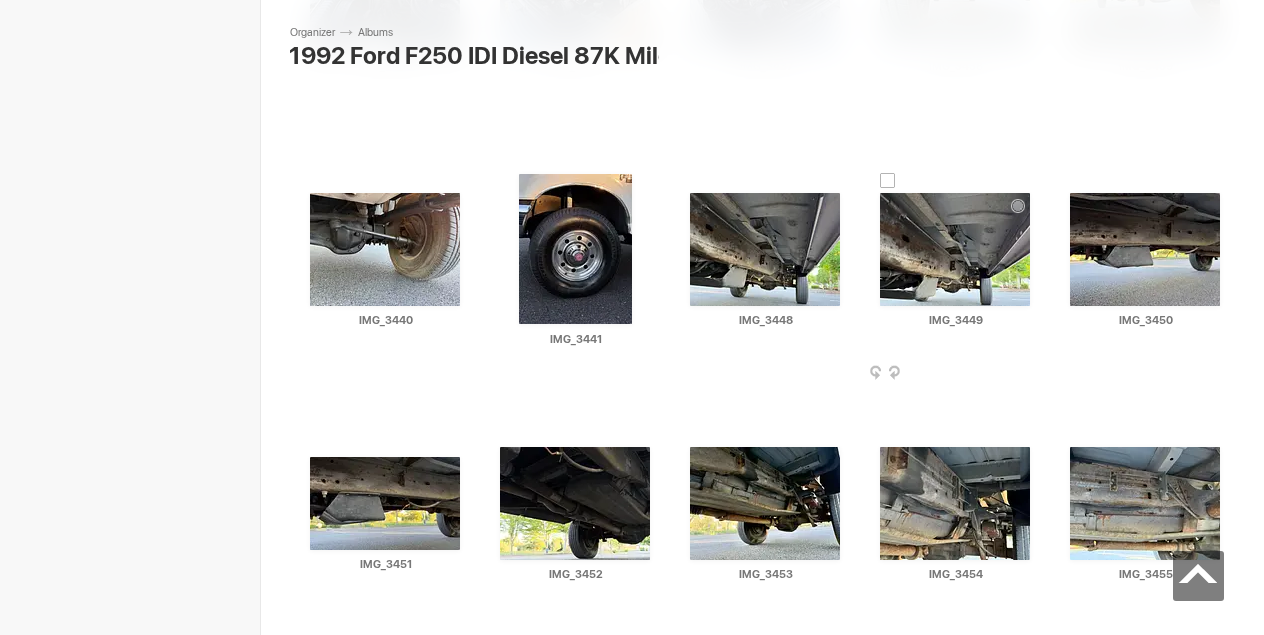 scroll, scrollTop: 4659, scrollLeft: 0, axis: vertical 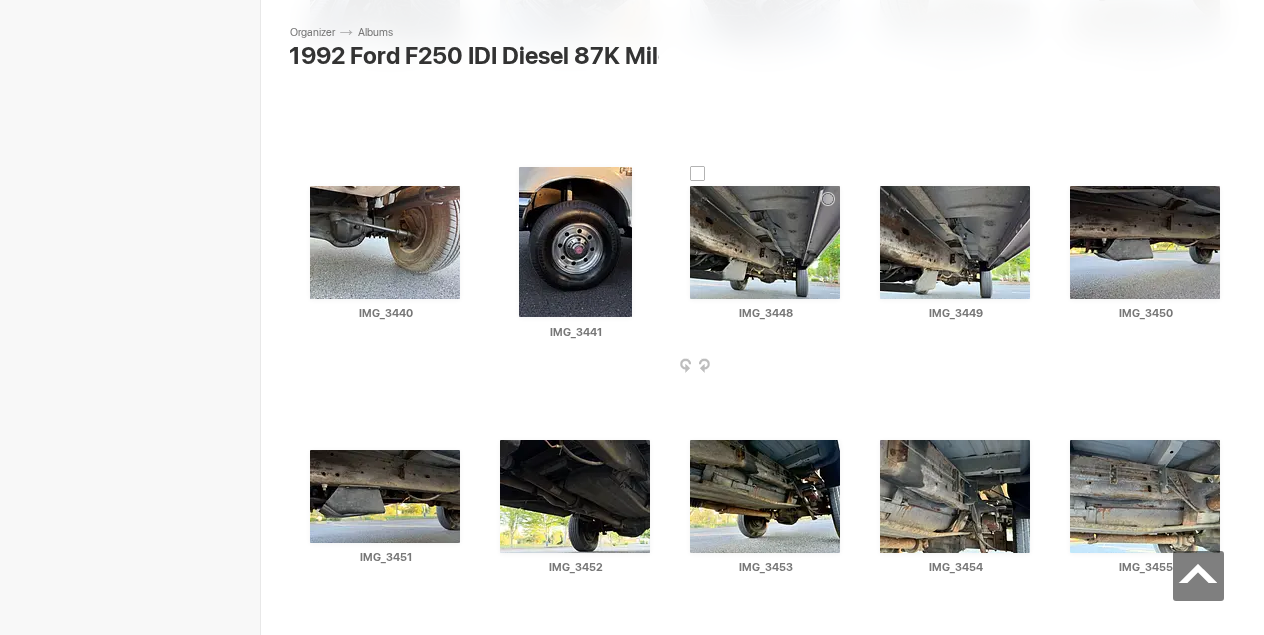 click at bounding box center (765, 242) 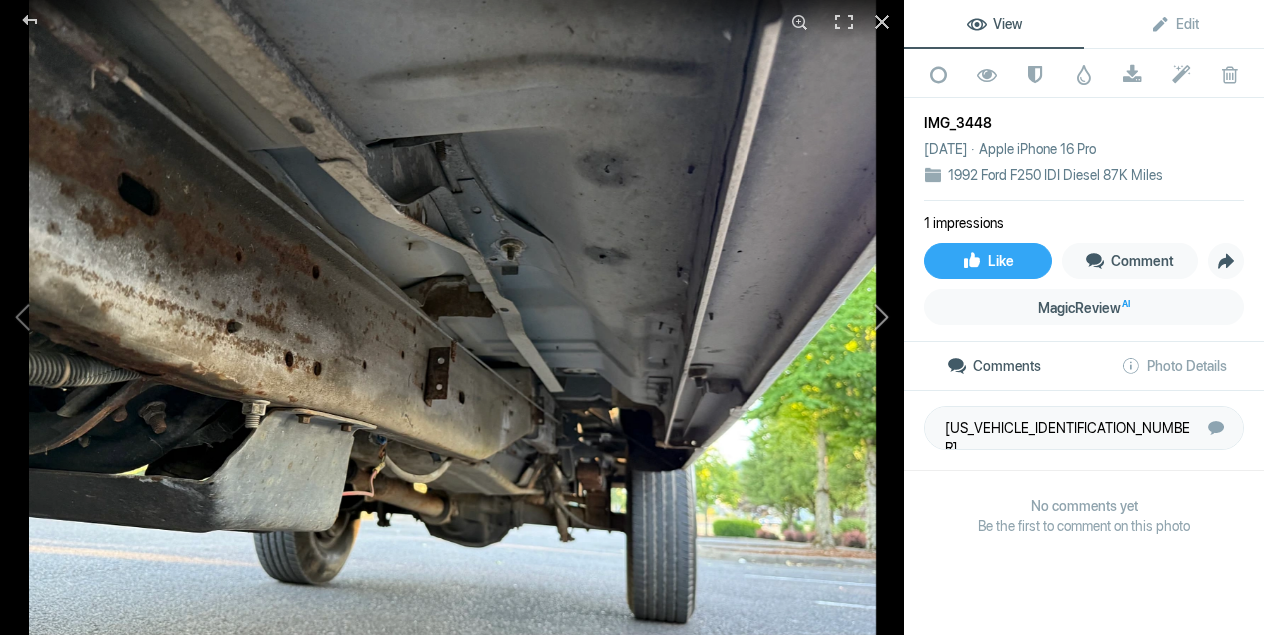 click 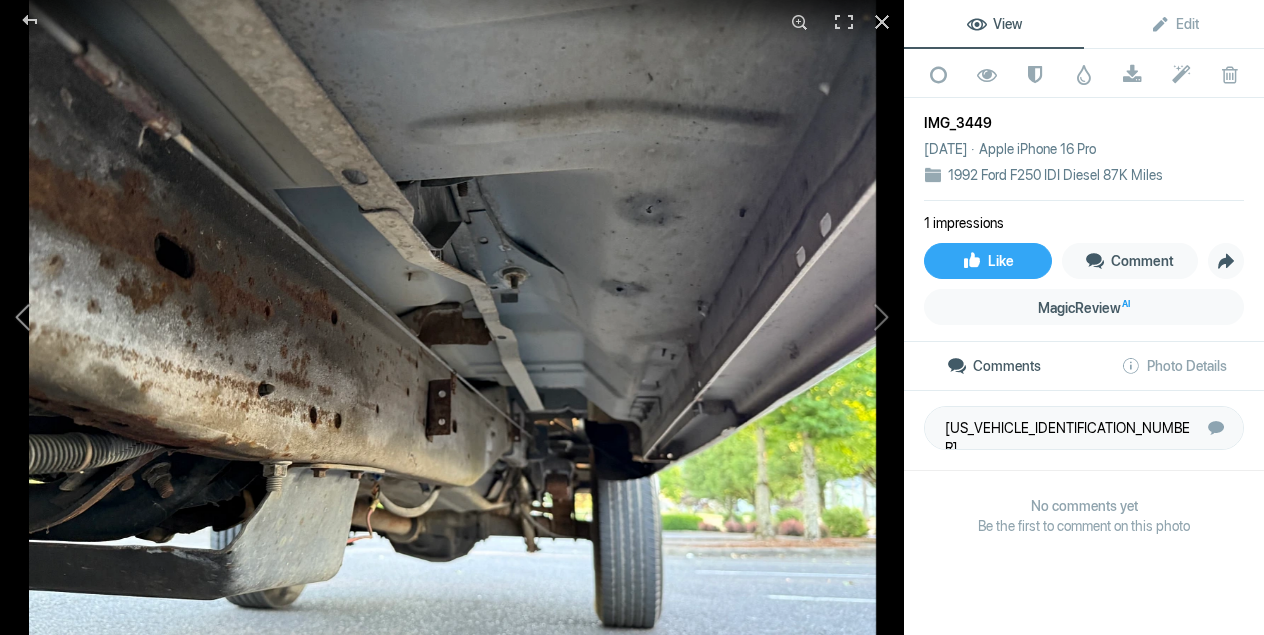 click 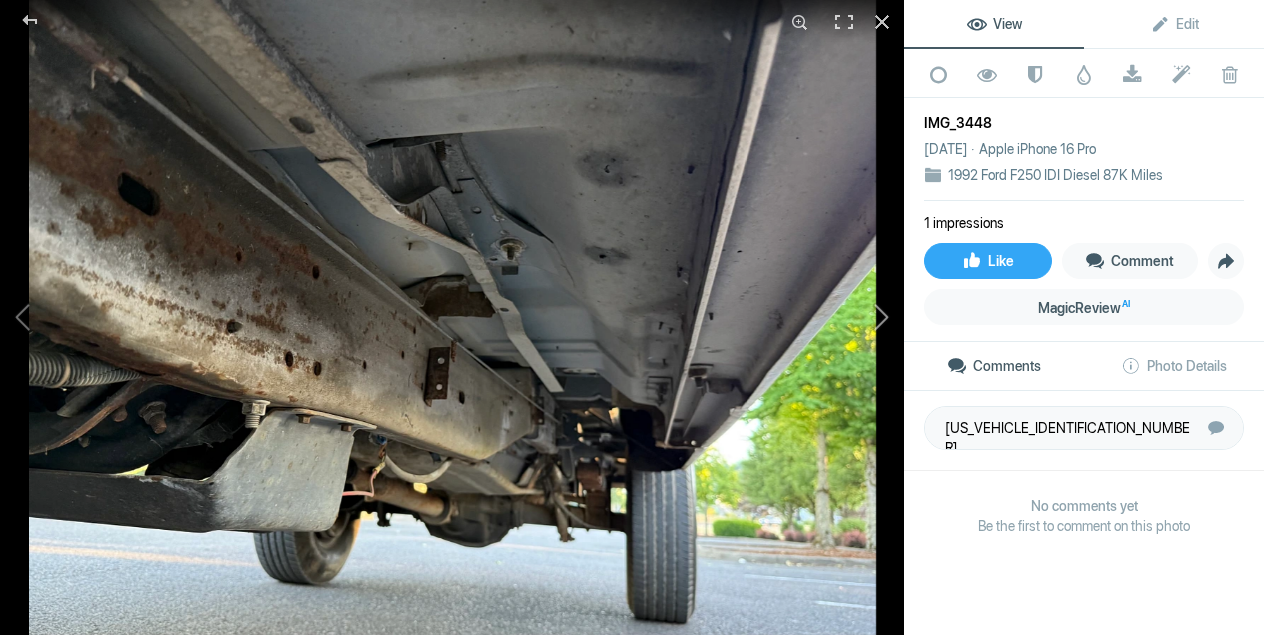 click 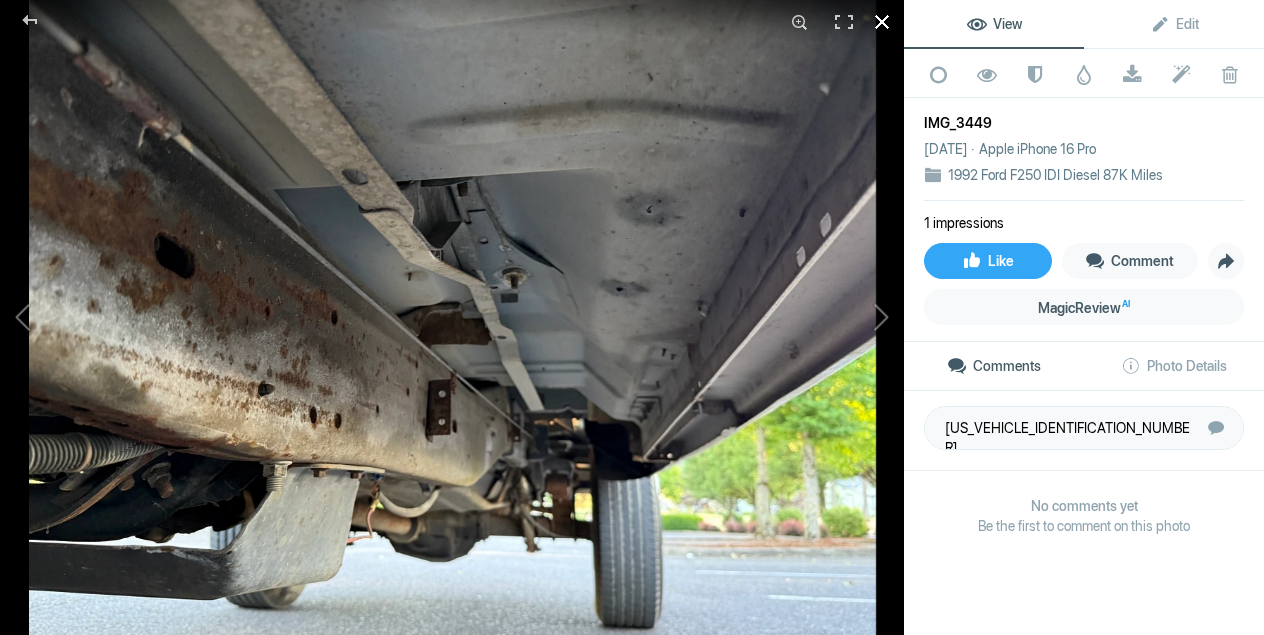 click 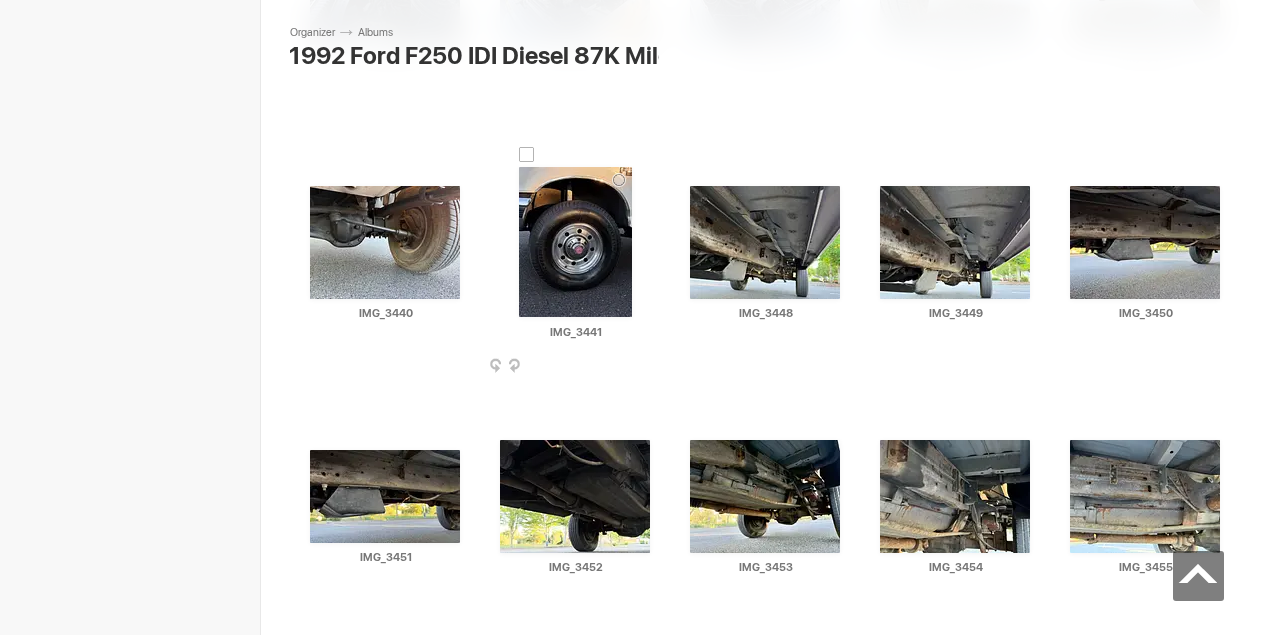 click at bounding box center [654, 367] 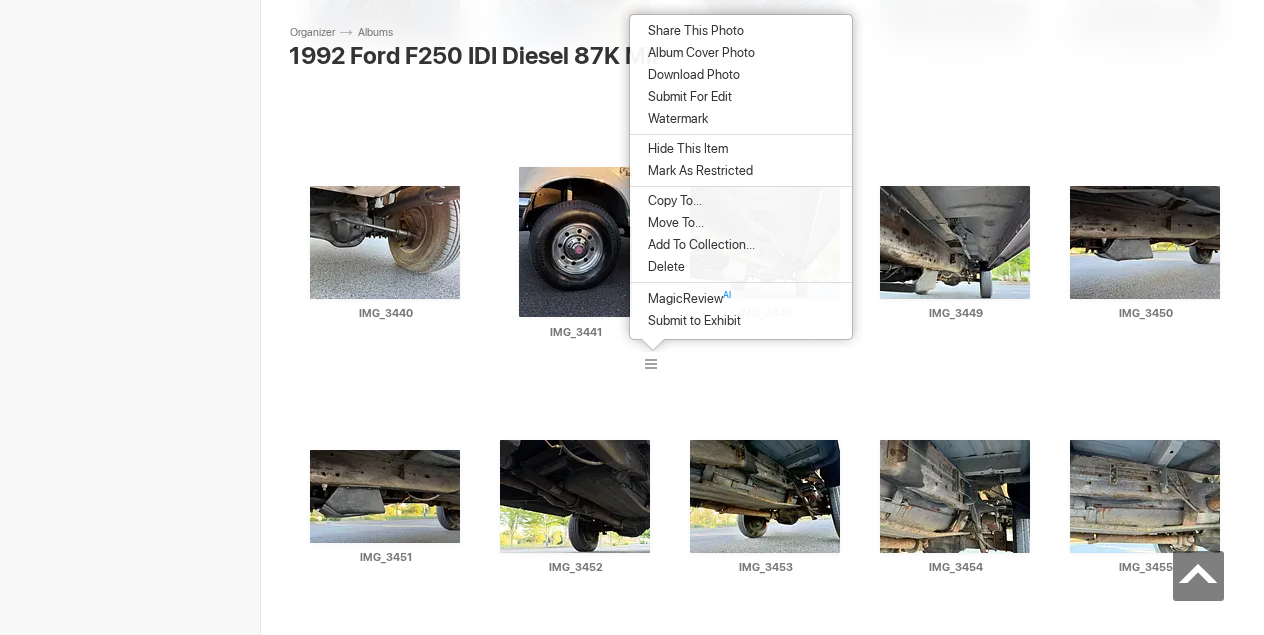 click on "Download Photo" at bounding box center (691, 75) 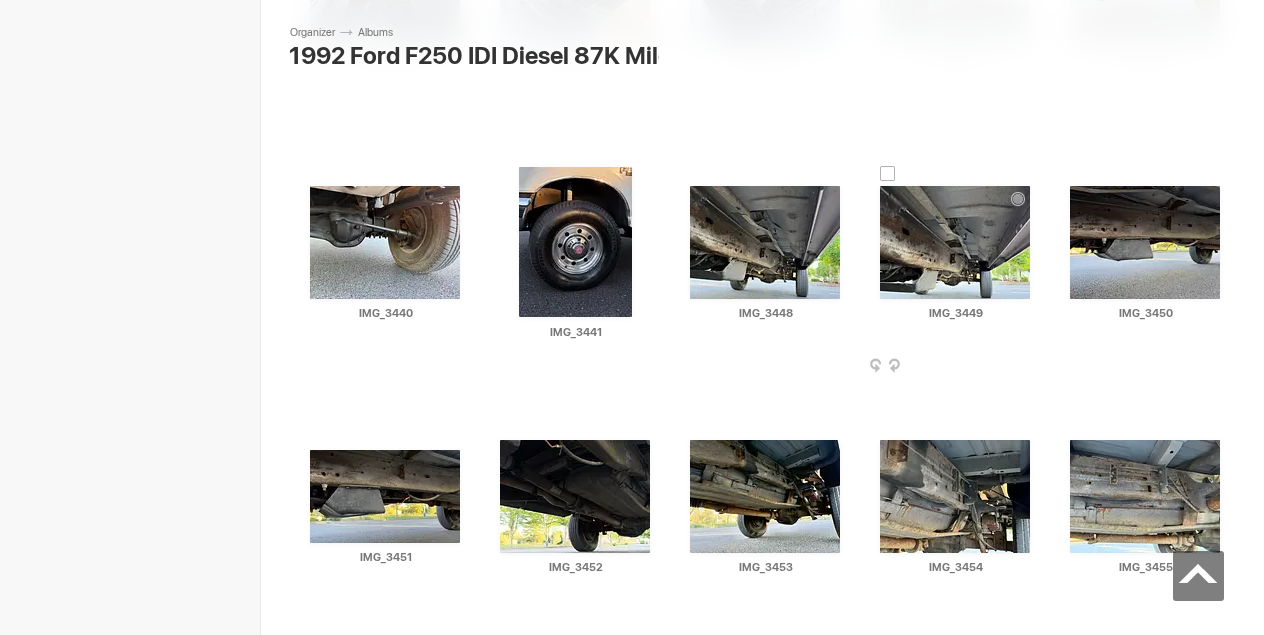 click at bounding box center [1034, 367] 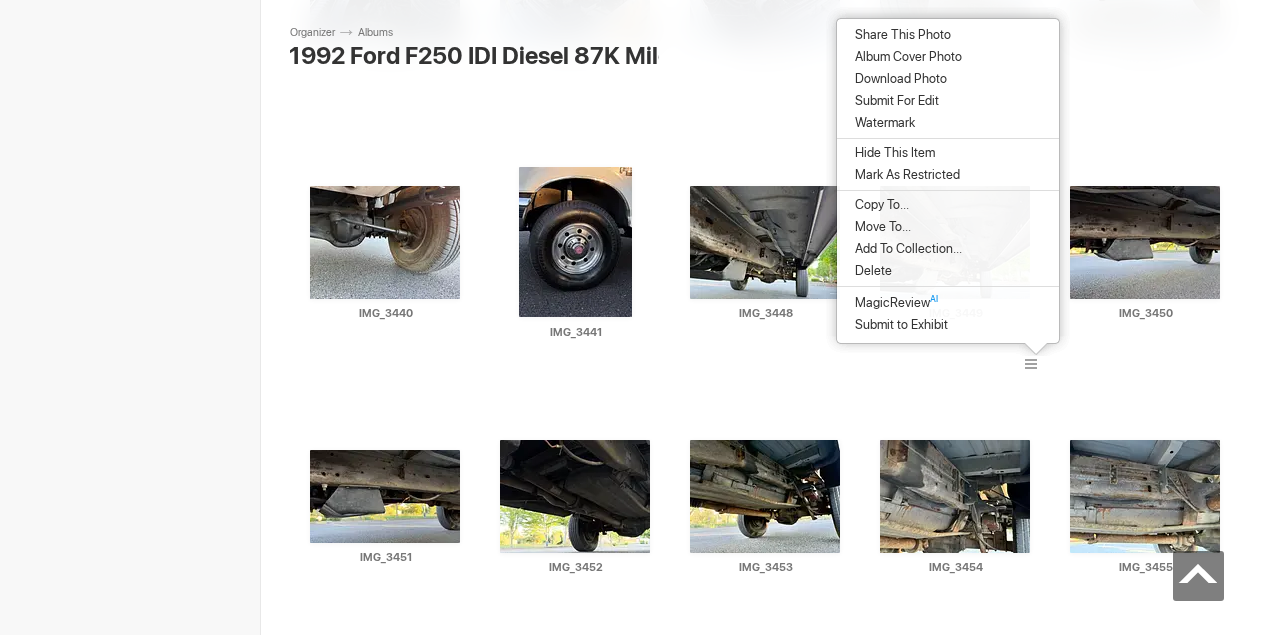 click on "Download Photo" at bounding box center (898, 79) 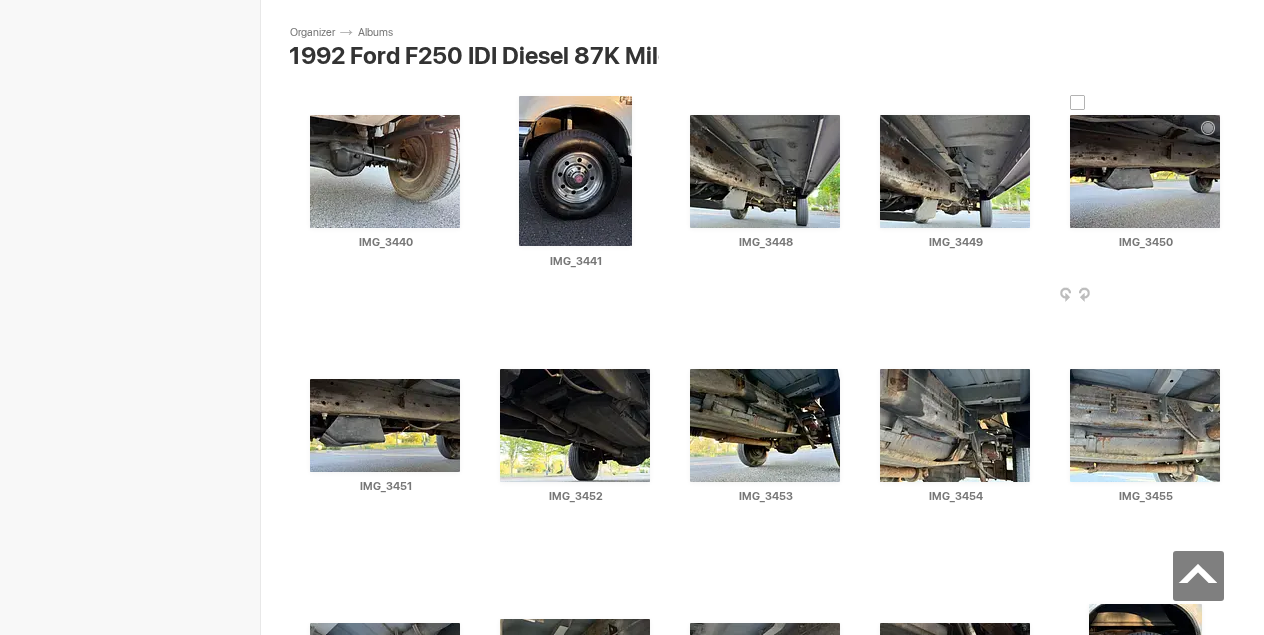 scroll, scrollTop: 4717, scrollLeft: 0, axis: vertical 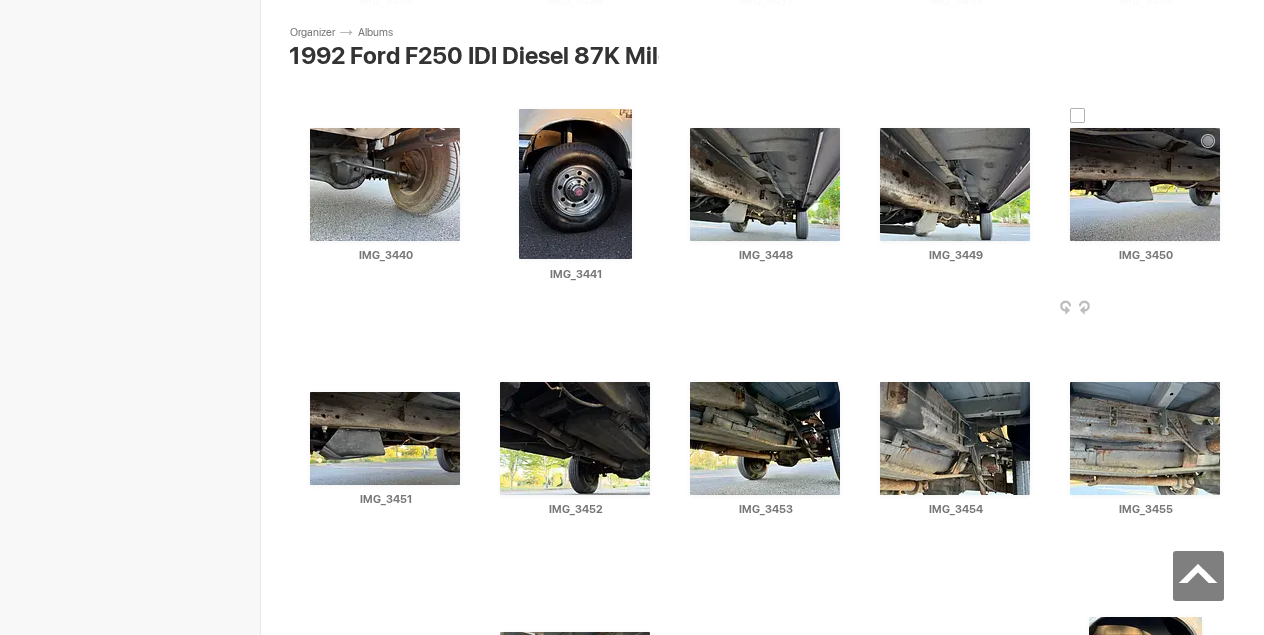 click at bounding box center (1145, 184) 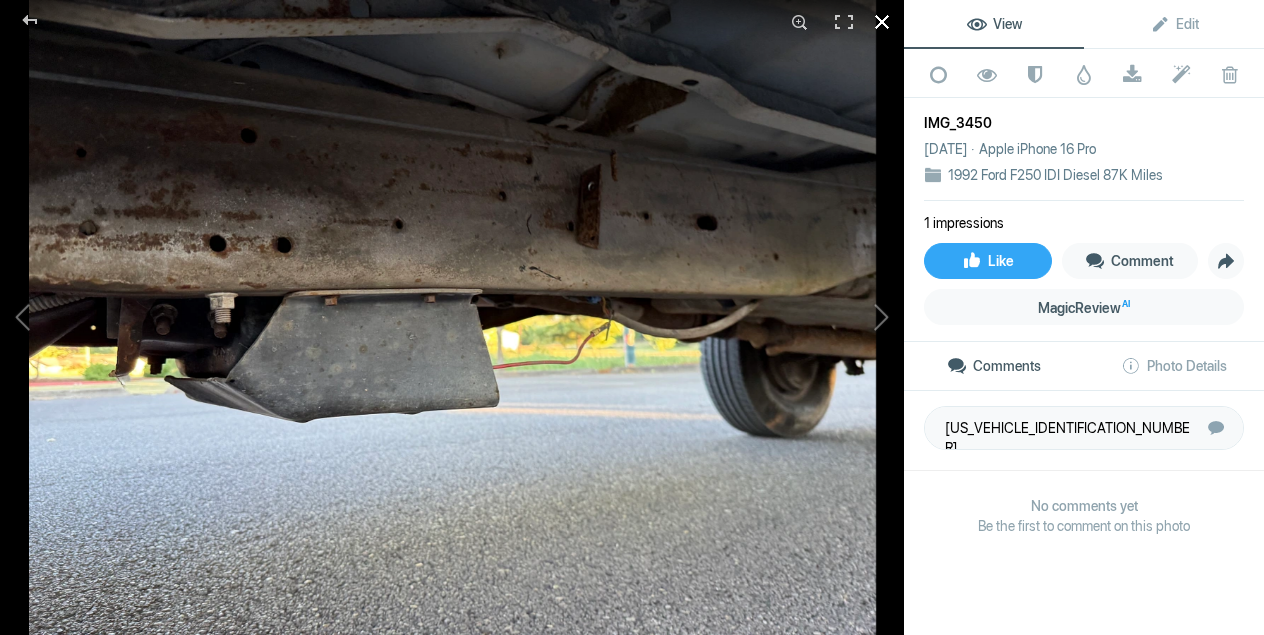 click 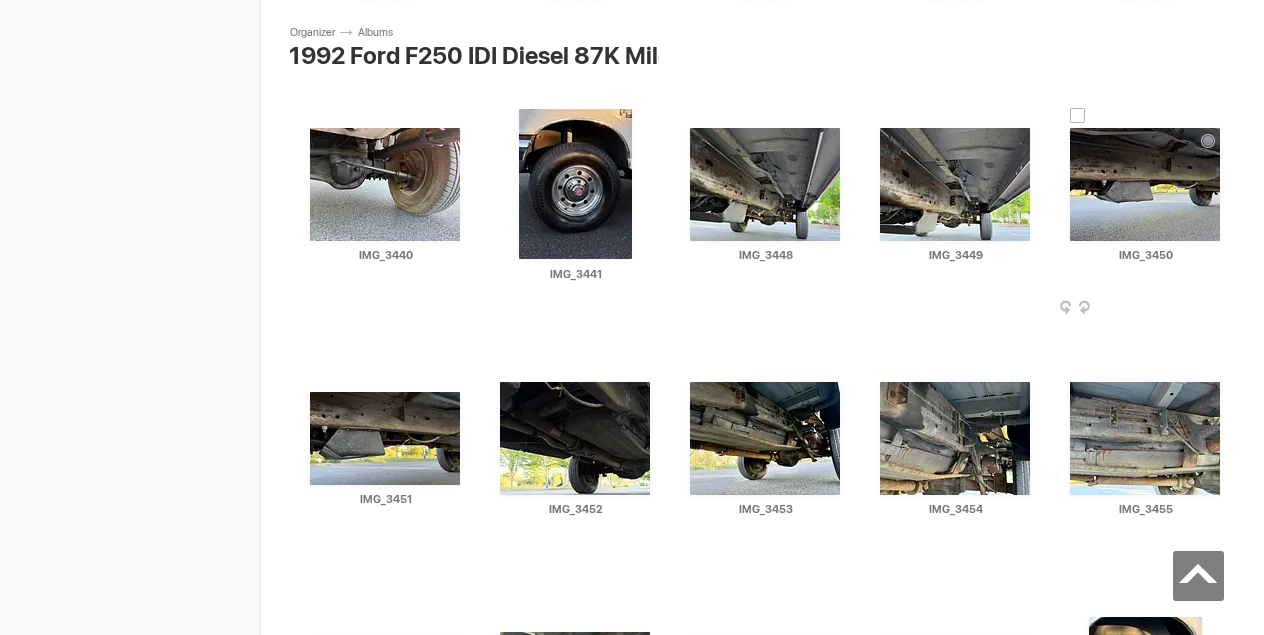 click at bounding box center (1224, 309) 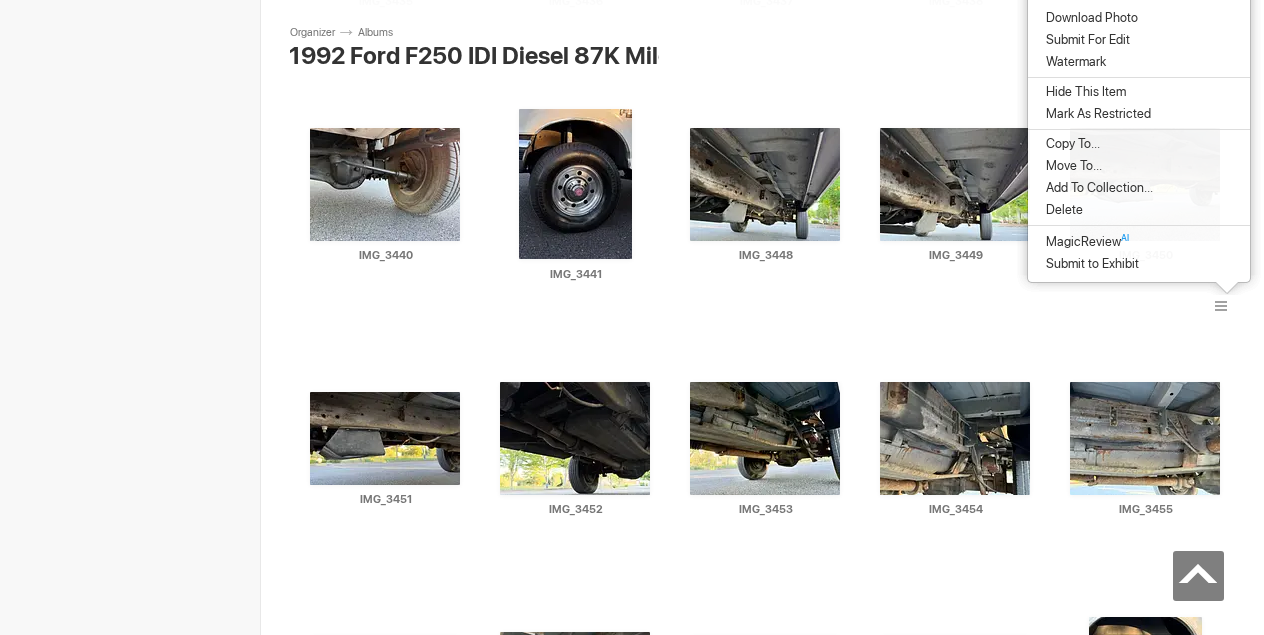 click on "Download Photo" at bounding box center (1089, 18) 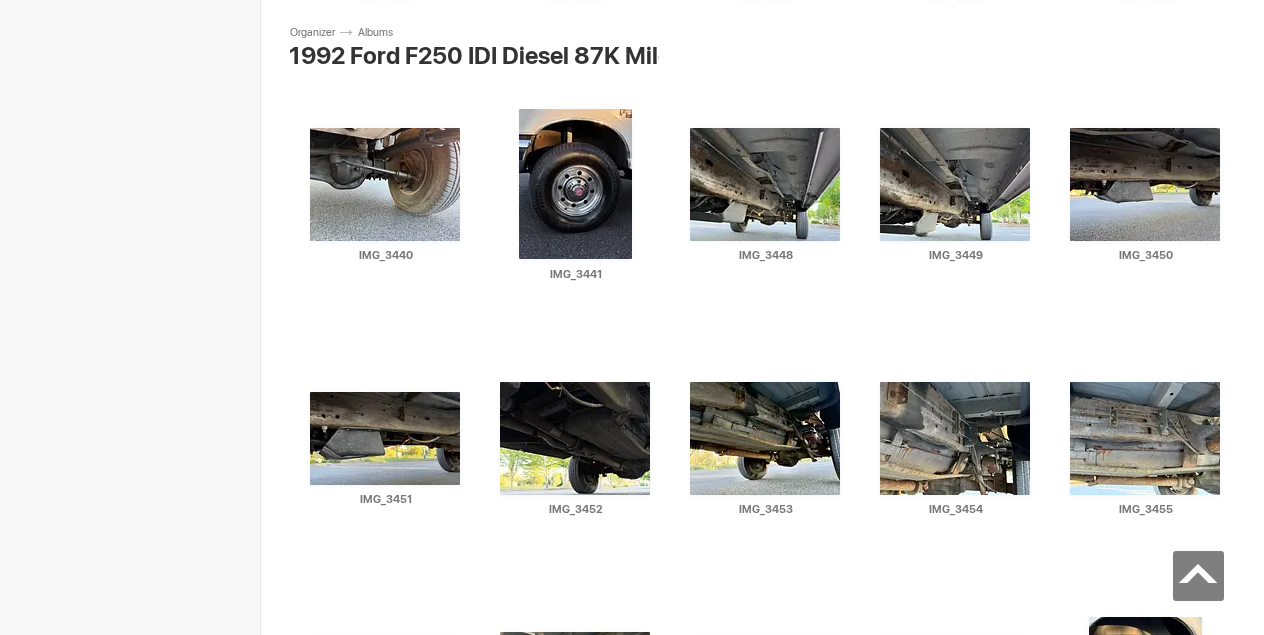 scroll, scrollTop: 4846, scrollLeft: 0, axis: vertical 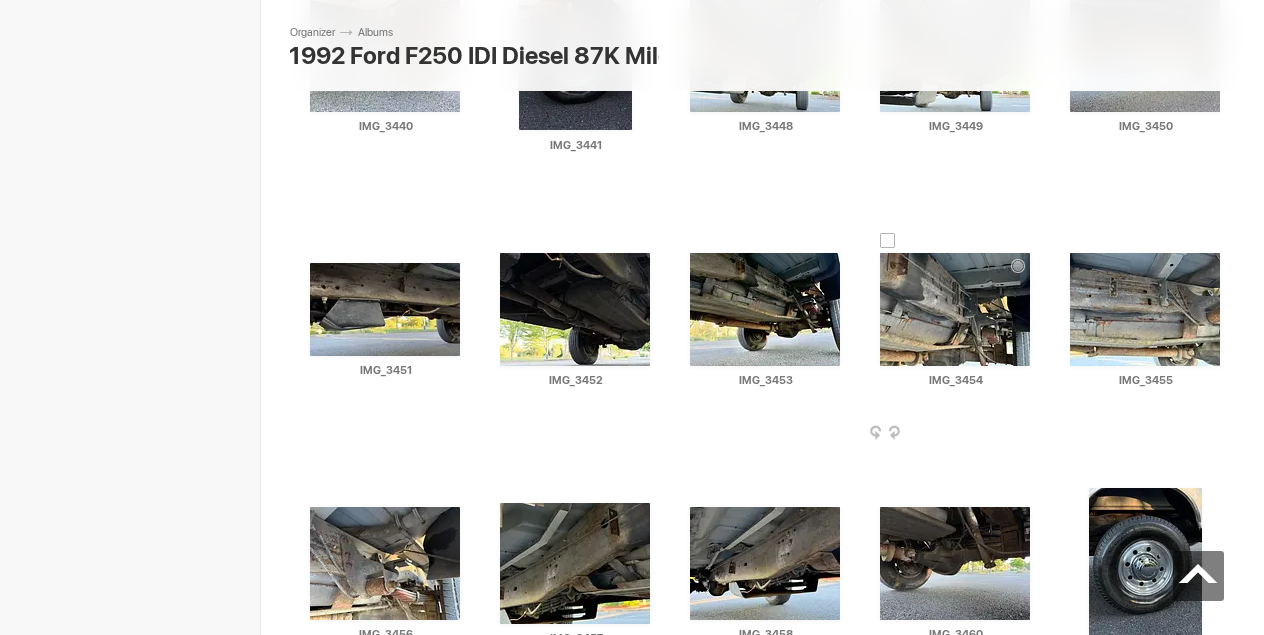 click at bounding box center (955, 309) 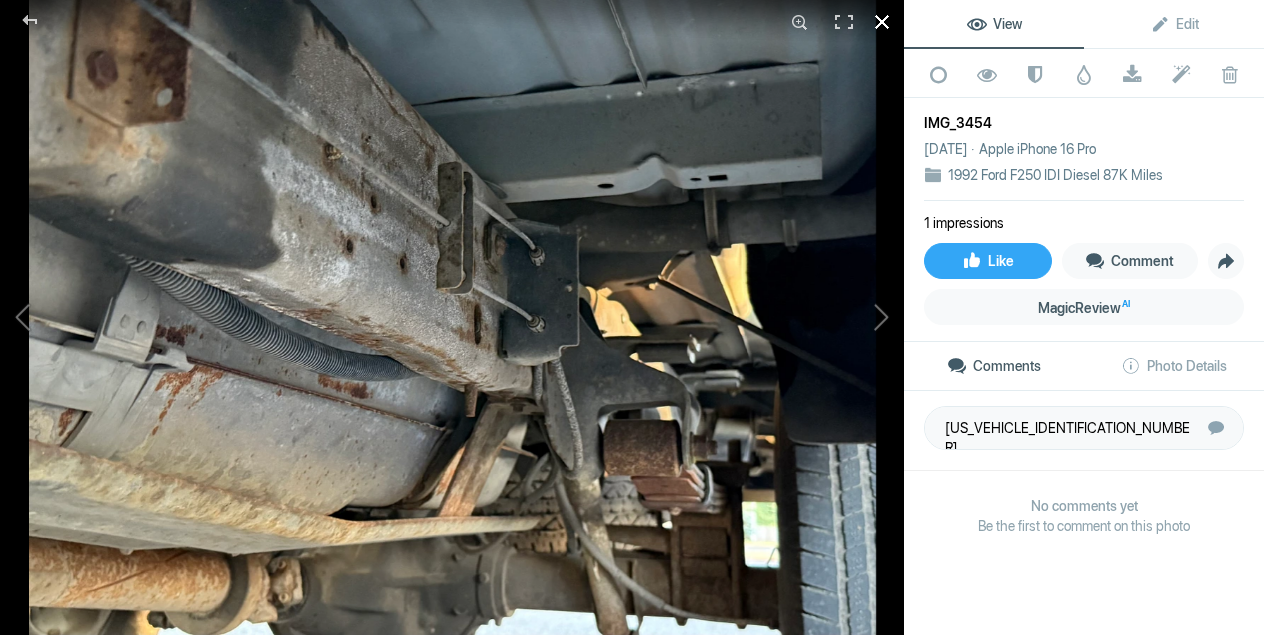 click 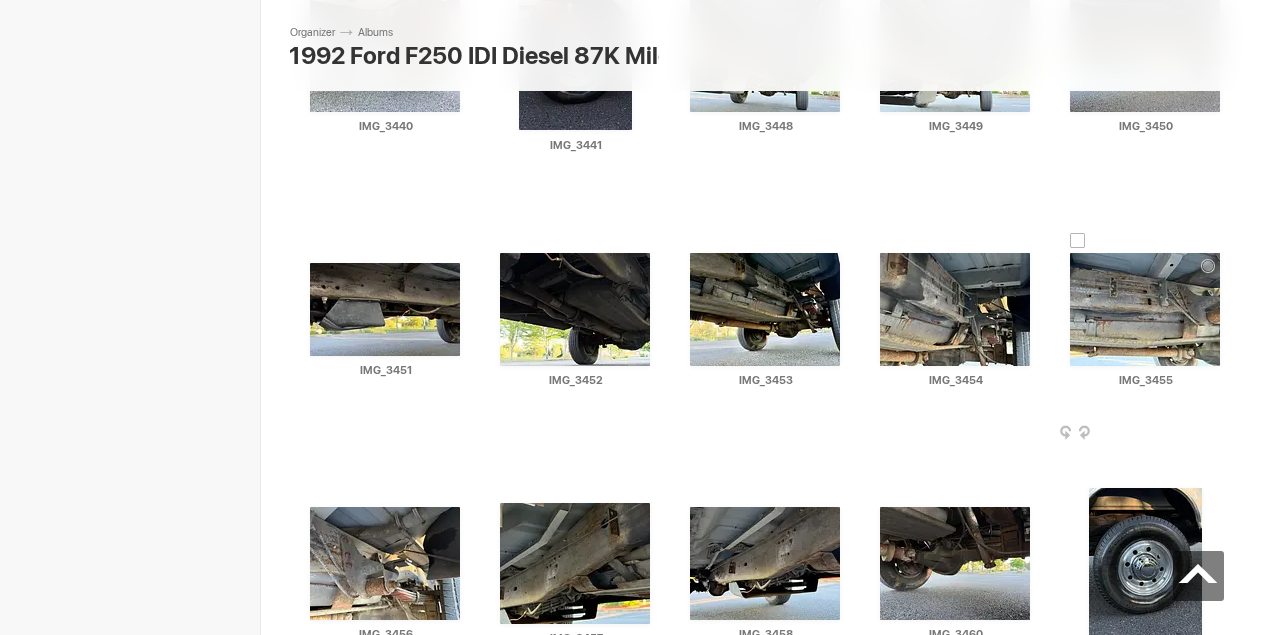 click at bounding box center [1145, 309] 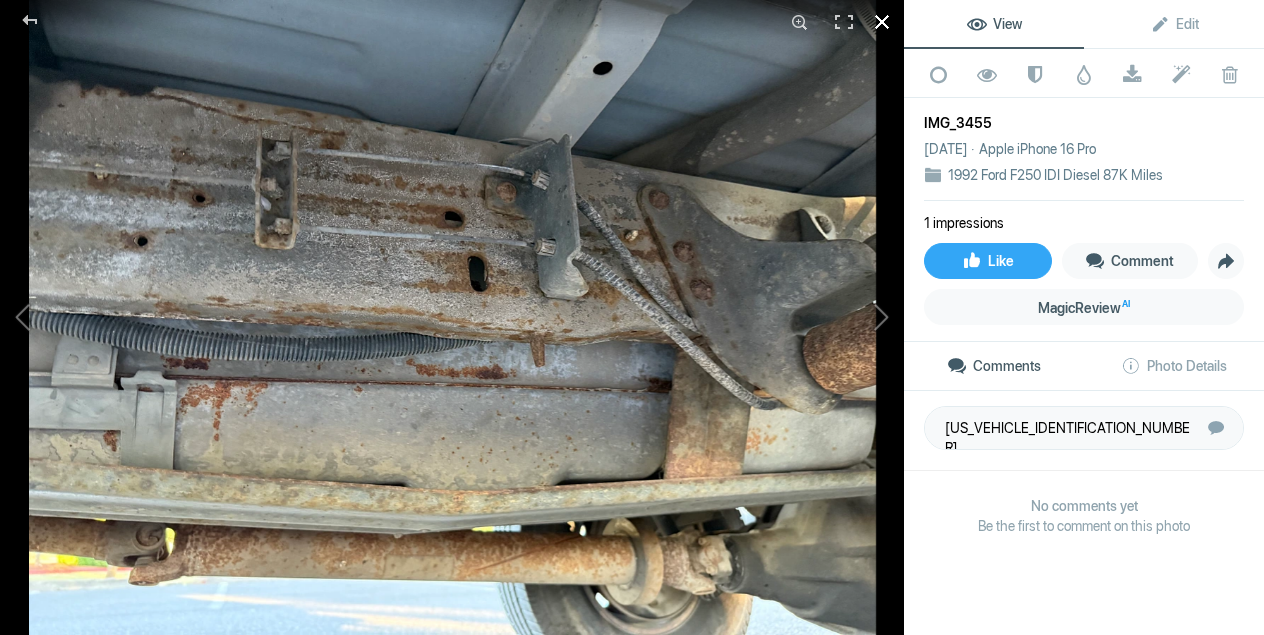 click 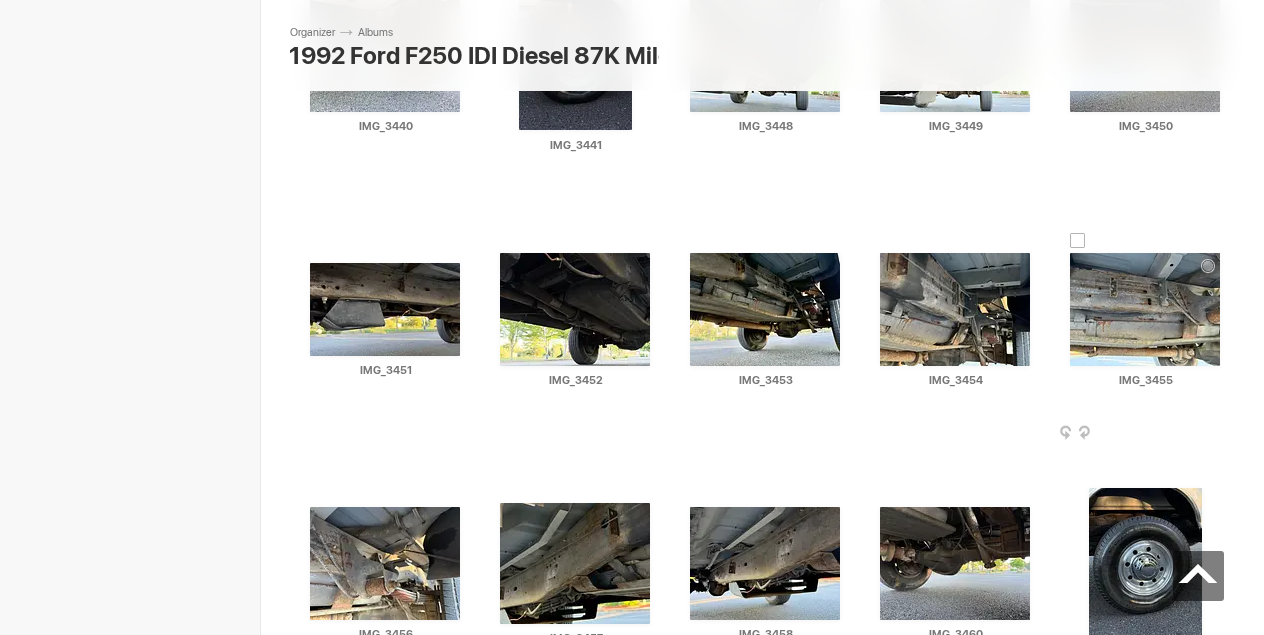 click at bounding box center [1224, 434] 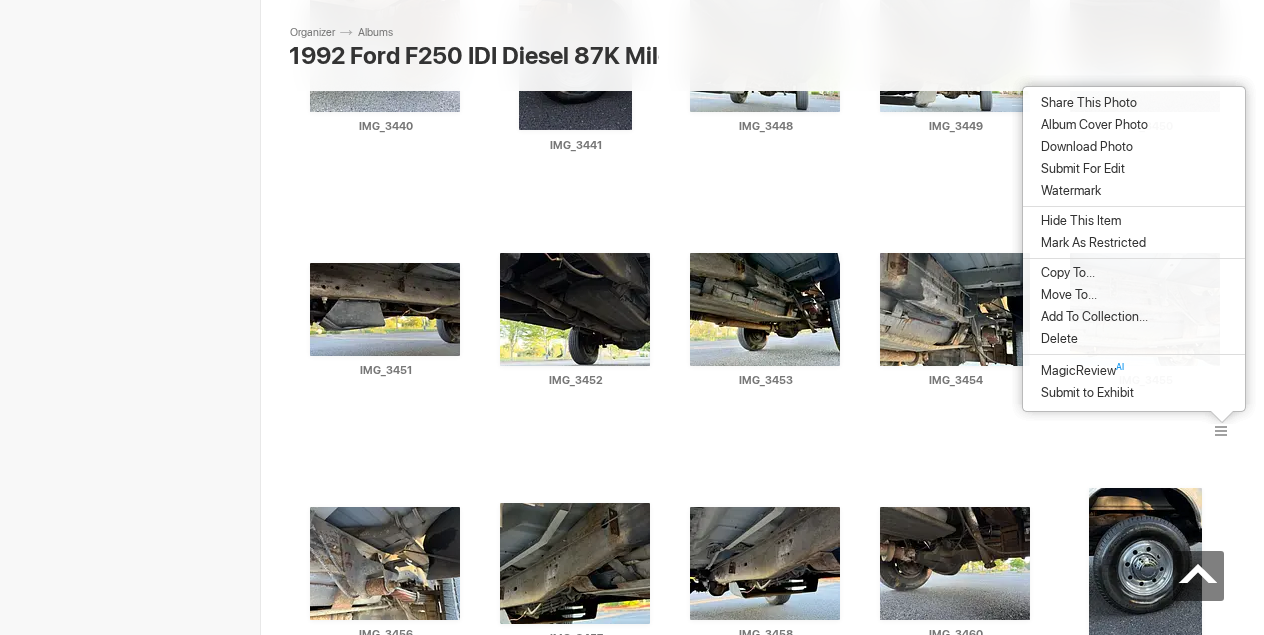 click on "Download Photo" at bounding box center (1084, 147) 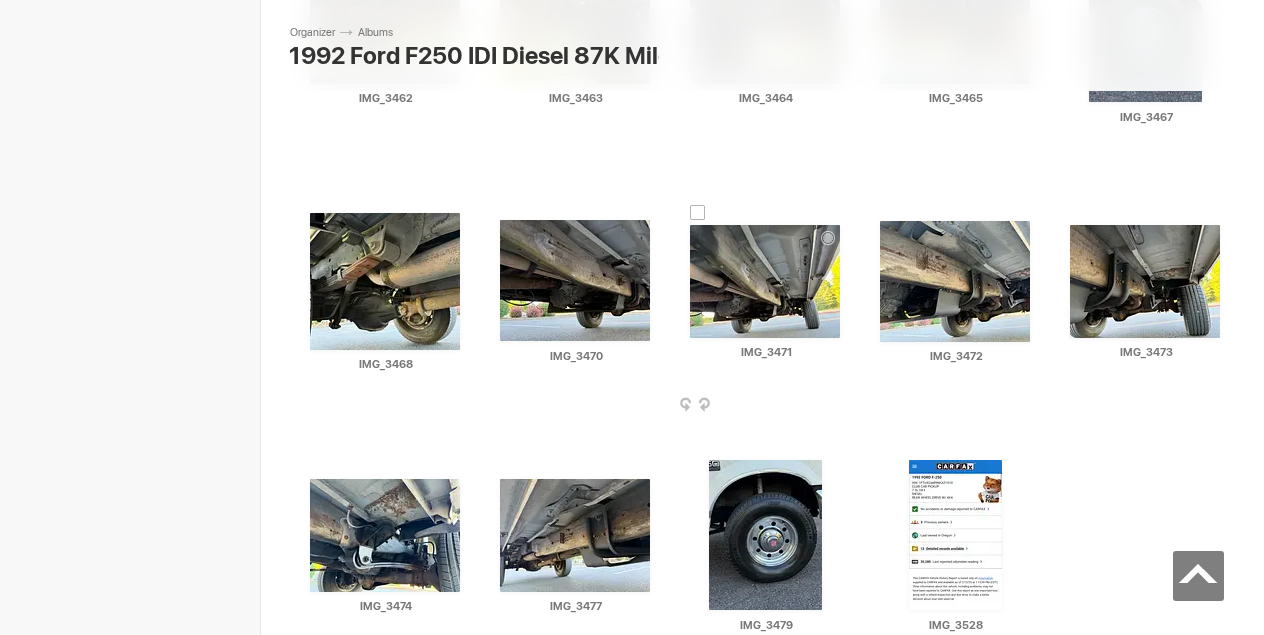 scroll, scrollTop: 5638, scrollLeft: 0, axis: vertical 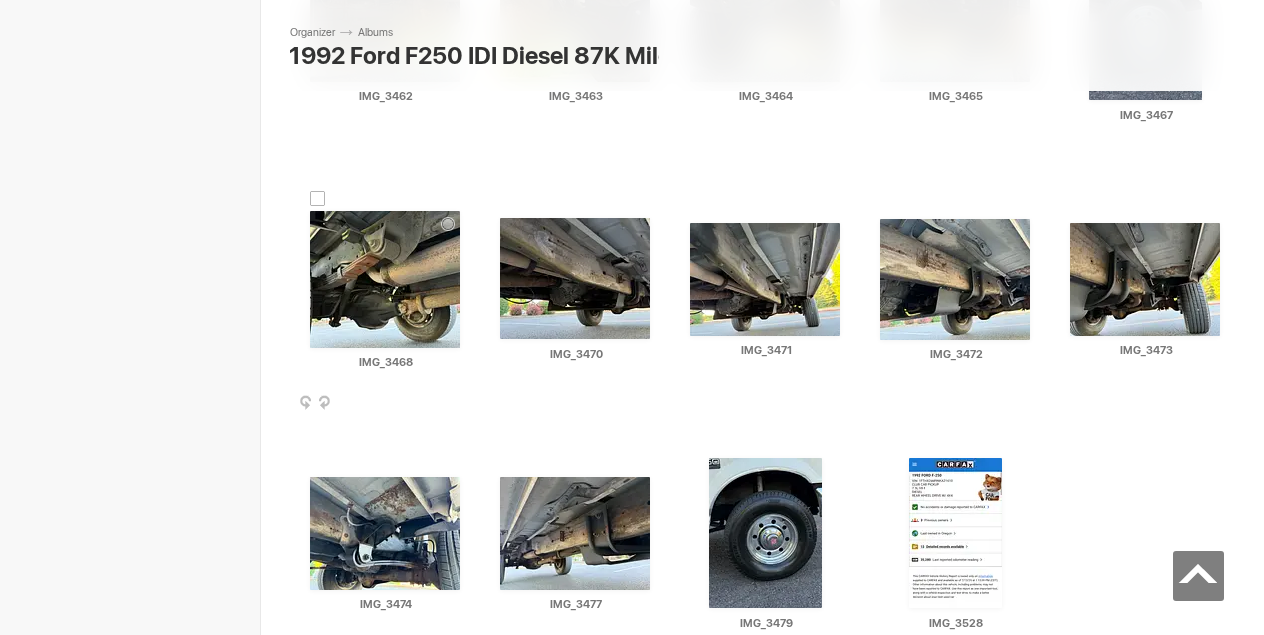 click at bounding box center (385, 279) 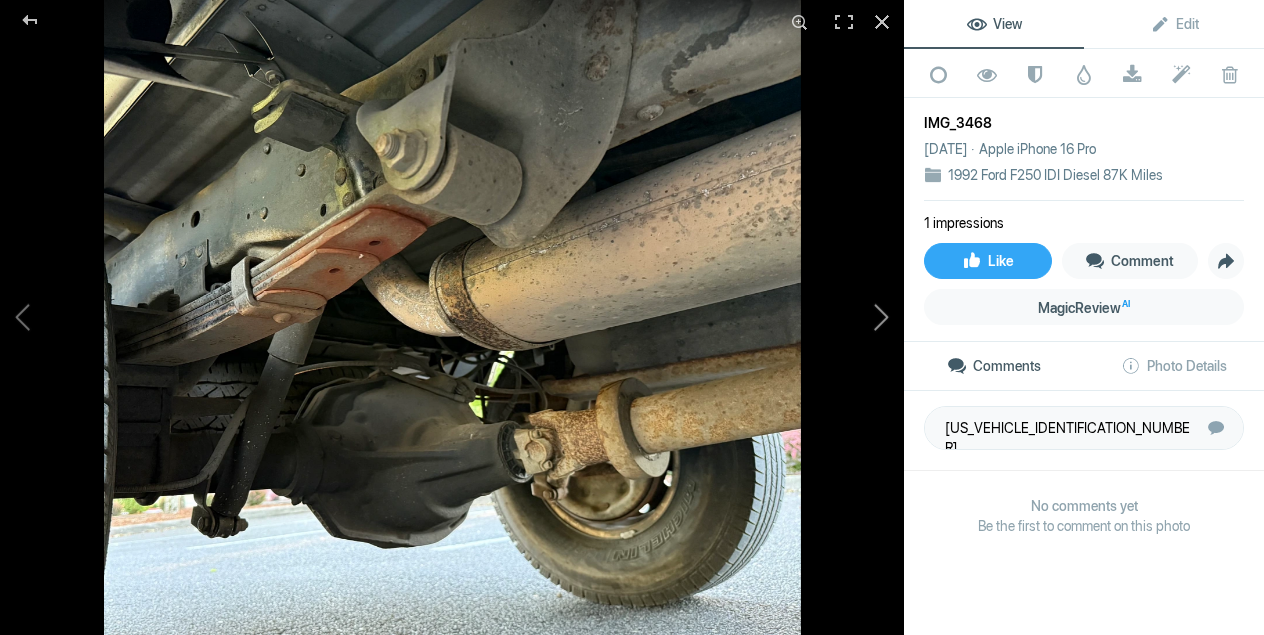 click 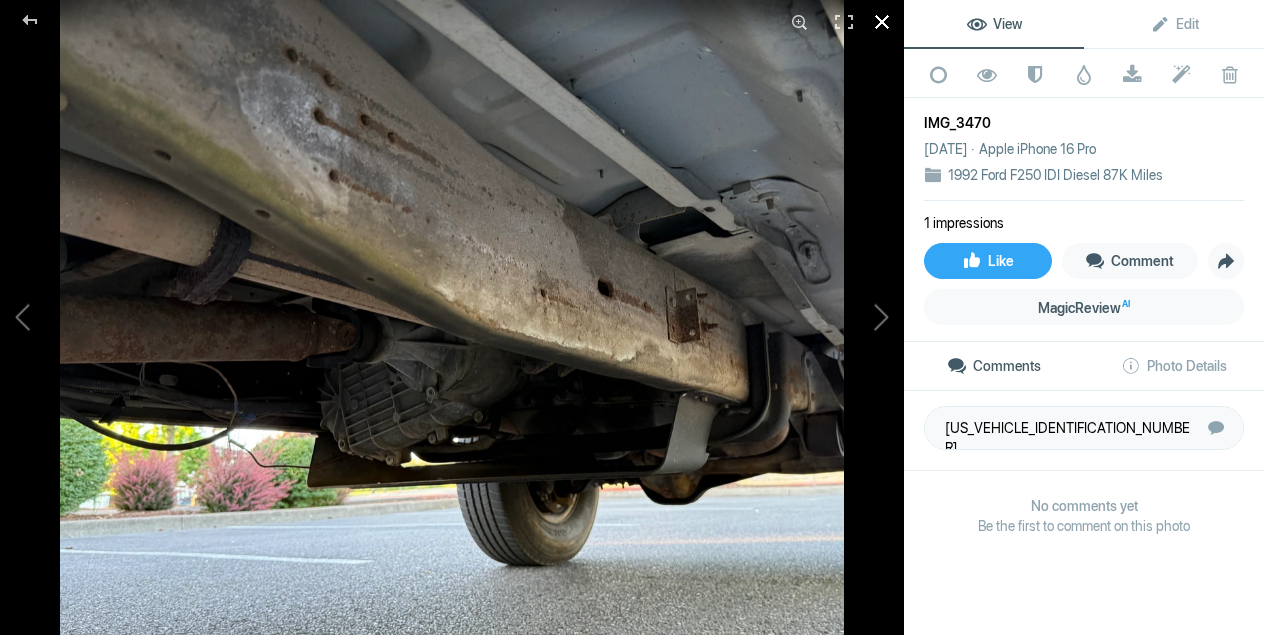 click 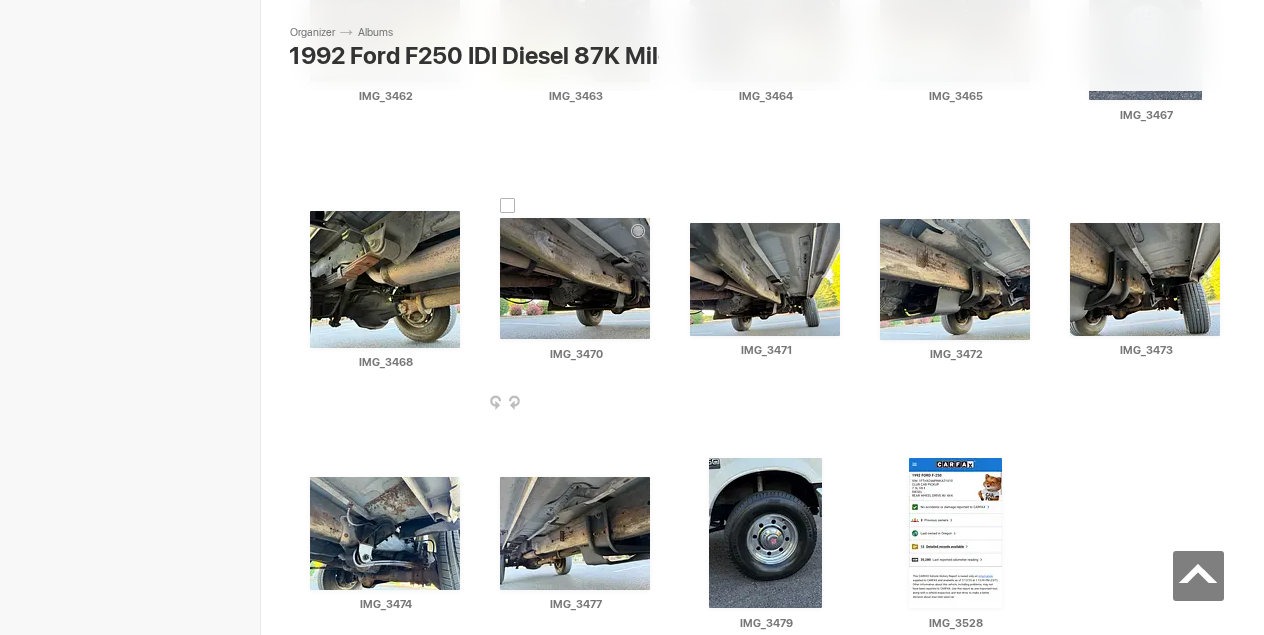 click at bounding box center [654, 404] 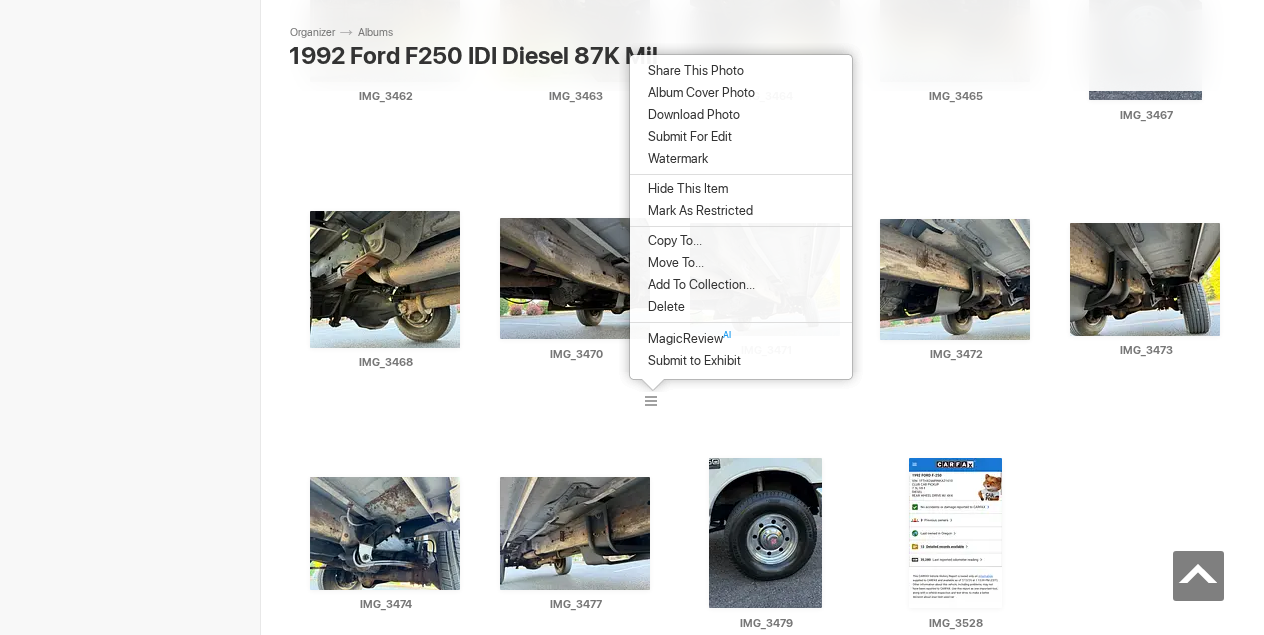 click on "Download Photo" at bounding box center [691, 115] 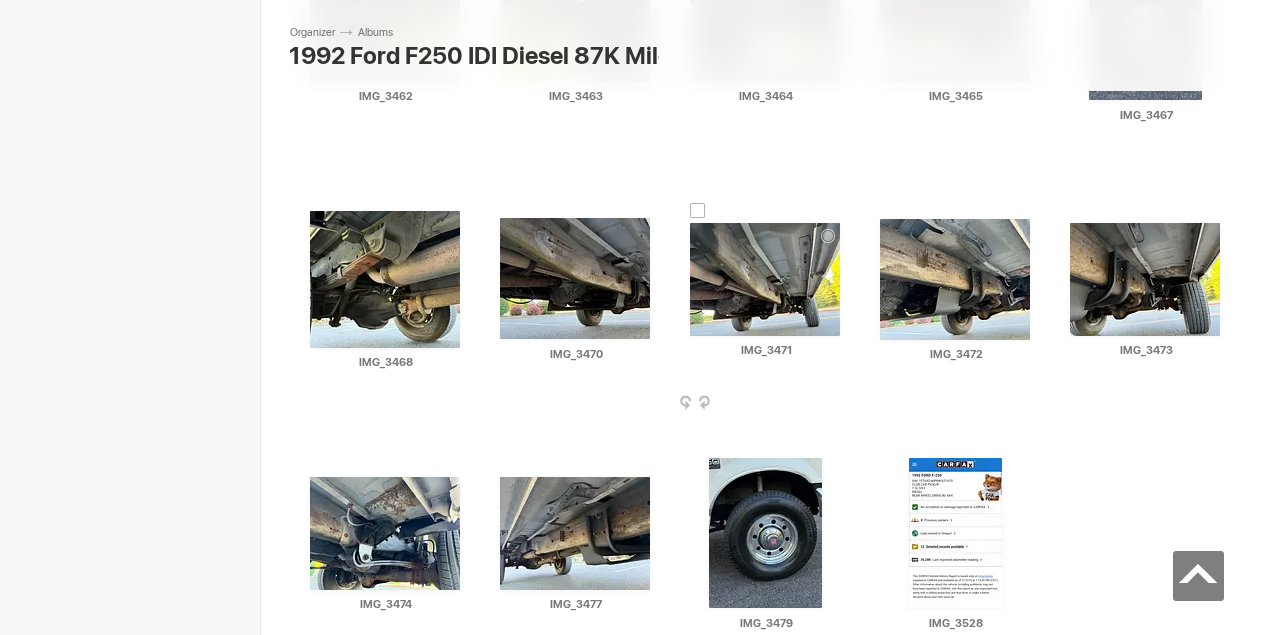click at bounding box center [844, 404] 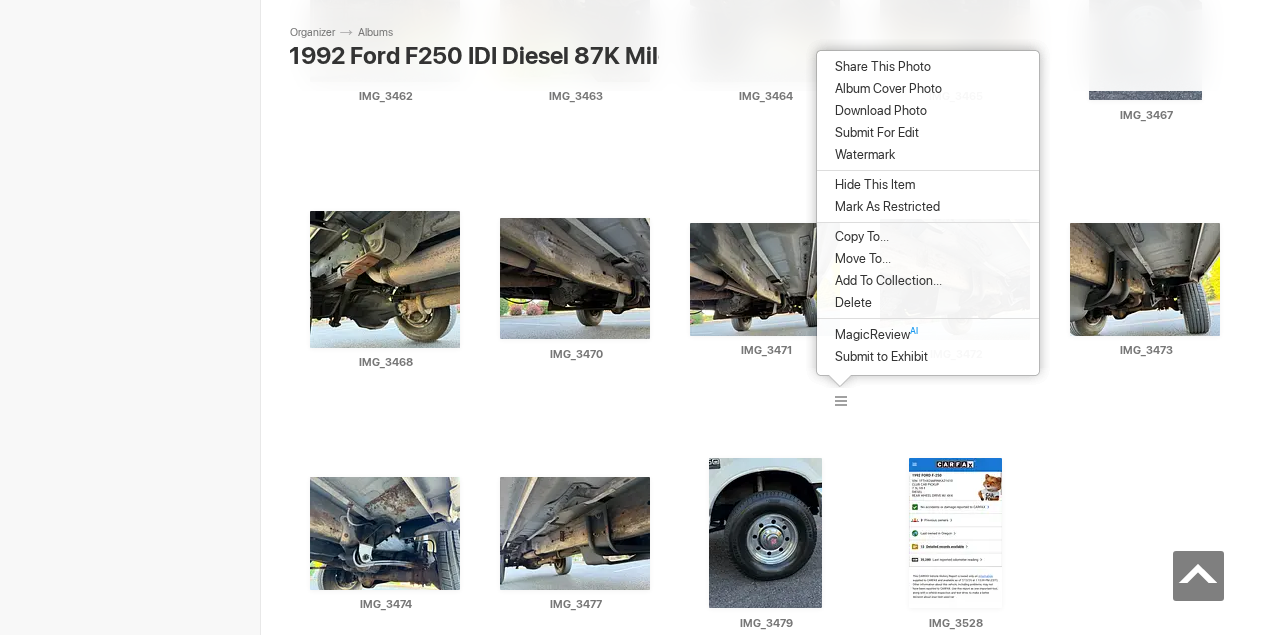 click on "Download Photo" at bounding box center [878, 111] 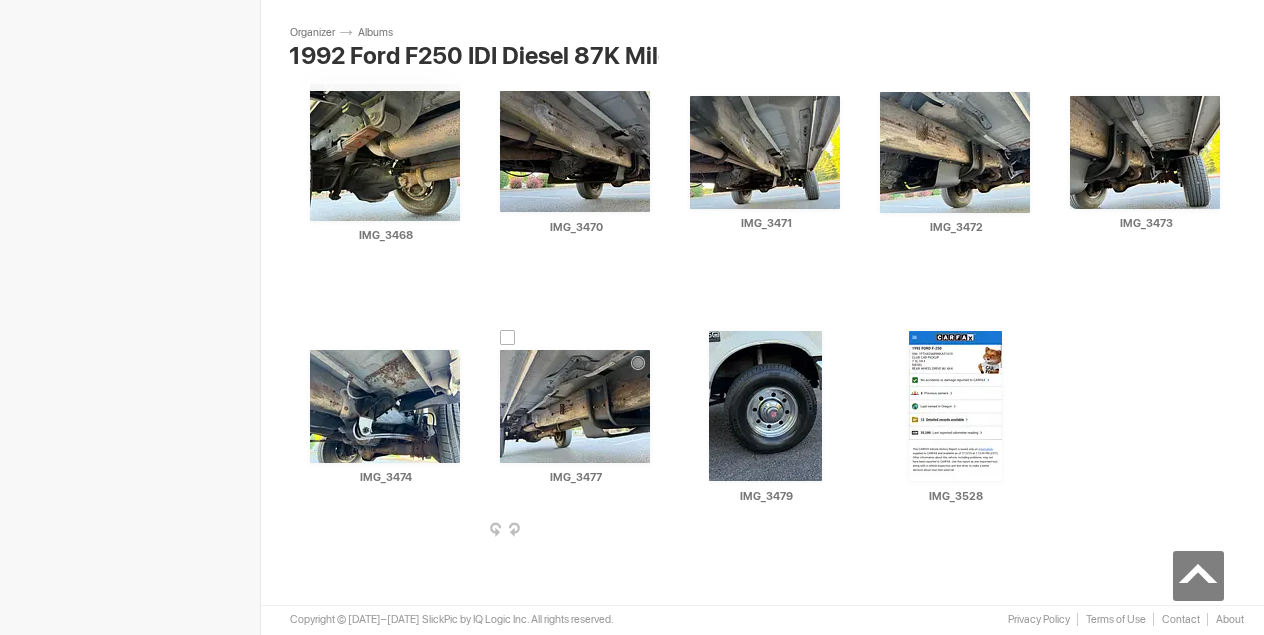 scroll, scrollTop: 5765, scrollLeft: 0, axis: vertical 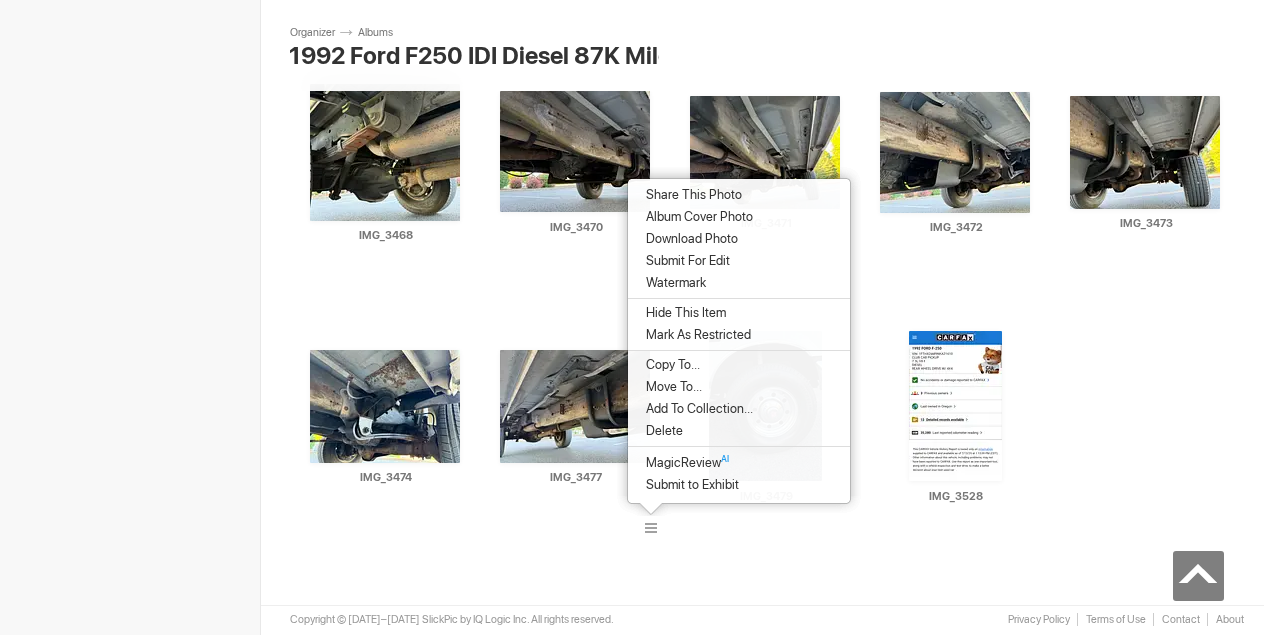 click on "Download Photo" at bounding box center [689, 239] 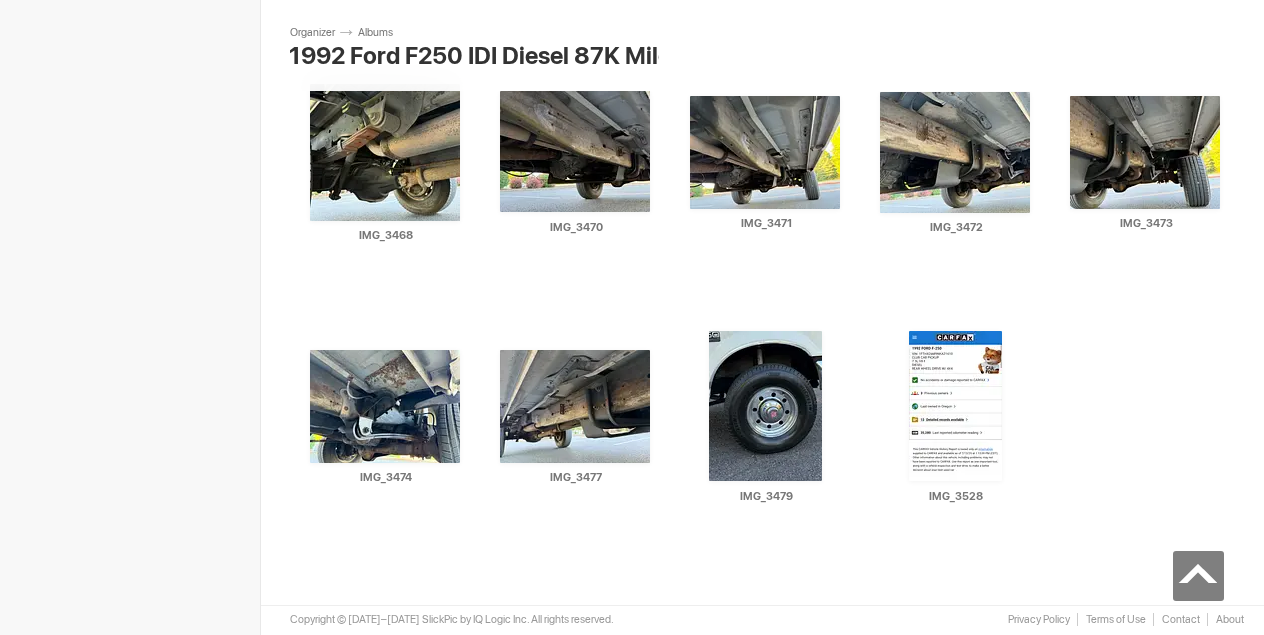 click on "1992 Ford F250 IDI Diesel 87K Miles" at bounding box center (472, 56) 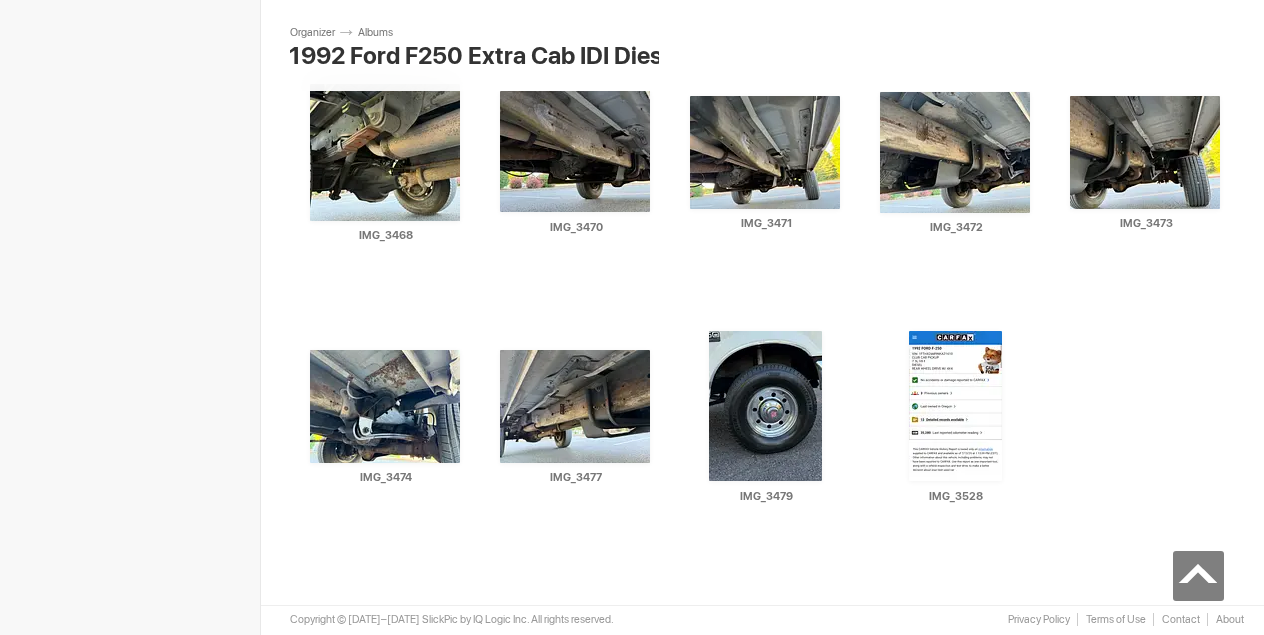 click on "1992 Ford F250 Extra Cab IDI Diesel 87K Miles" at bounding box center [472, 56] 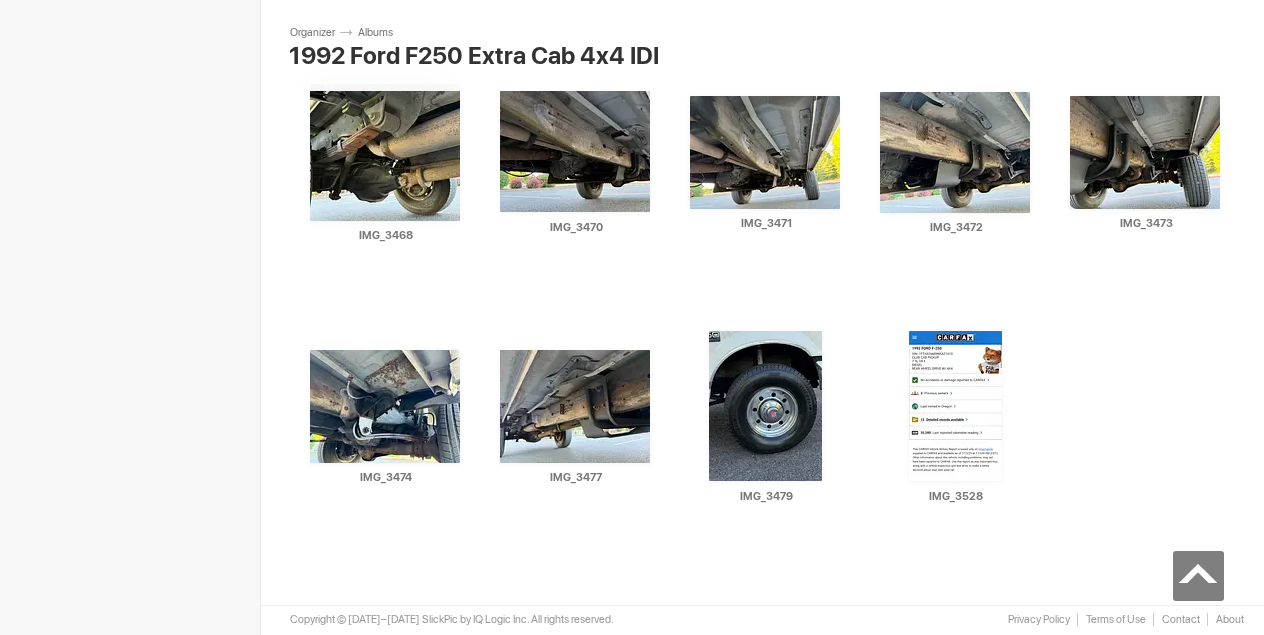 type on "1992 Ford F250 Extra Cab 4x4 IDI Diesel 87K Miles" 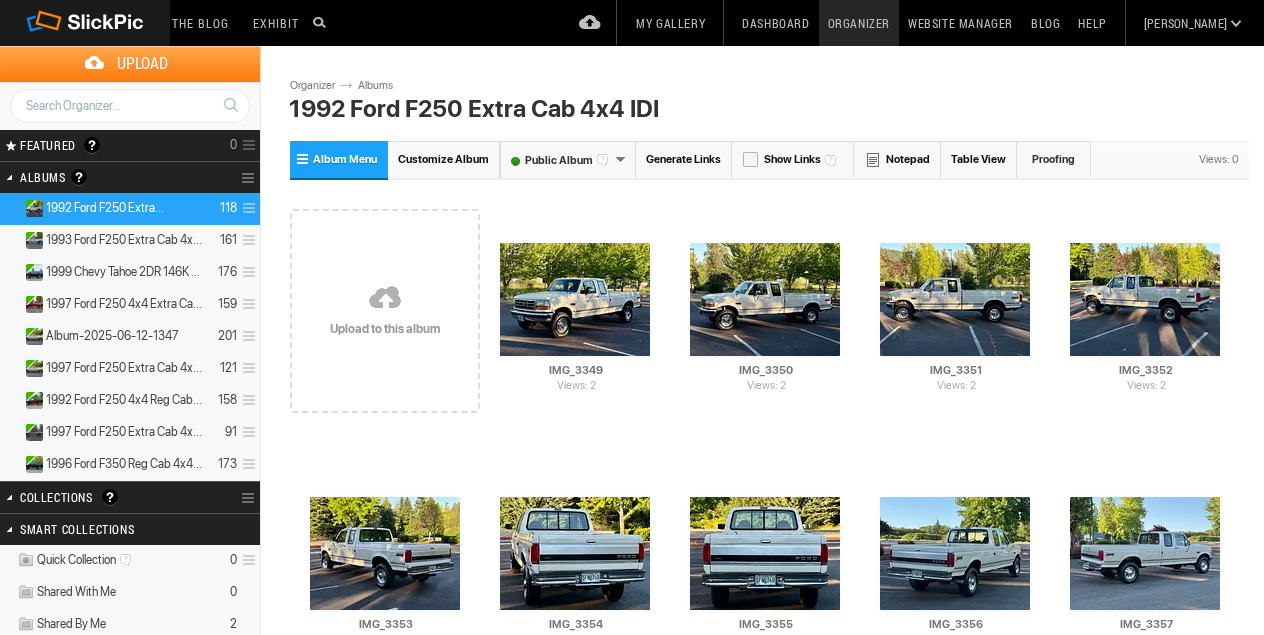 scroll, scrollTop: 0, scrollLeft: 0, axis: both 